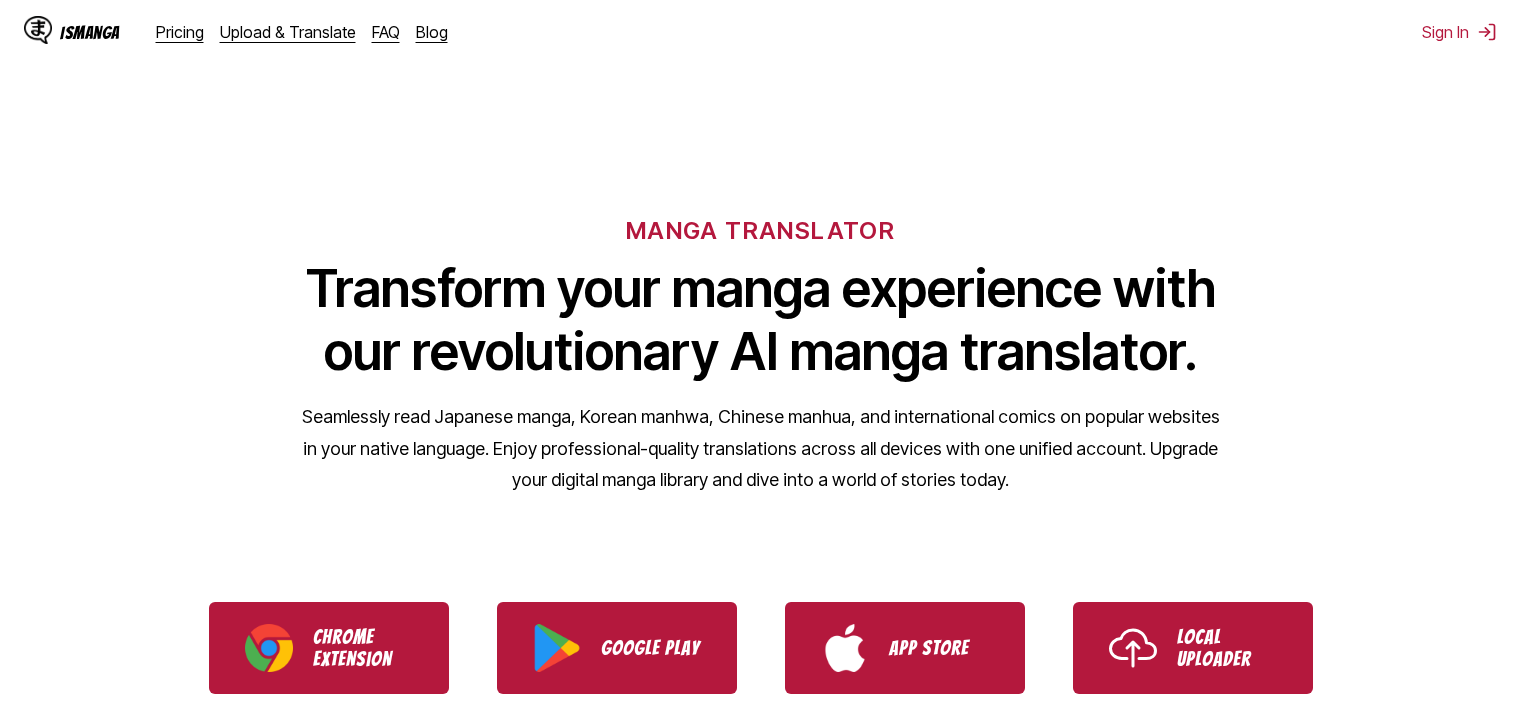 scroll, scrollTop: 0, scrollLeft: 0, axis: both 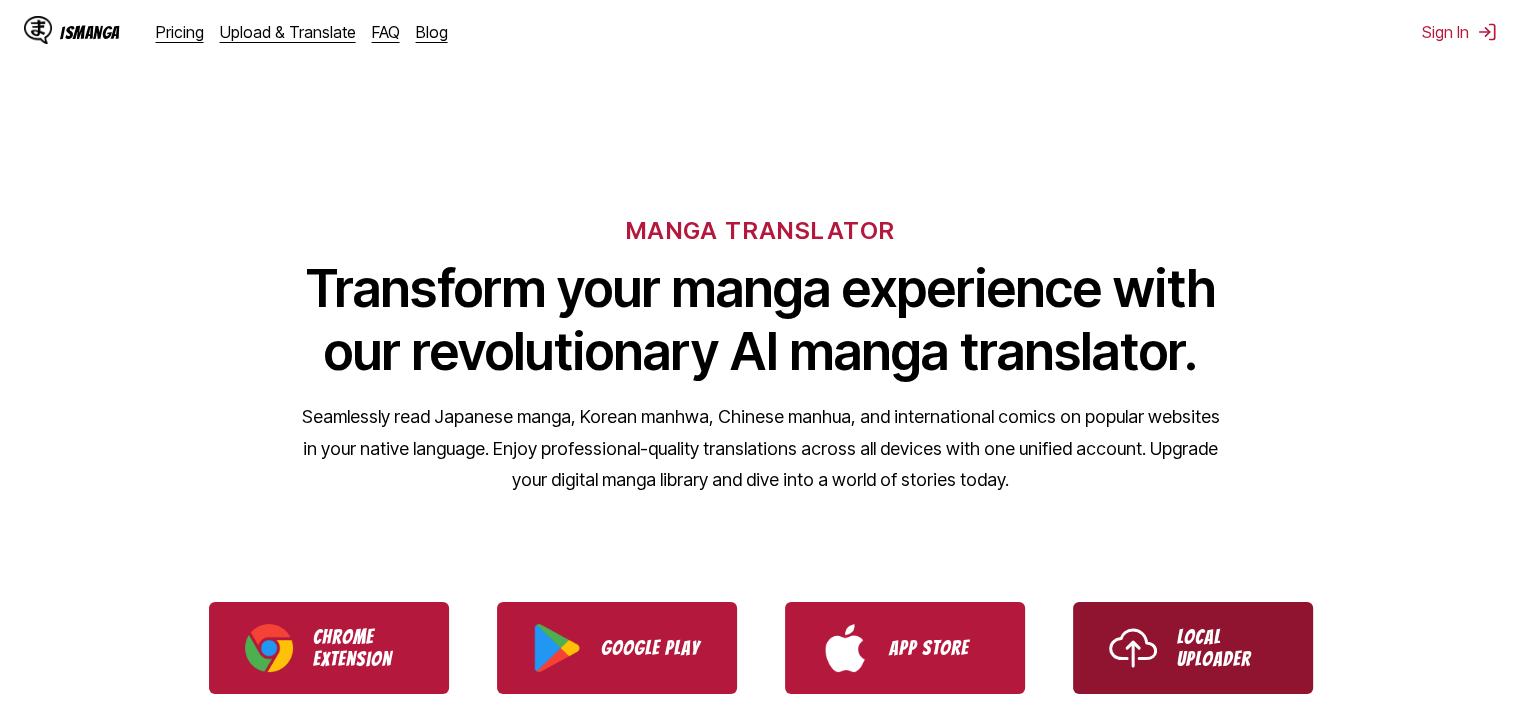 click on "Local Uploader" at bounding box center [1193, 648] 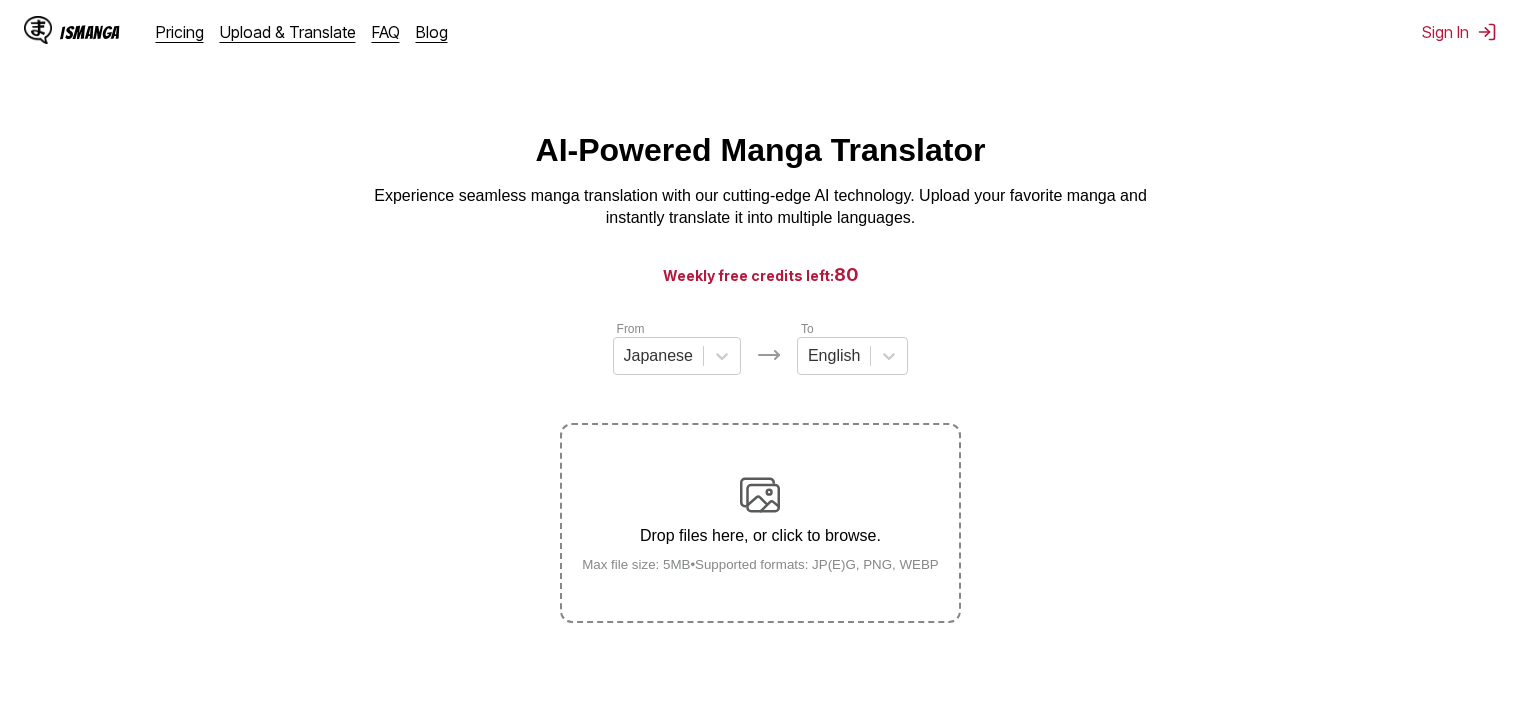 scroll, scrollTop: 0, scrollLeft: 0, axis: both 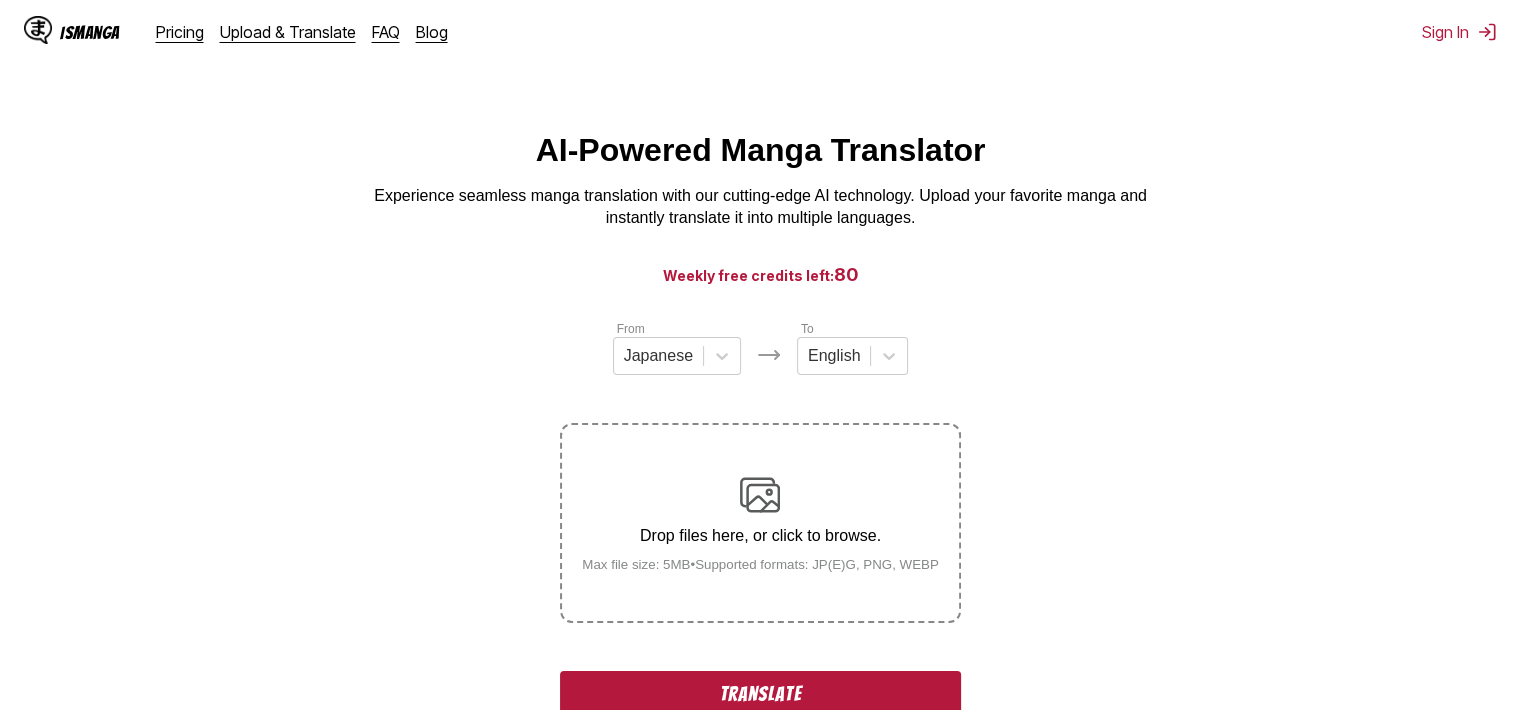click on "Translate" at bounding box center (760, 694) 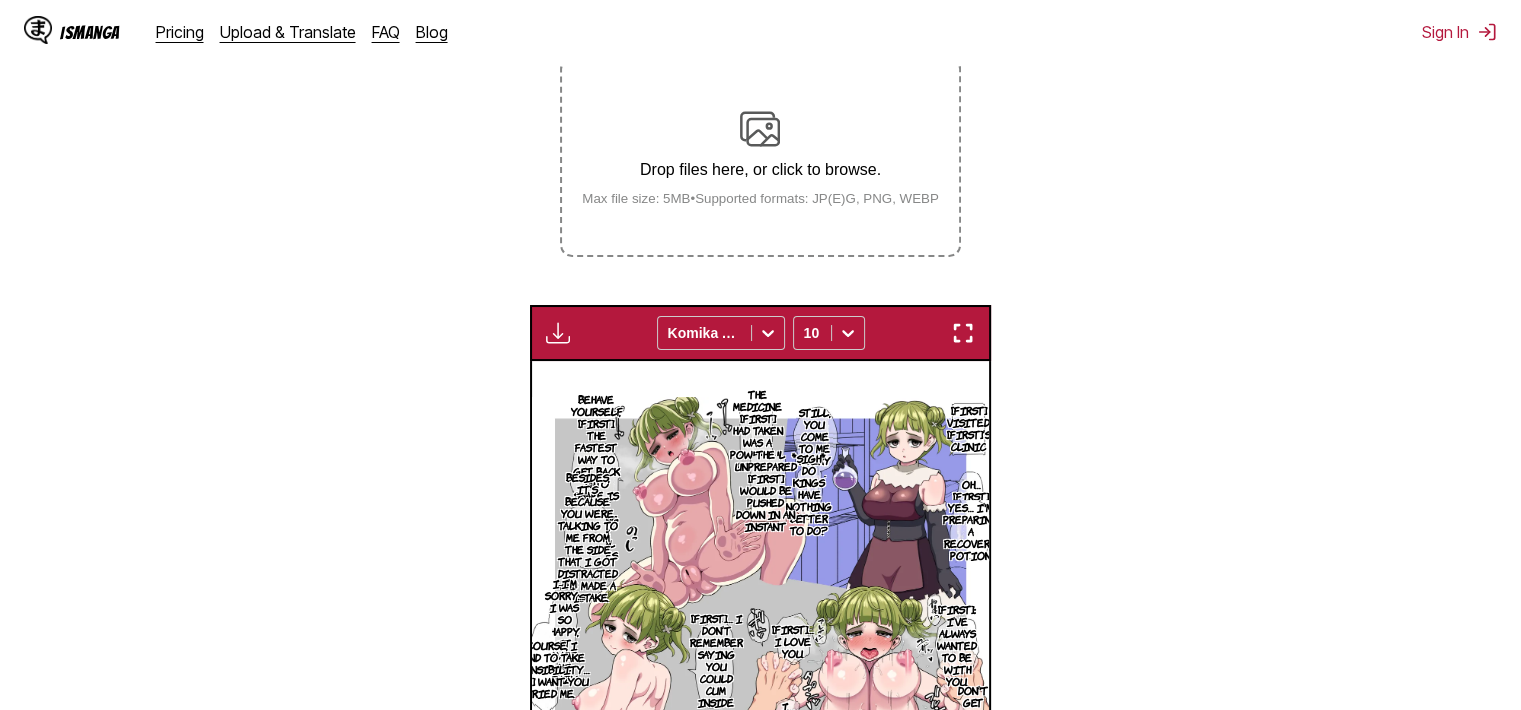 scroll, scrollTop: 207, scrollLeft: 0, axis: vertical 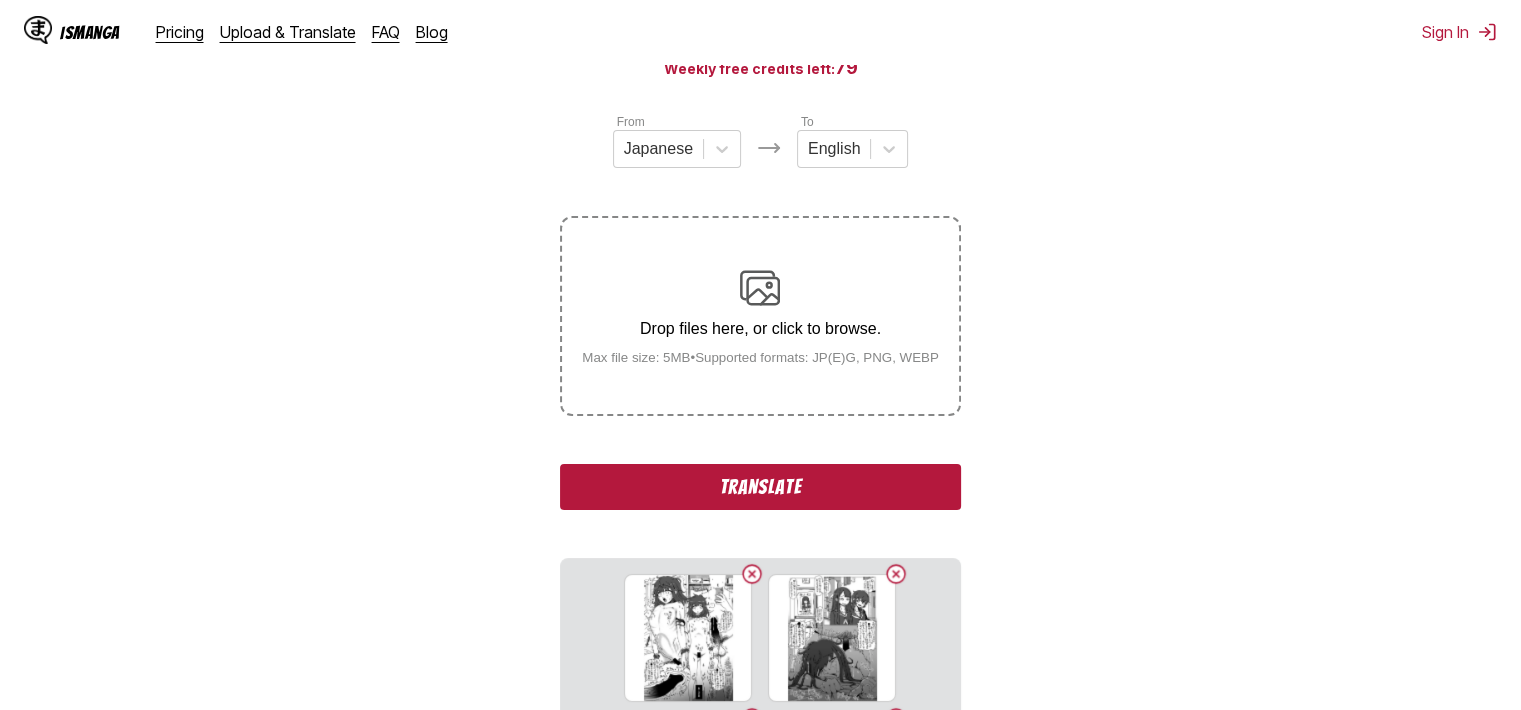 click on "Translate" at bounding box center [760, 487] 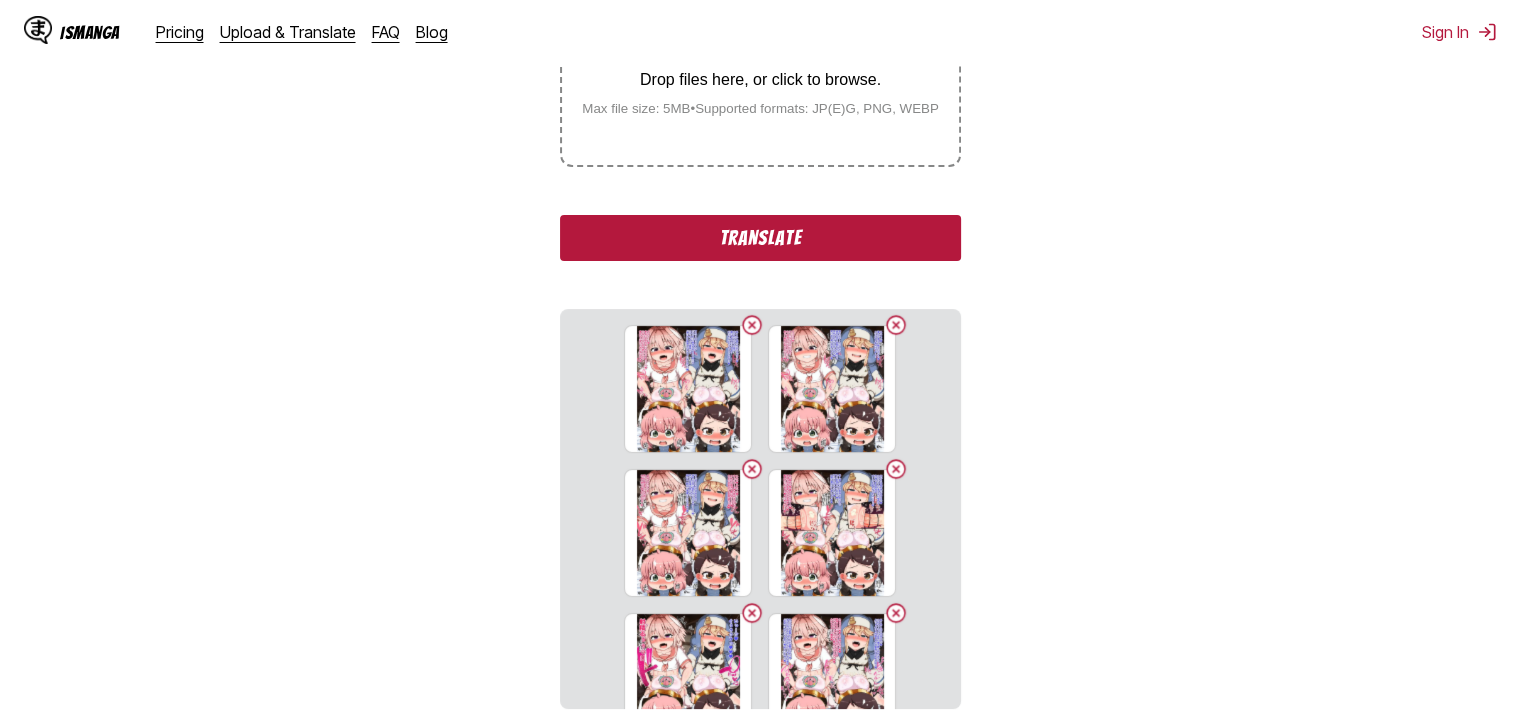 scroll, scrollTop: 500, scrollLeft: 0, axis: vertical 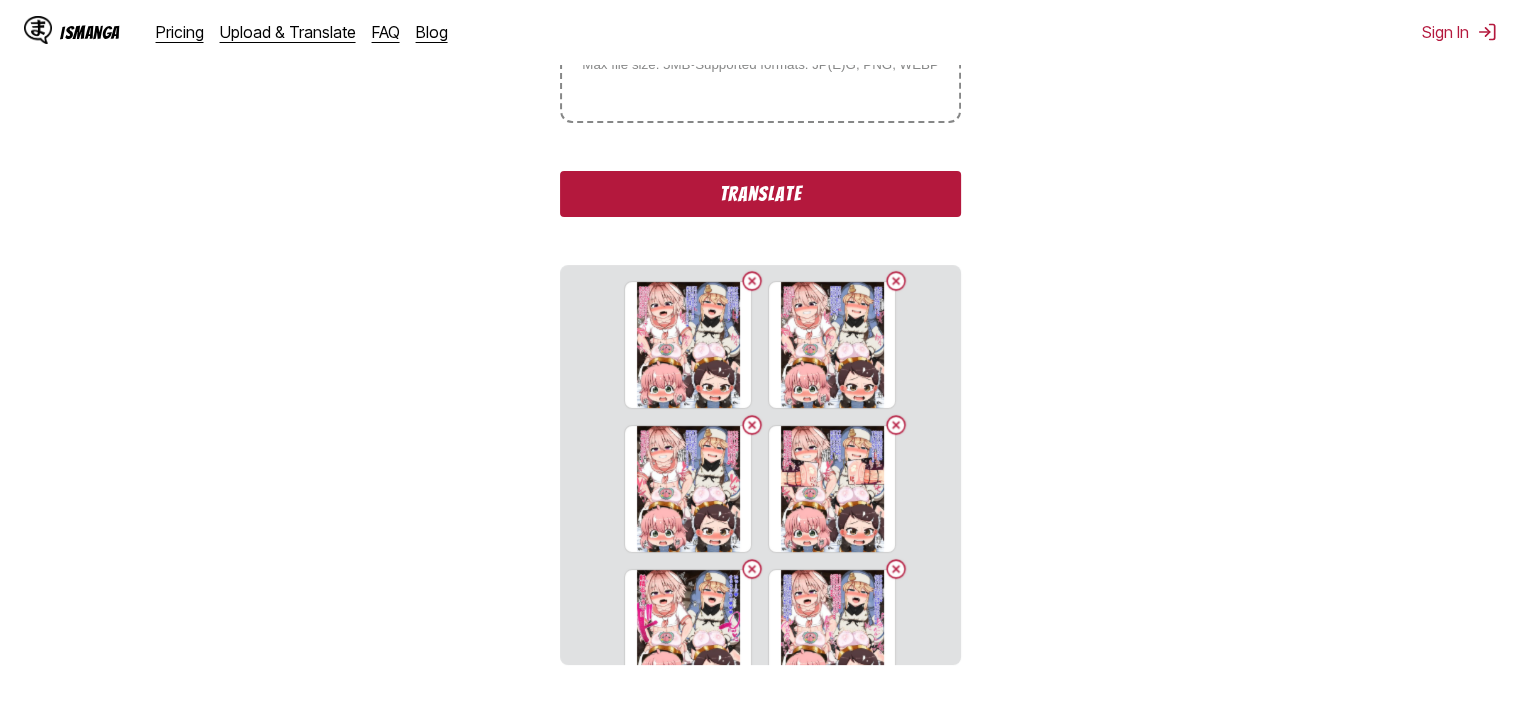 click on "Translate" at bounding box center [760, 194] 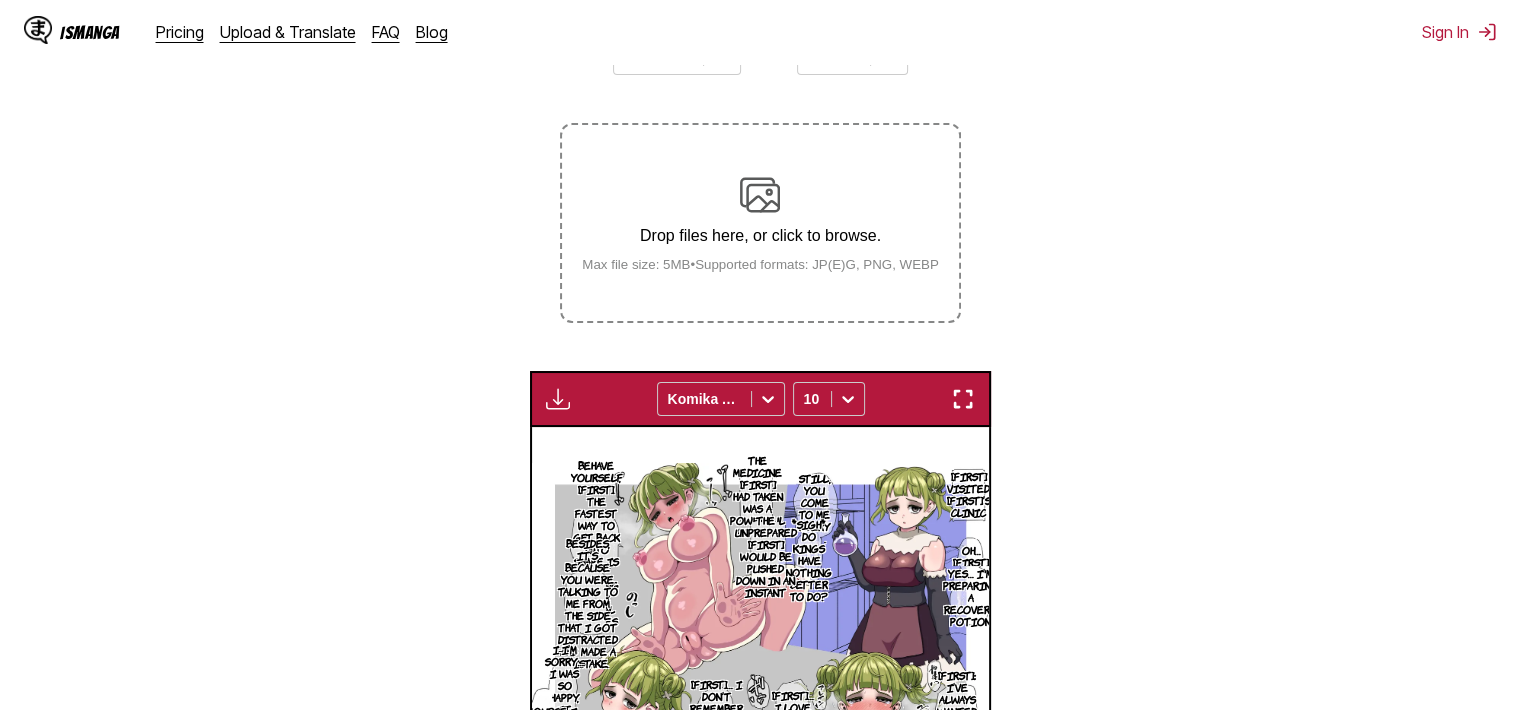 scroll, scrollTop: 100, scrollLeft: 0, axis: vertical 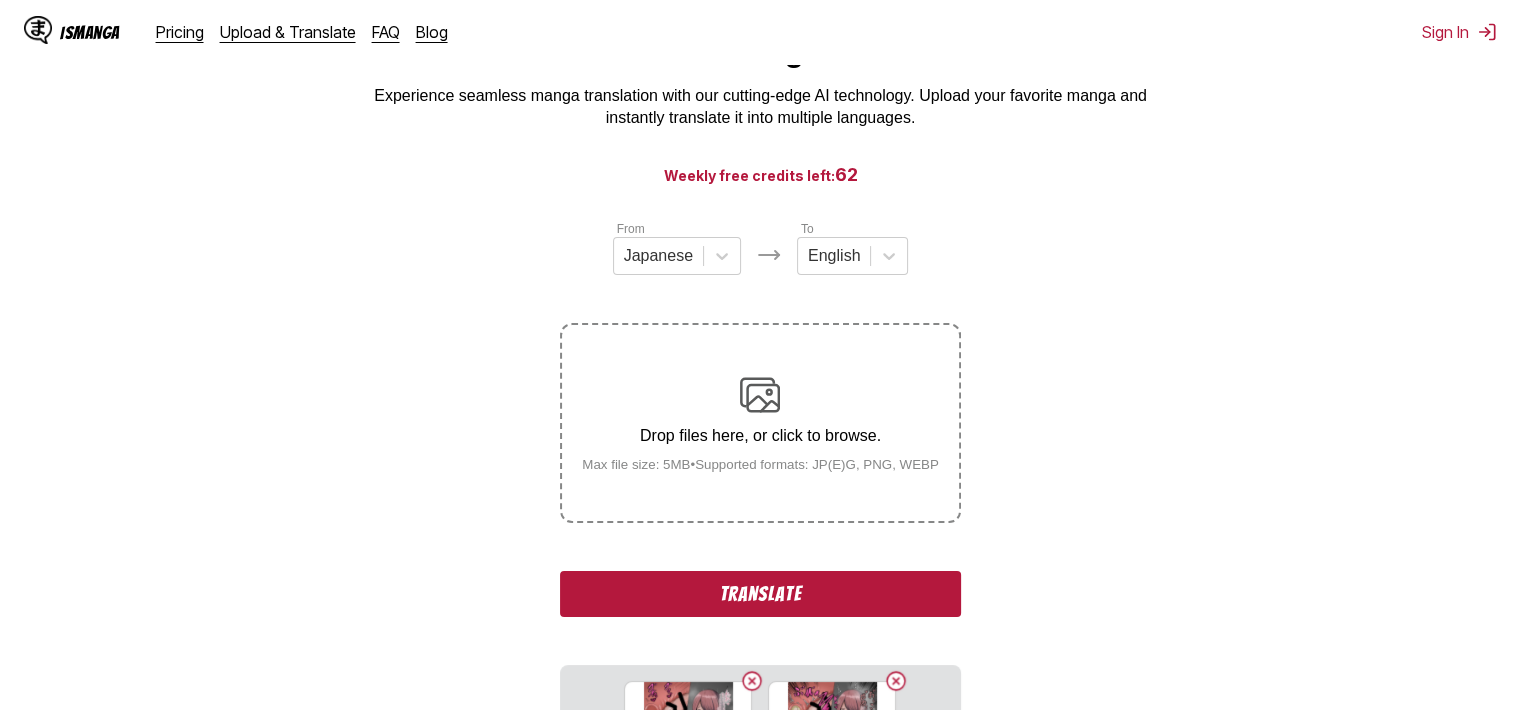 click on "Translate" at bounding box center (760, 594) 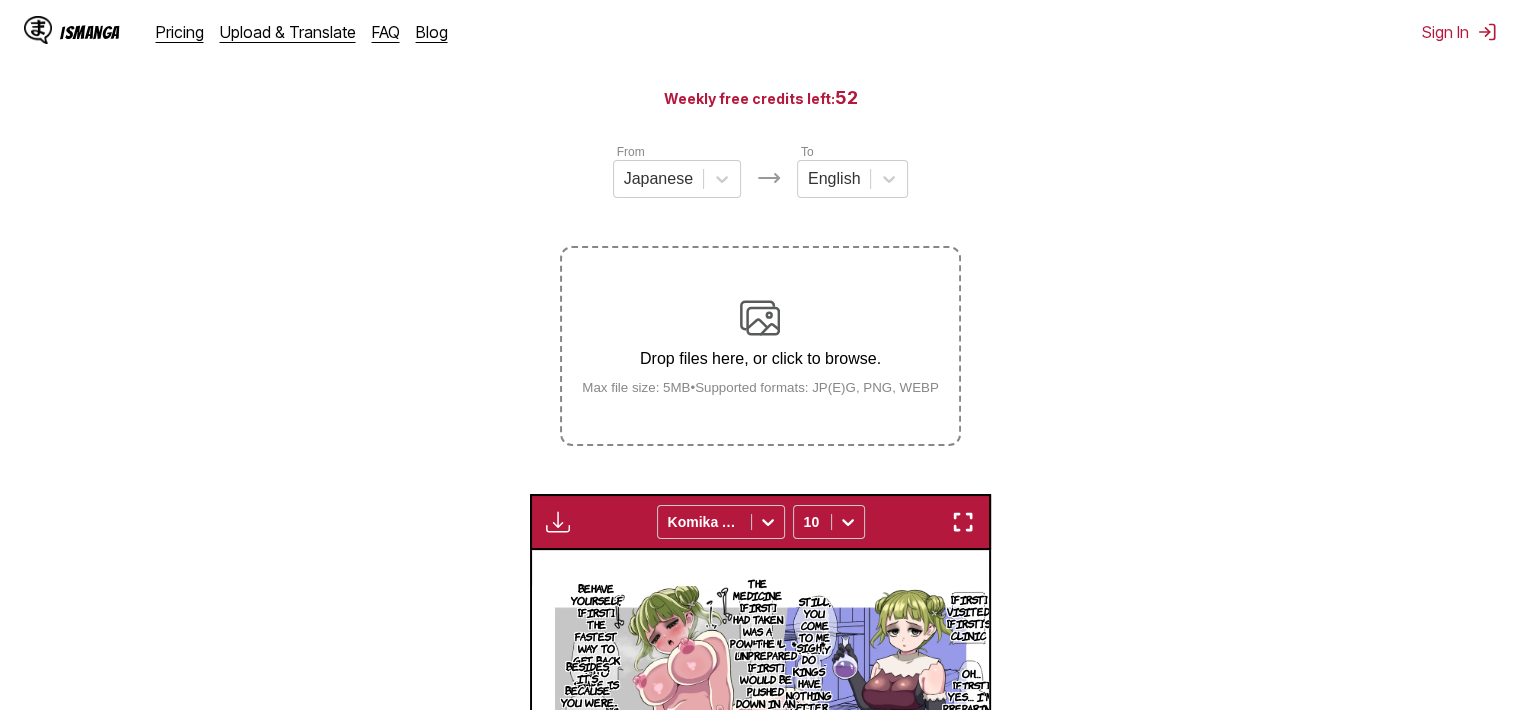 scroll, scrollTop: 300, scrollLeft: 0, axis: vertical 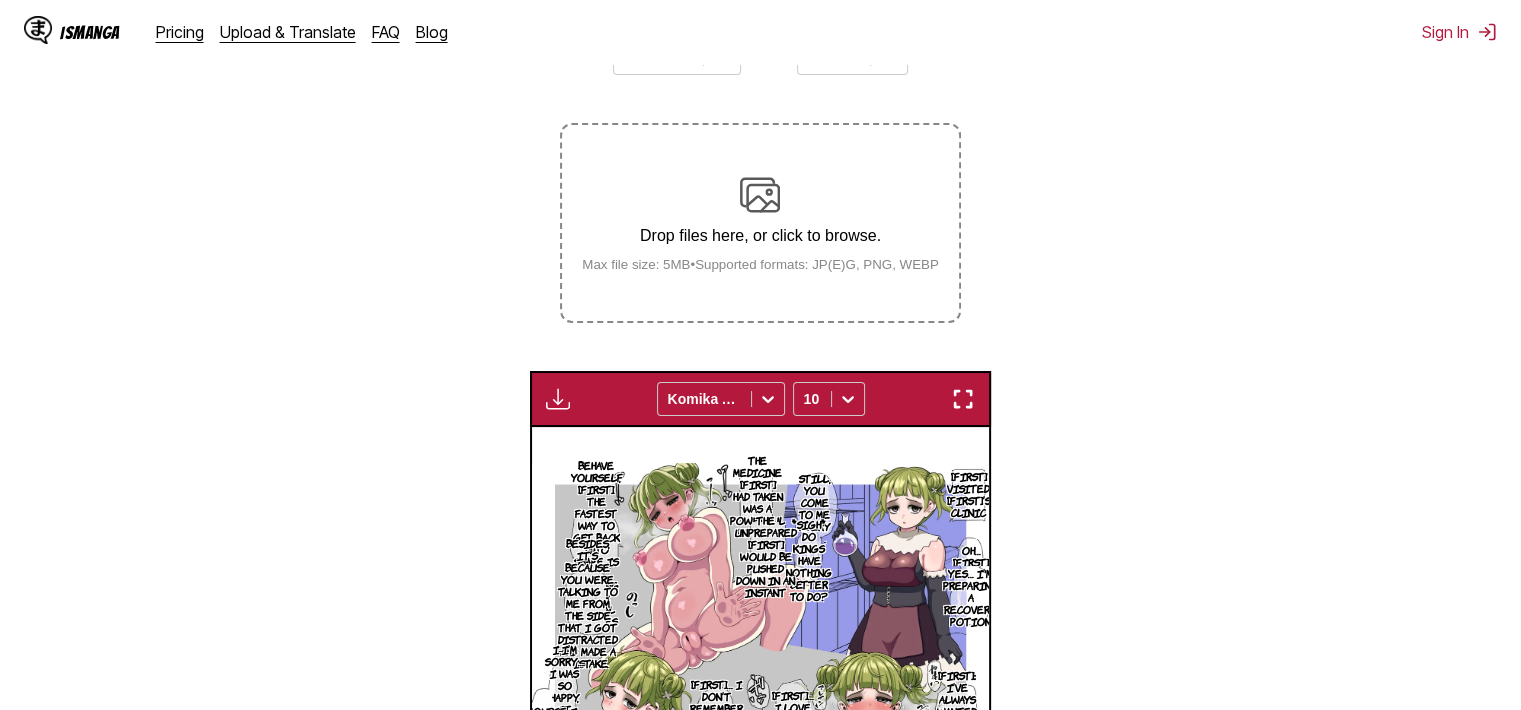click at bounding box center (963, 399) 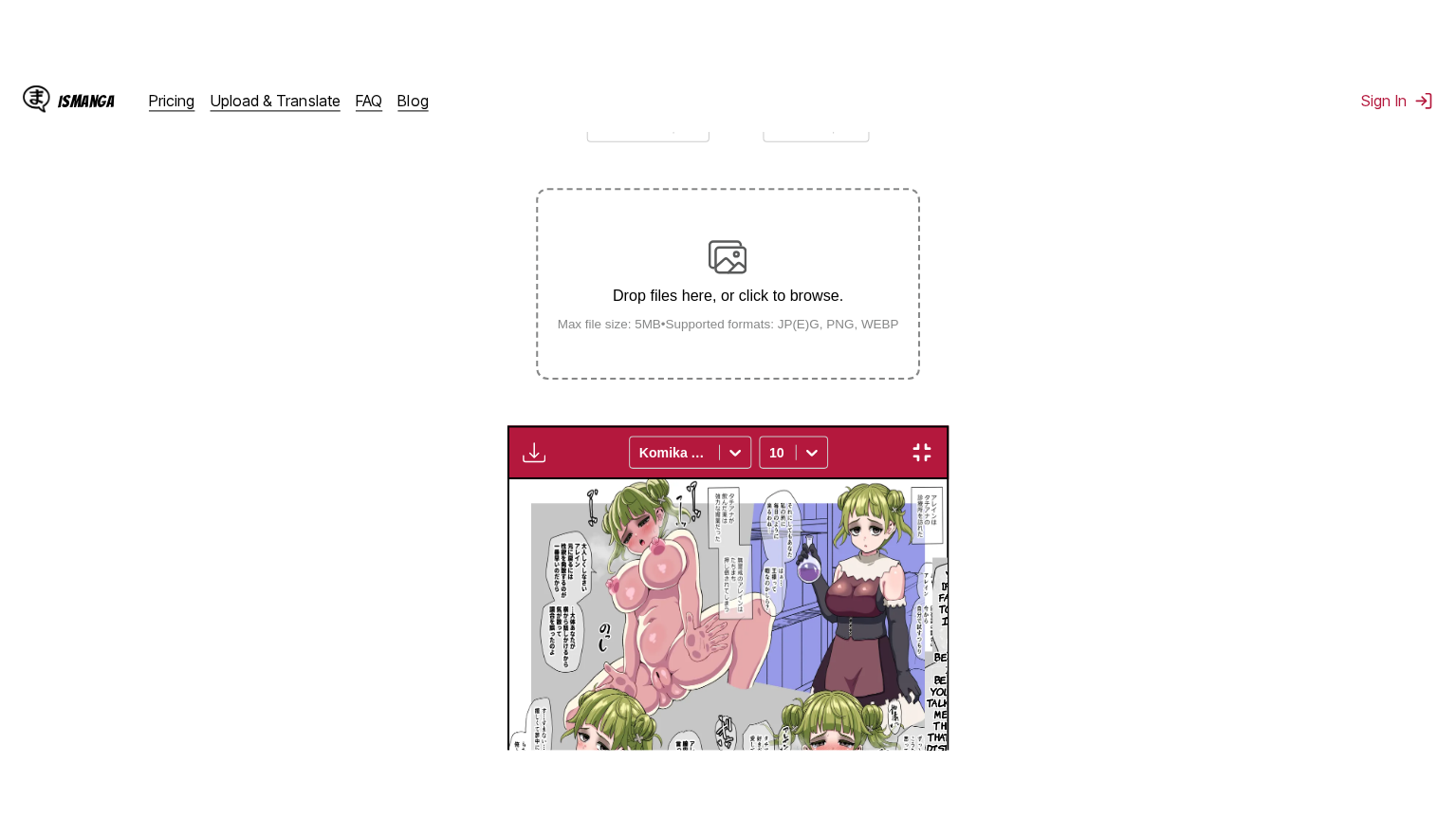 scroll, scrollTop: 220, scrollLeft: 0, axis: vertical 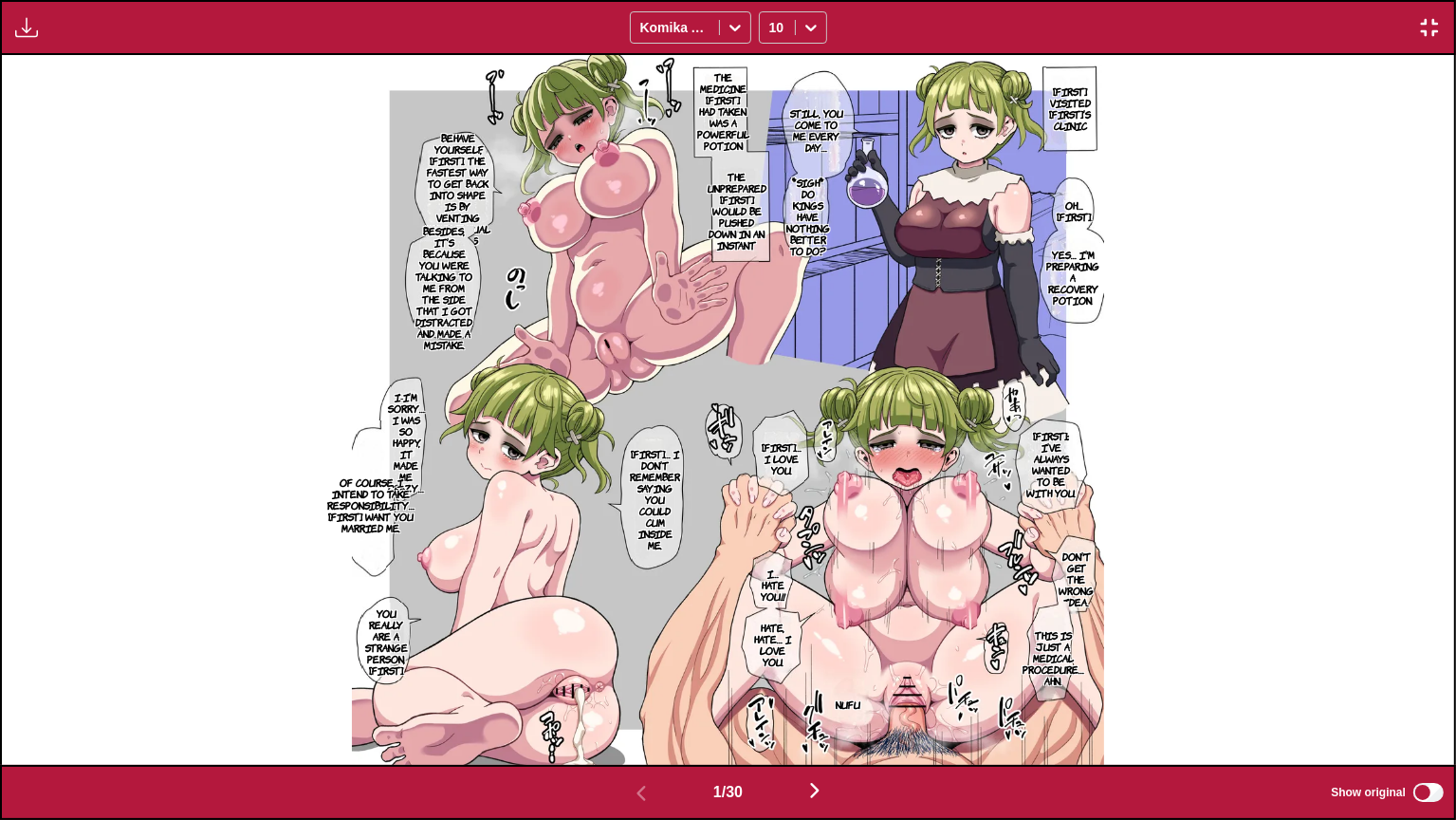 click on "Oh… [FIRST]." at bounding box center [1074, 211] 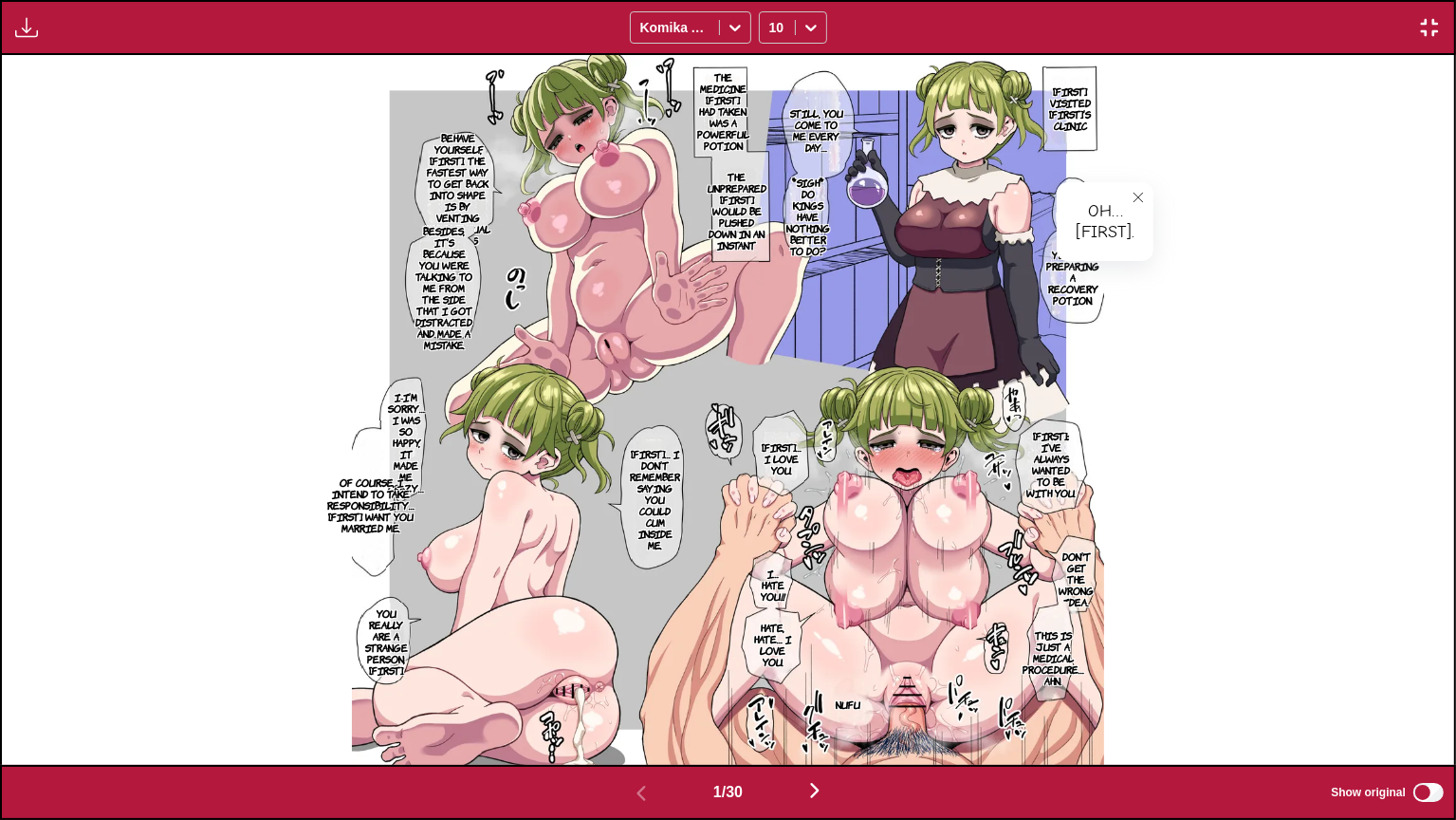 click on "Yes… I'm preparing a recovery potion." at bounding box center [1073, 277] 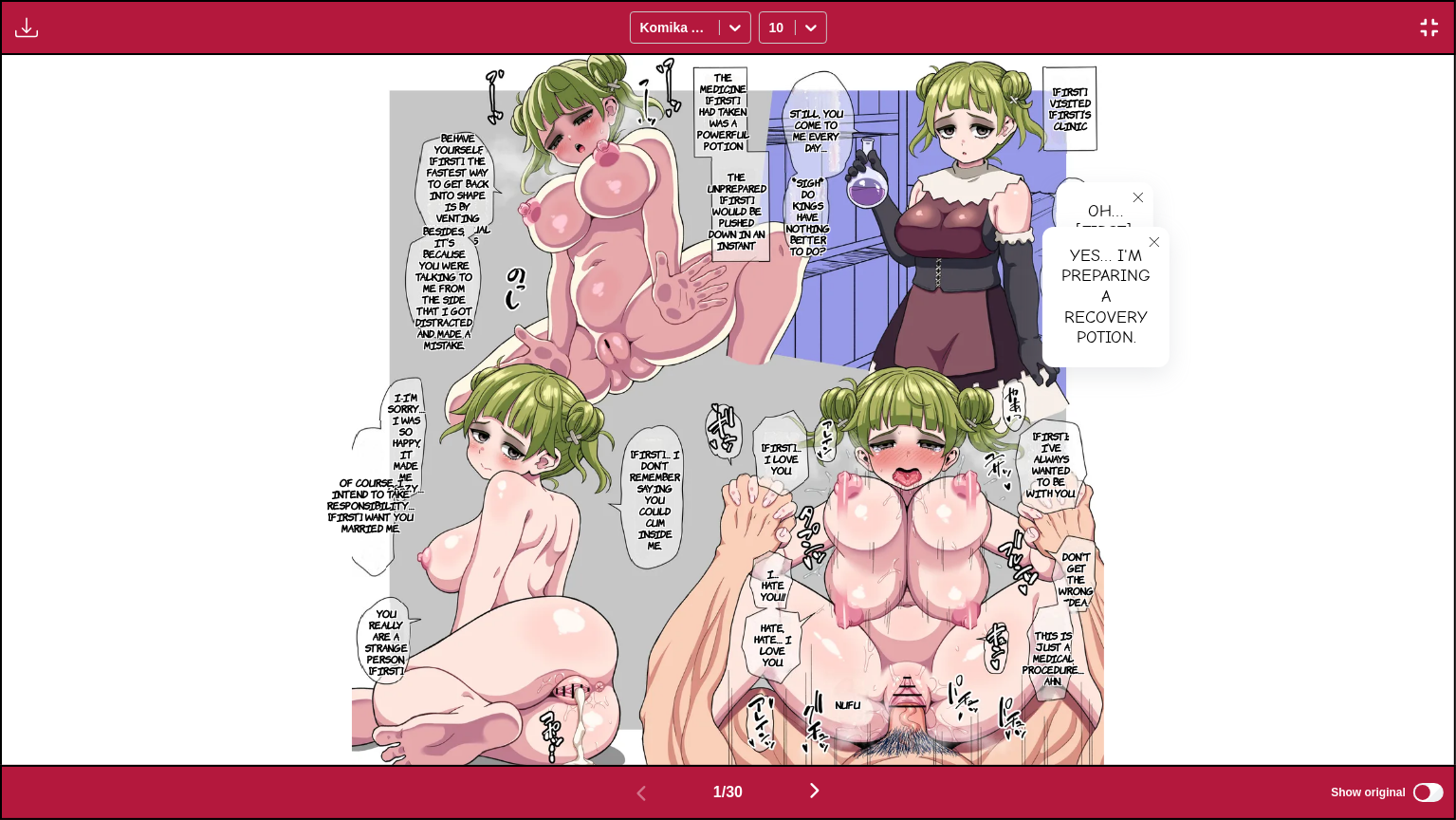 click on "Still, you come to me every day…" at bounding box center (817, 130) 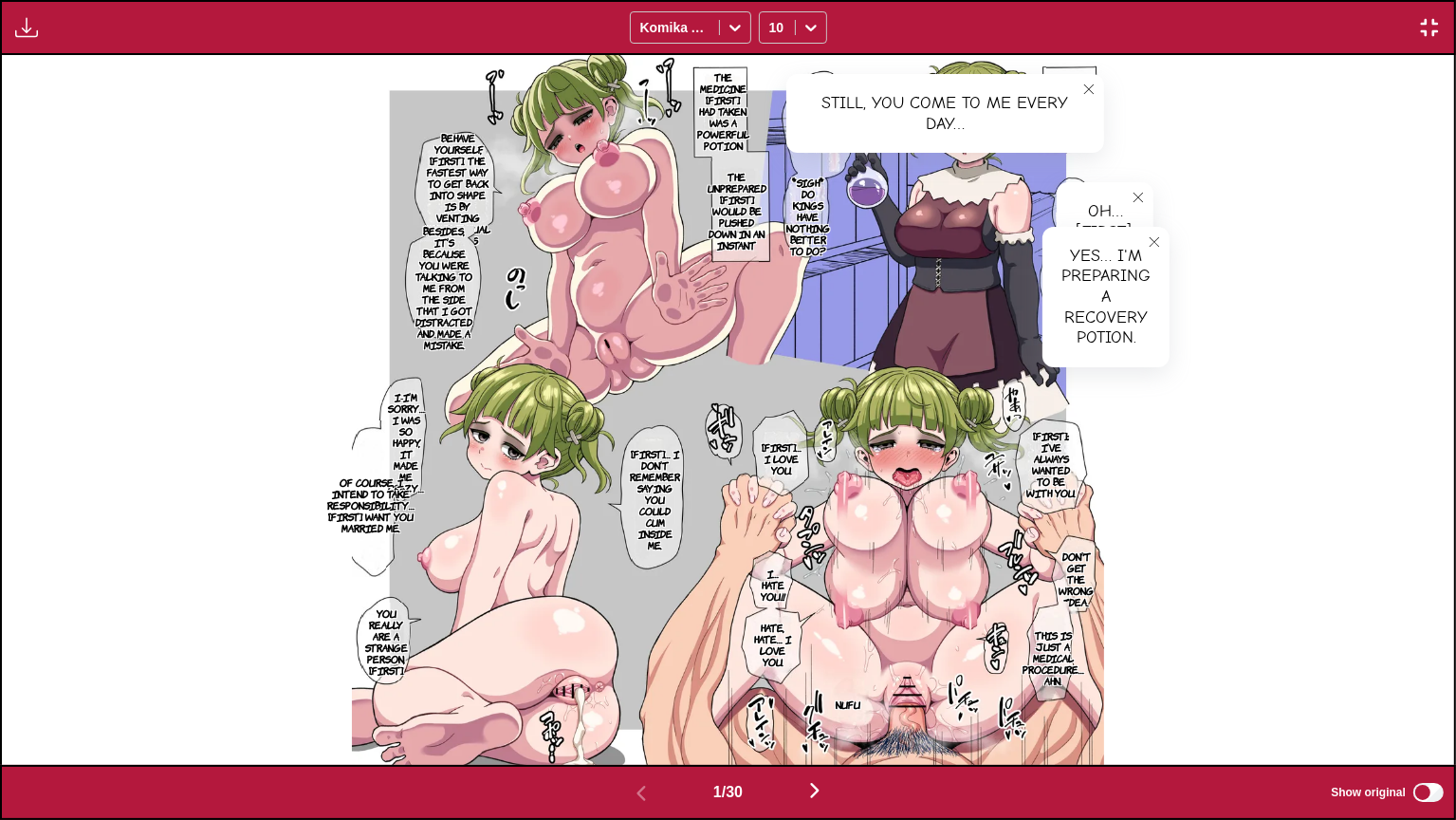 click on "*sigh* Do kings have nothing better to do?" at bounding box center (808, 216) 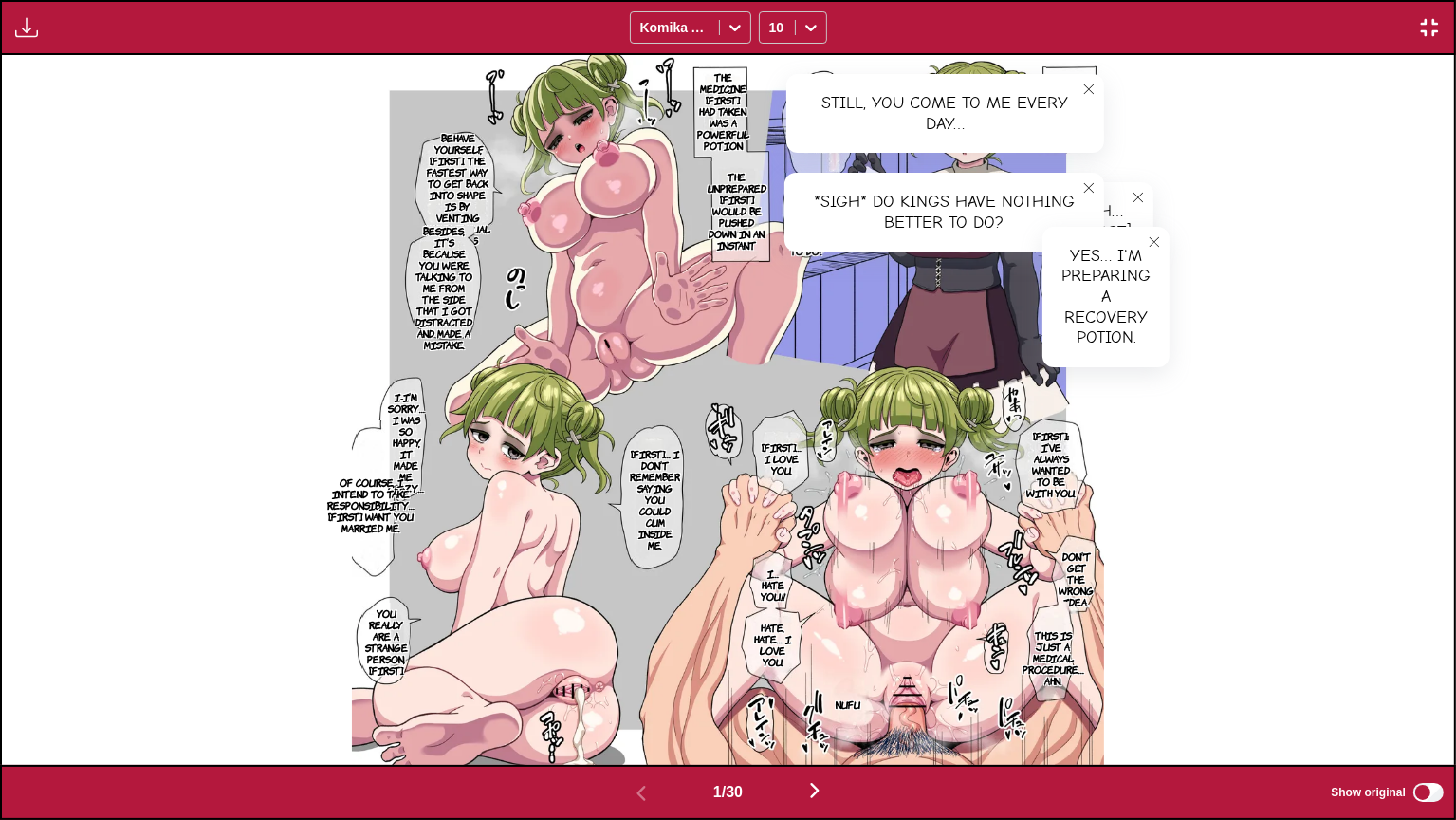 click on "The medicine [FIRST] had taken was a powerful potion" at bounding box center [723, 111] 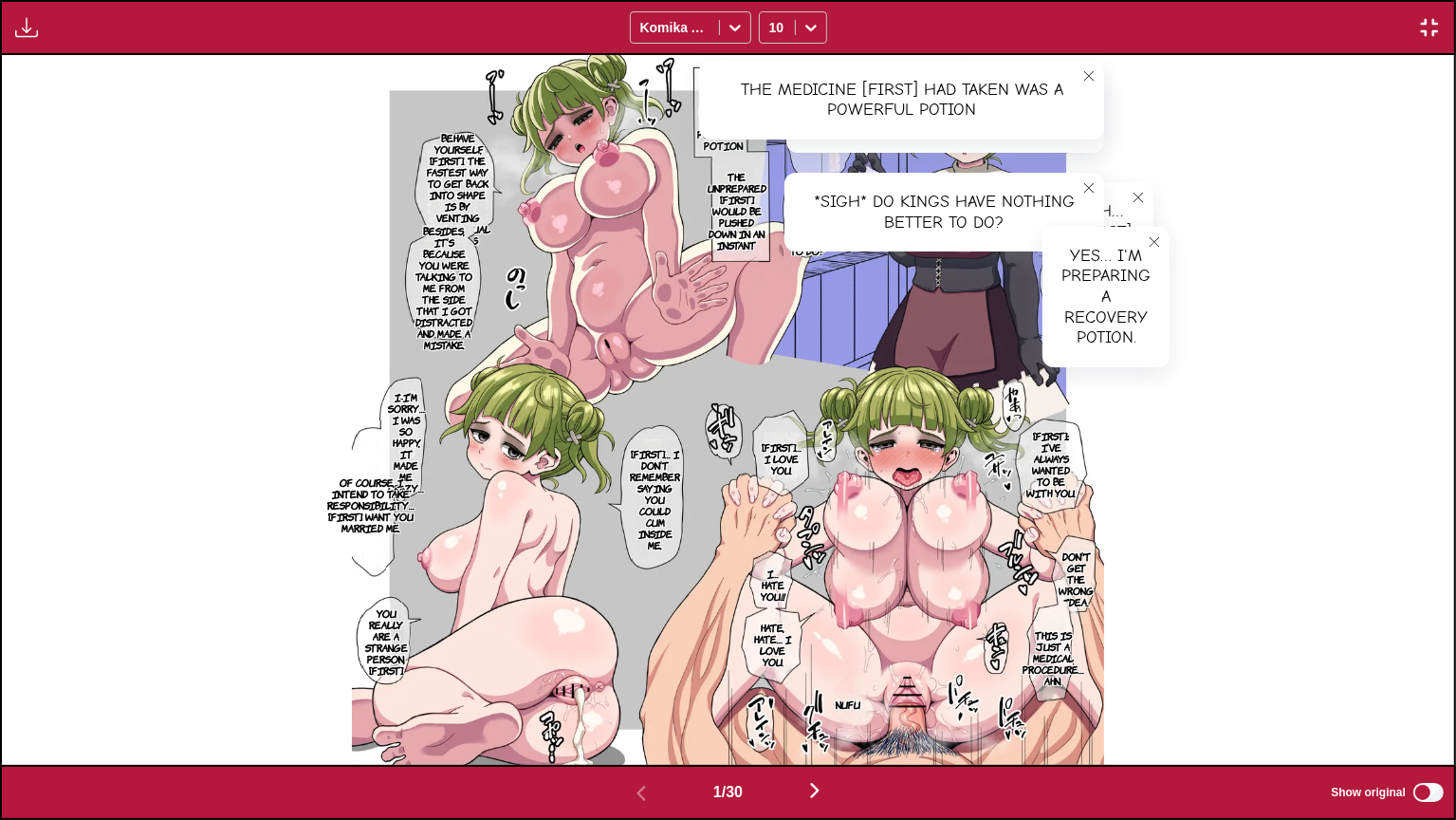 click on "The unprepared [FIRST] would be pushed down in an instant" at bounding box center [737, 211] 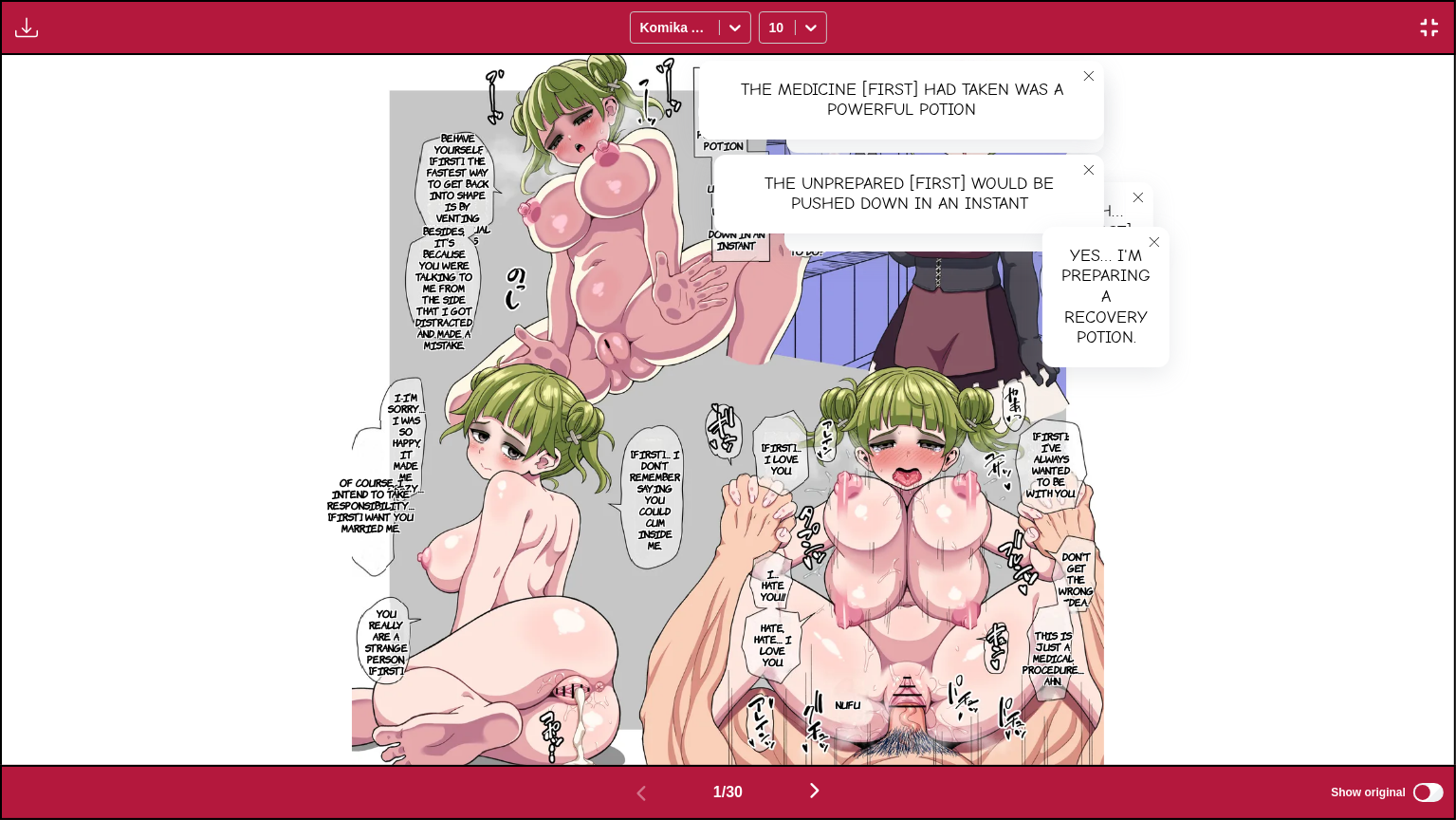 click on "Behave yourself, [FIRST]. The fastest way to get back into shape is by venting your sexual desires" at bounding box center [457, 189] 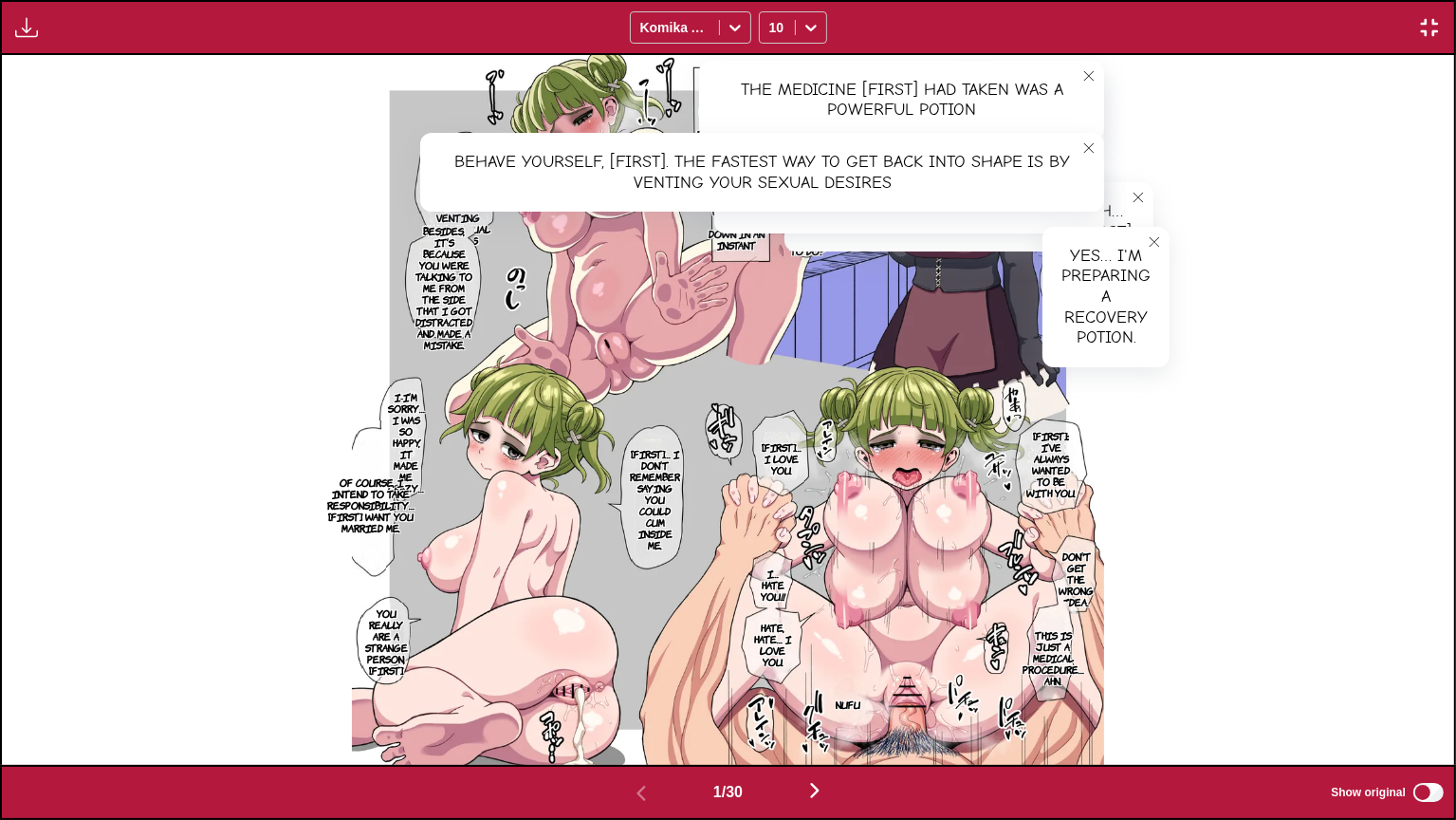 click on "Besides, it’s because you were talking to me from the side that I got distracted and made a mistake." at bounding box center [444, 288] 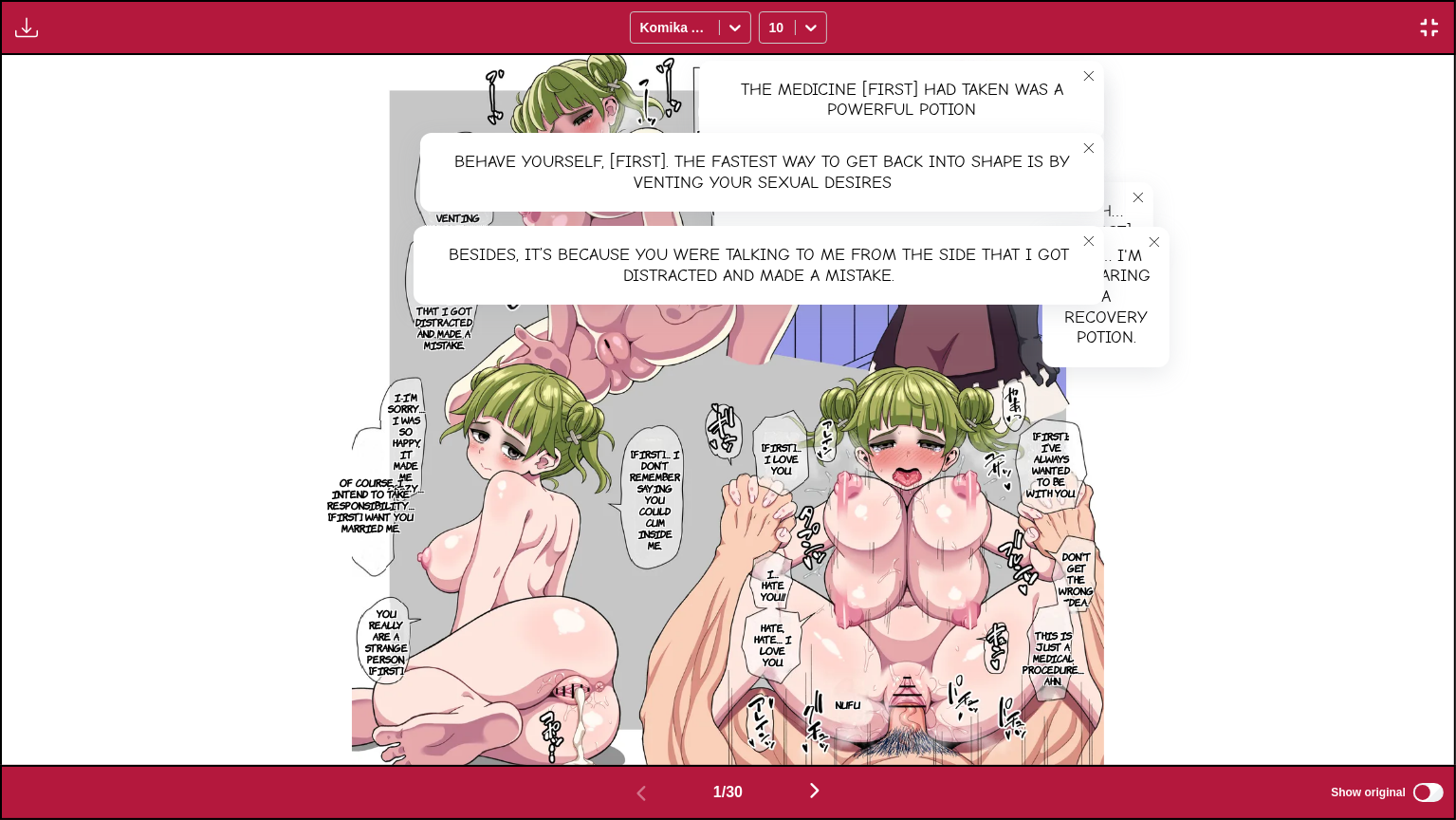 click on "[FIRST]: I’ve always wanted to be with you." at bounding box center [1051, 464] 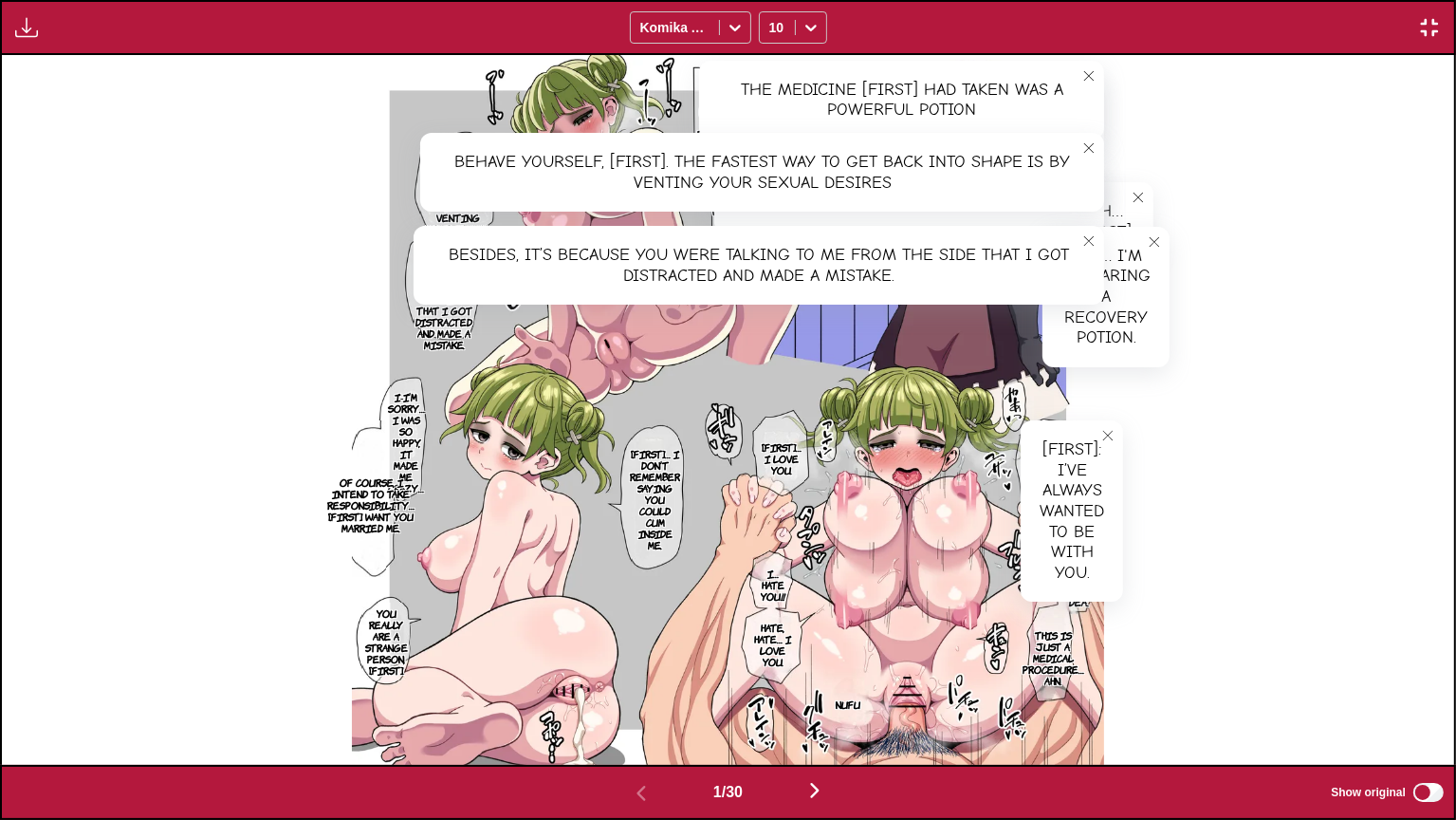 click at bounding box center [1108, 436] 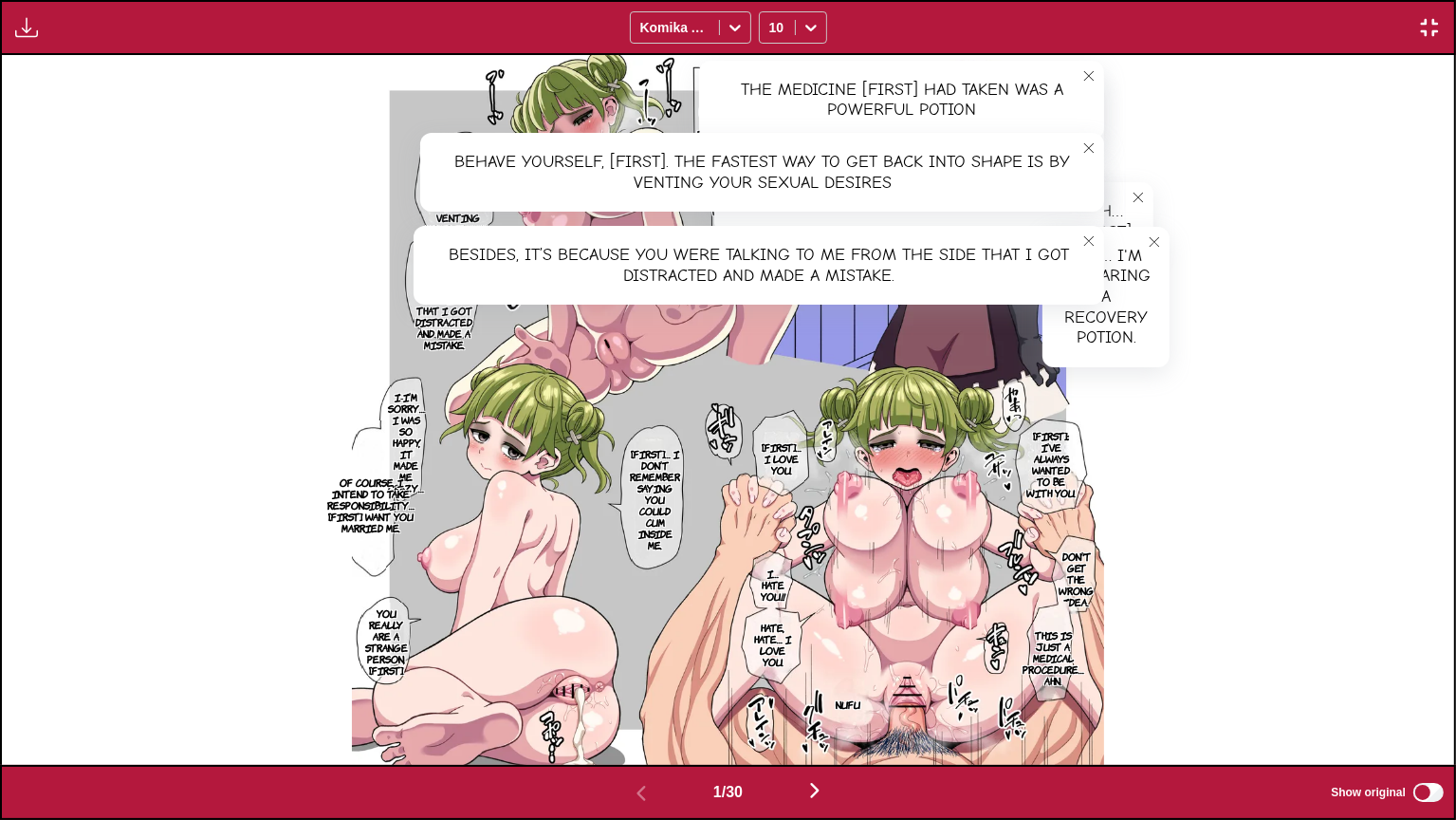 click on "Don't get the wrong idea." at bounding box center [1077, 579] 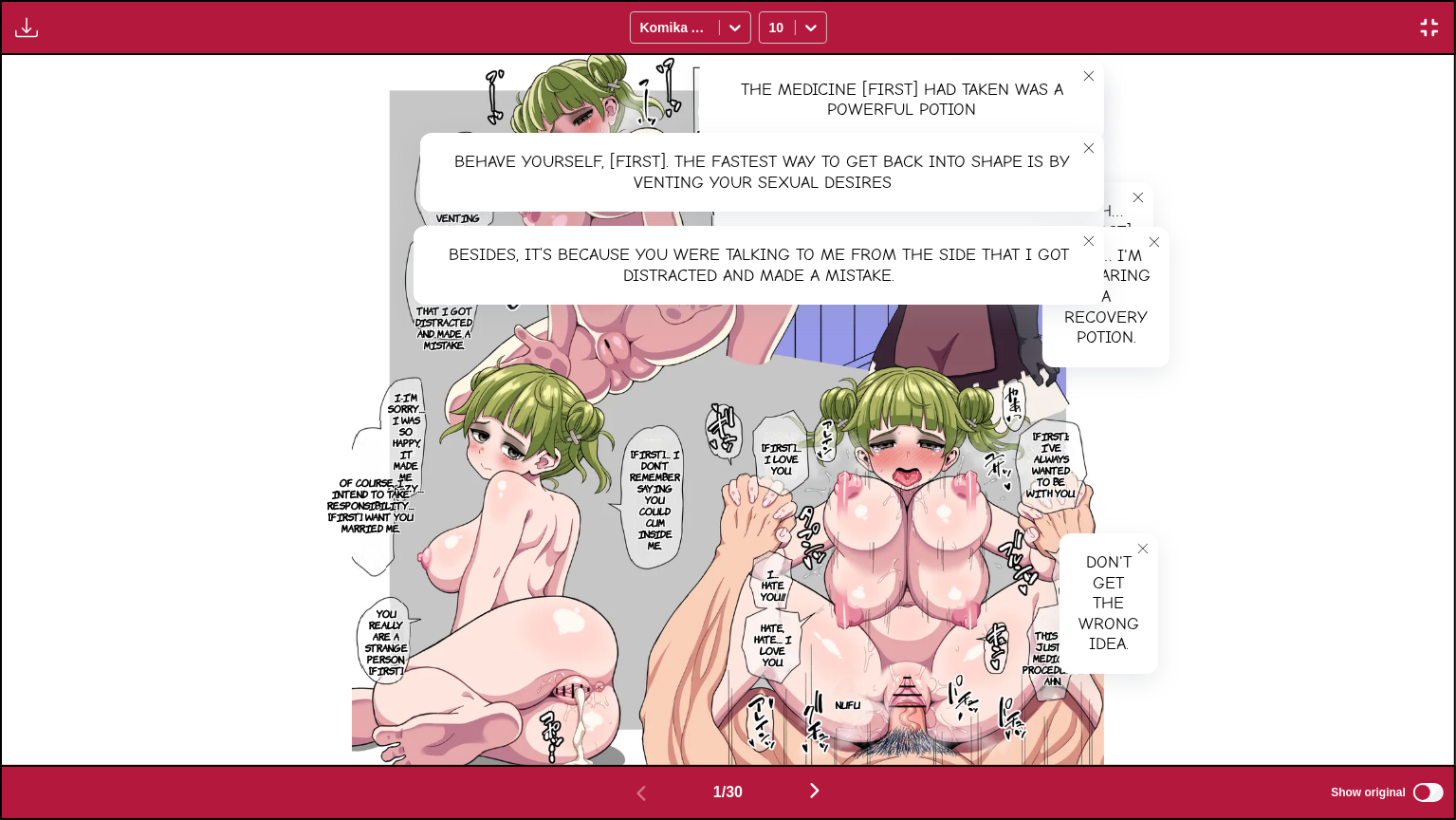 click on "This is just a medical procedure… Ahn." at bounding box center (1053, 658) 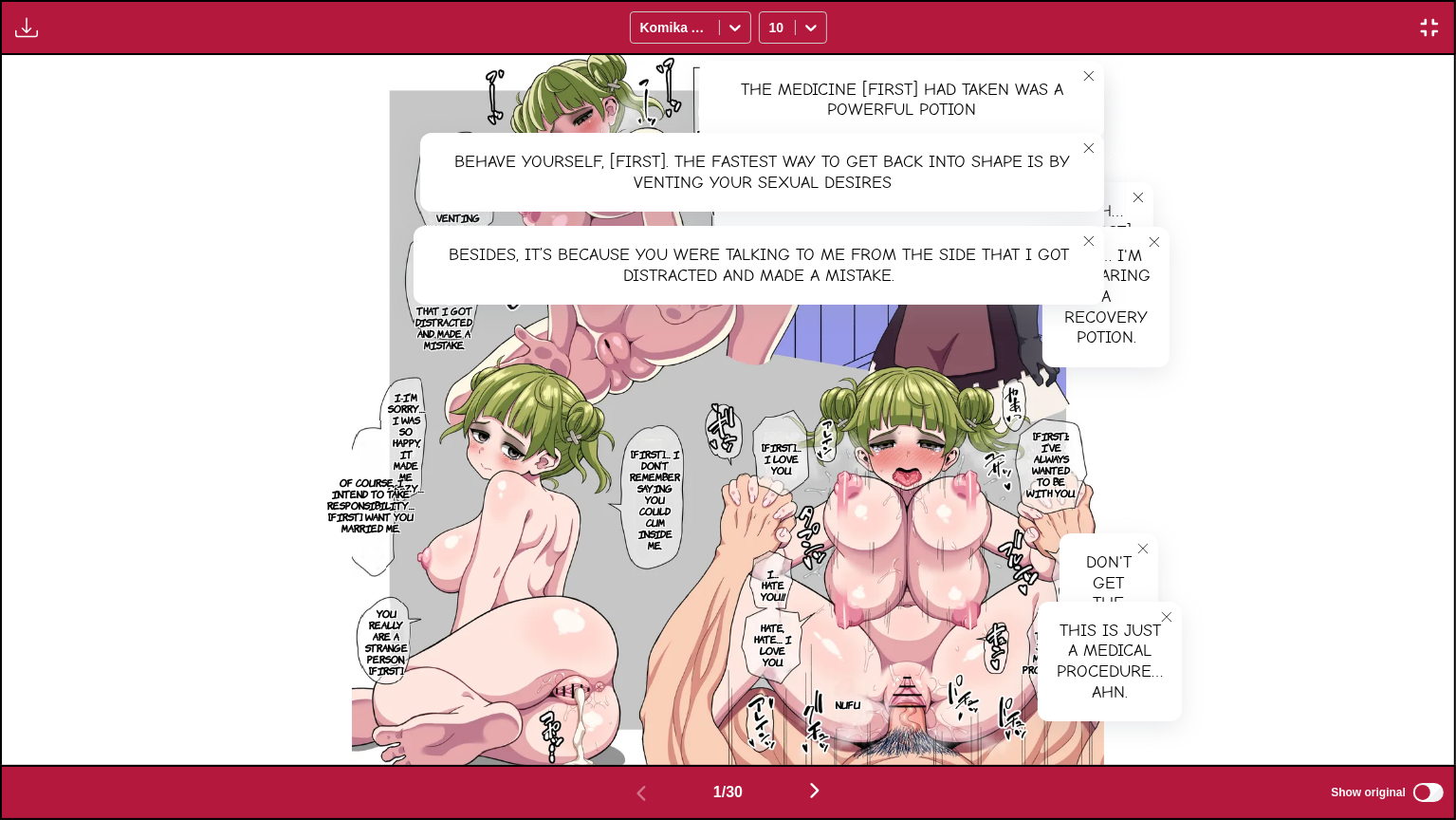 click on "[FIRST]… I don’t remember saying you could cum inside me." at bounding box center [654, 499] 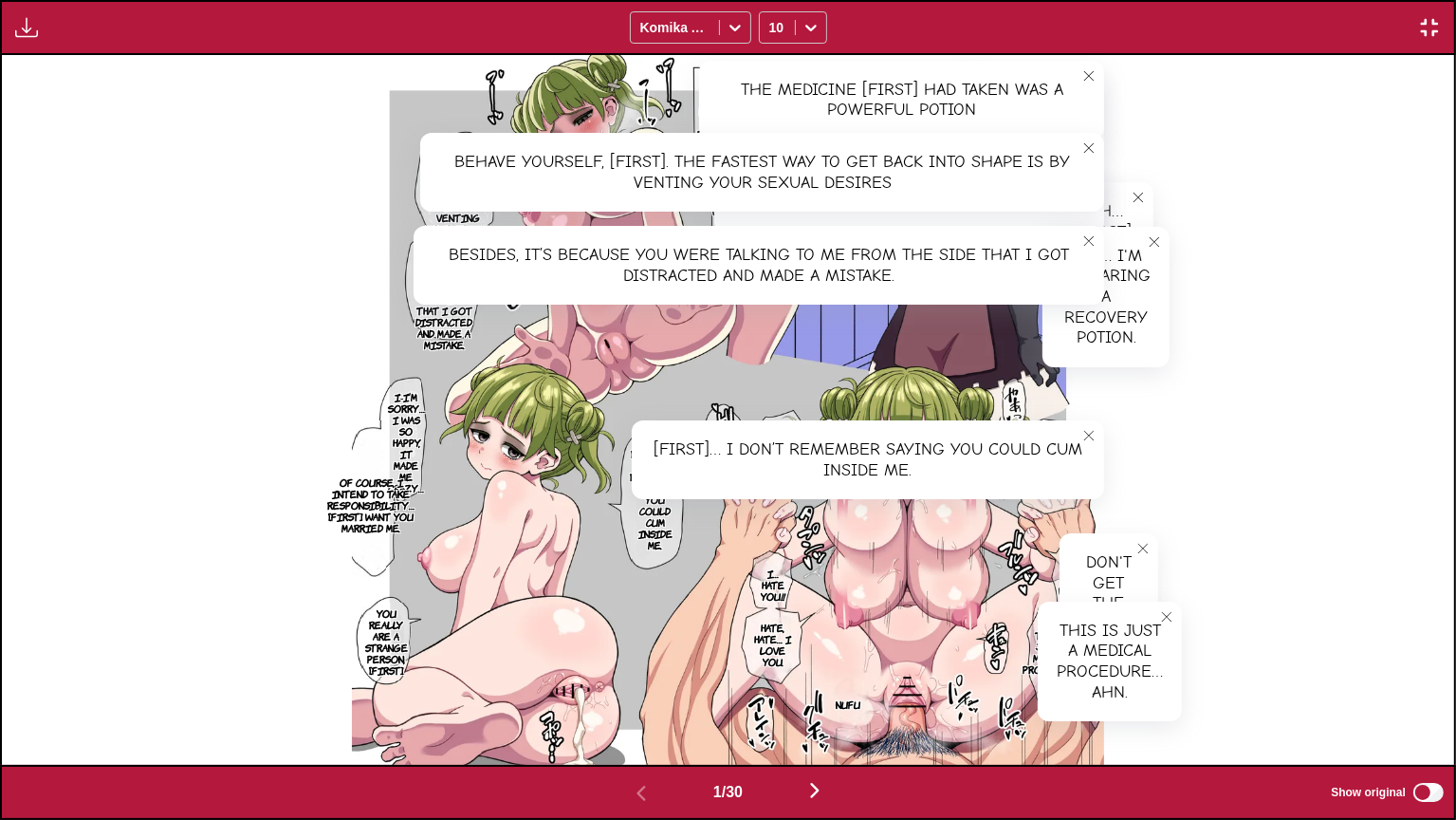 click on "I-I’m sorry… I was so happy, it made me crazy…" at bounding box center [406, 442] 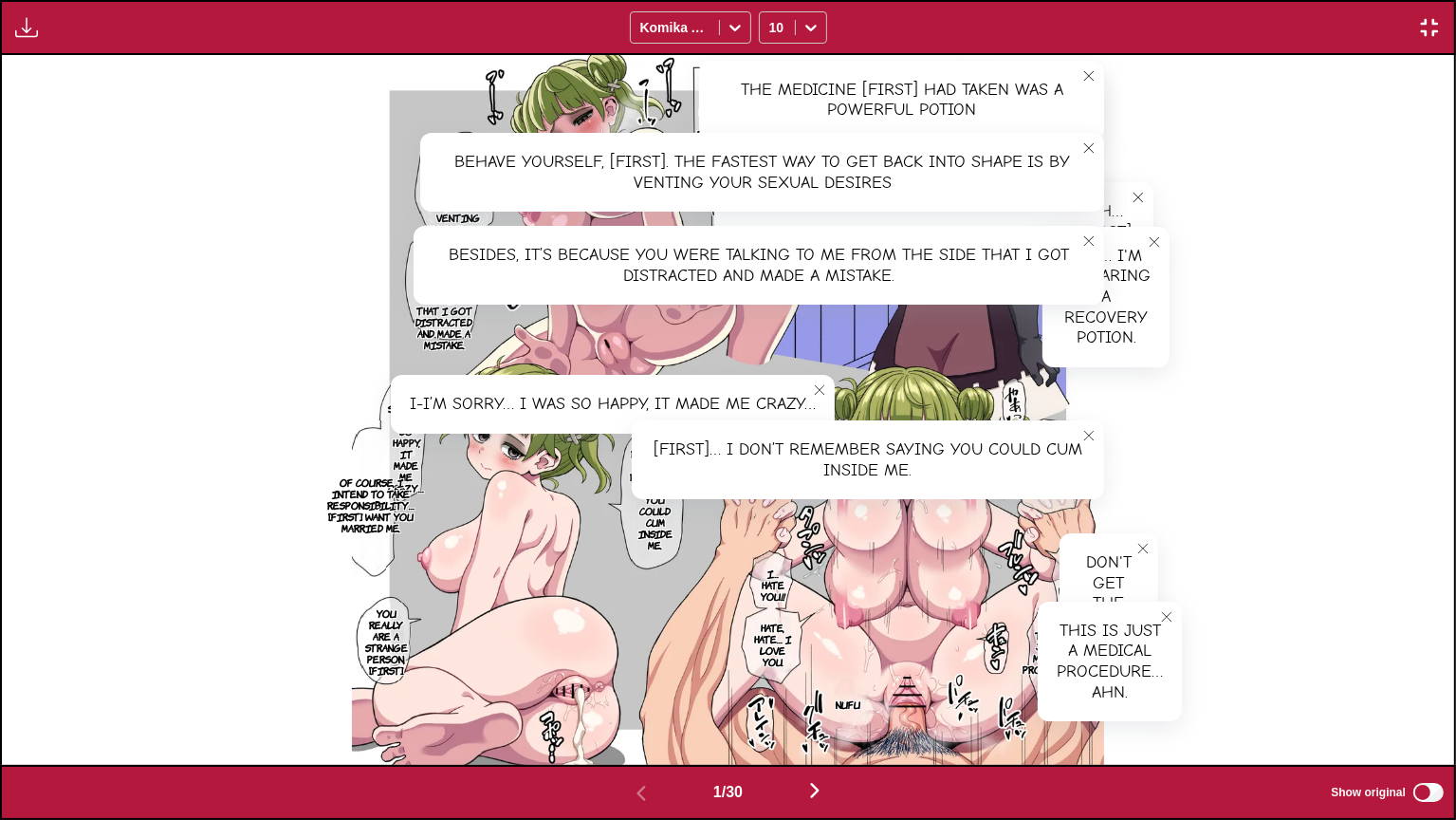 click on "Of course, I intend to take responsibility… [FIRST] want you married me." at bounding box center [372, 505] 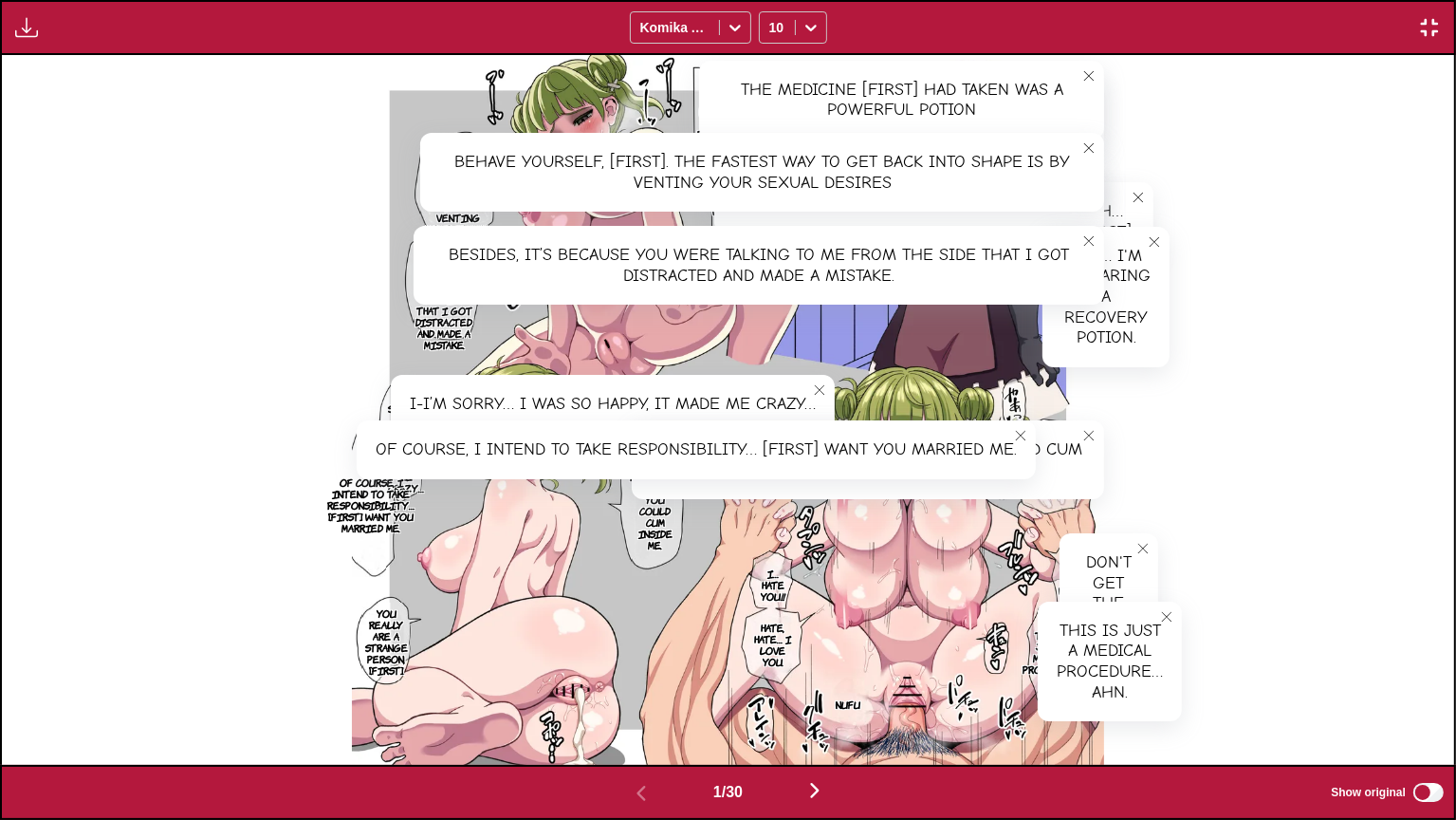 click on "You really are a strange person, [FIRST]." at bounding box center [386, 642] 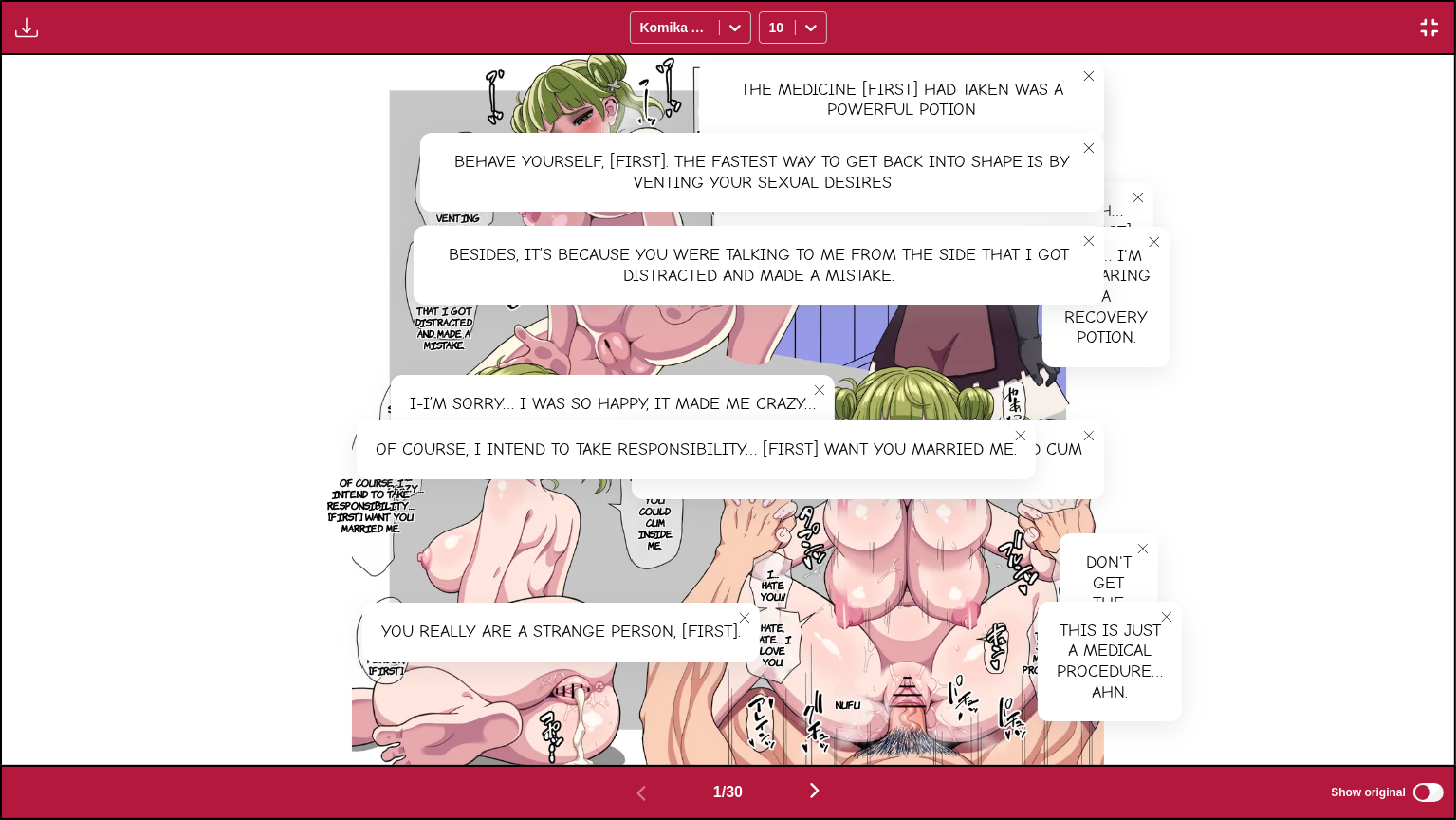 type 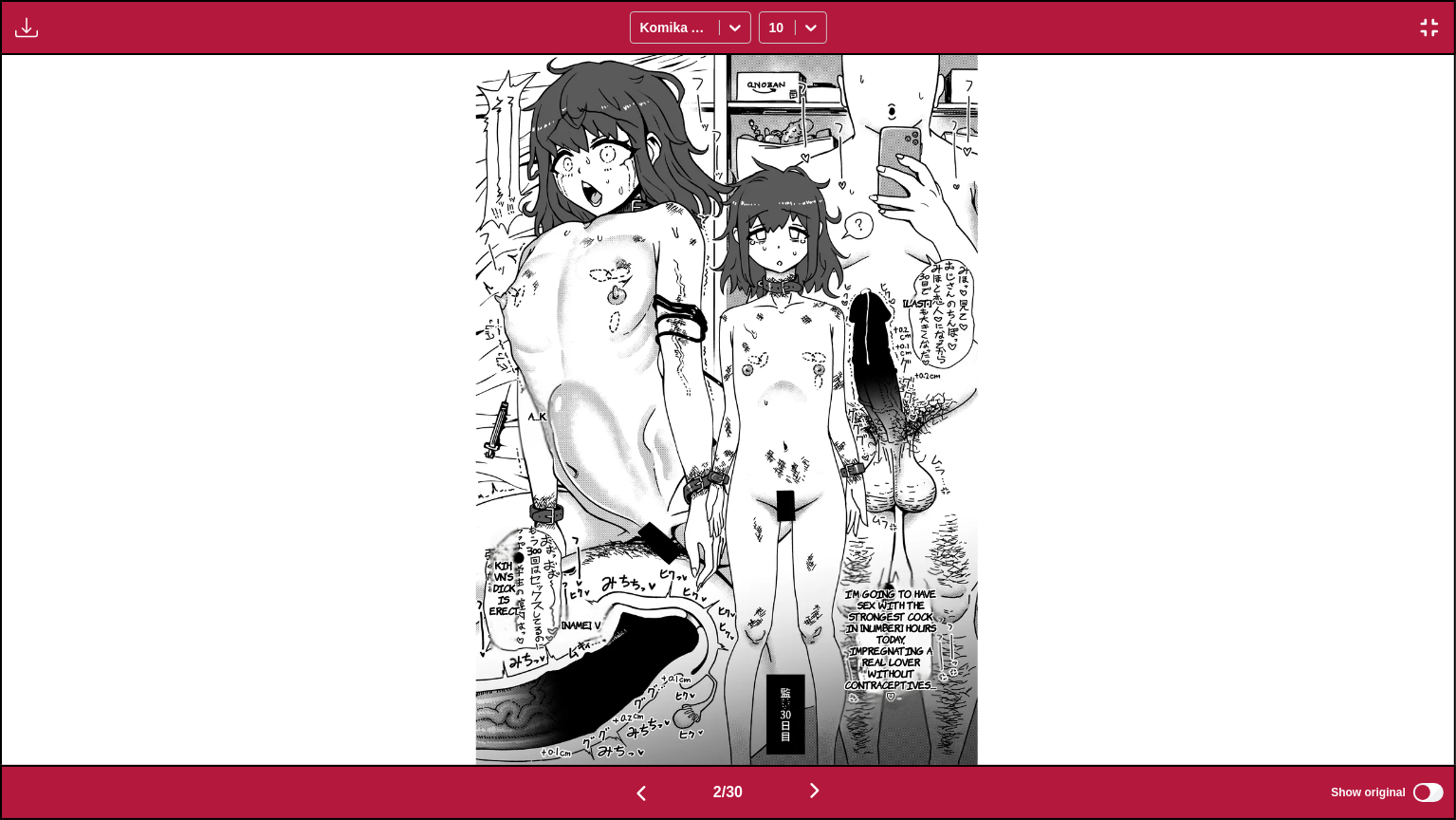 click on "I’m going to have sex with the strongest cock in [NUMBER] hours today, impregnating a real lover without contraceptives…♡" at bounding box center [891, 644] 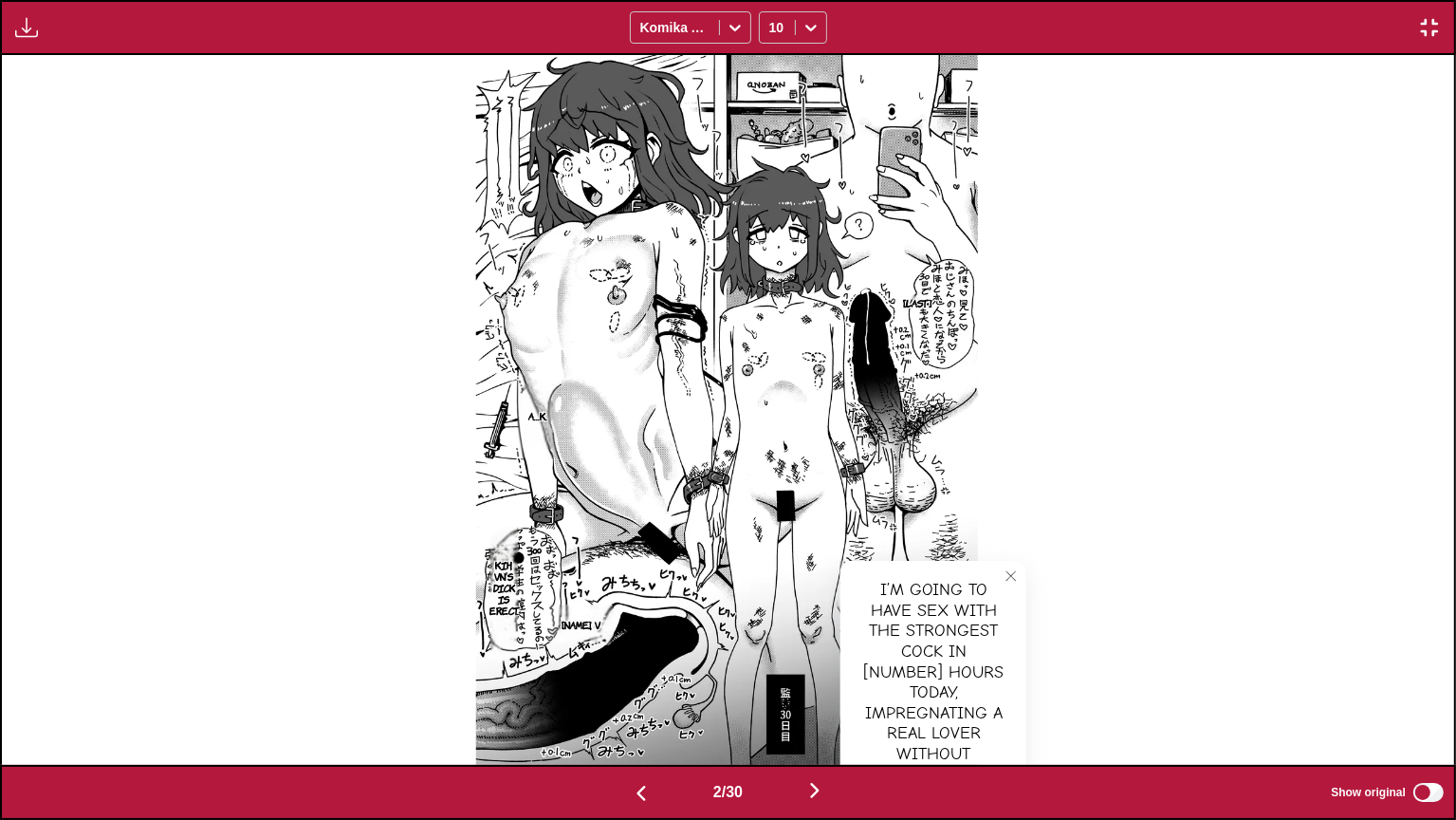click on "Kih, VN’s dick is erect." at bounding box center (504, 587) 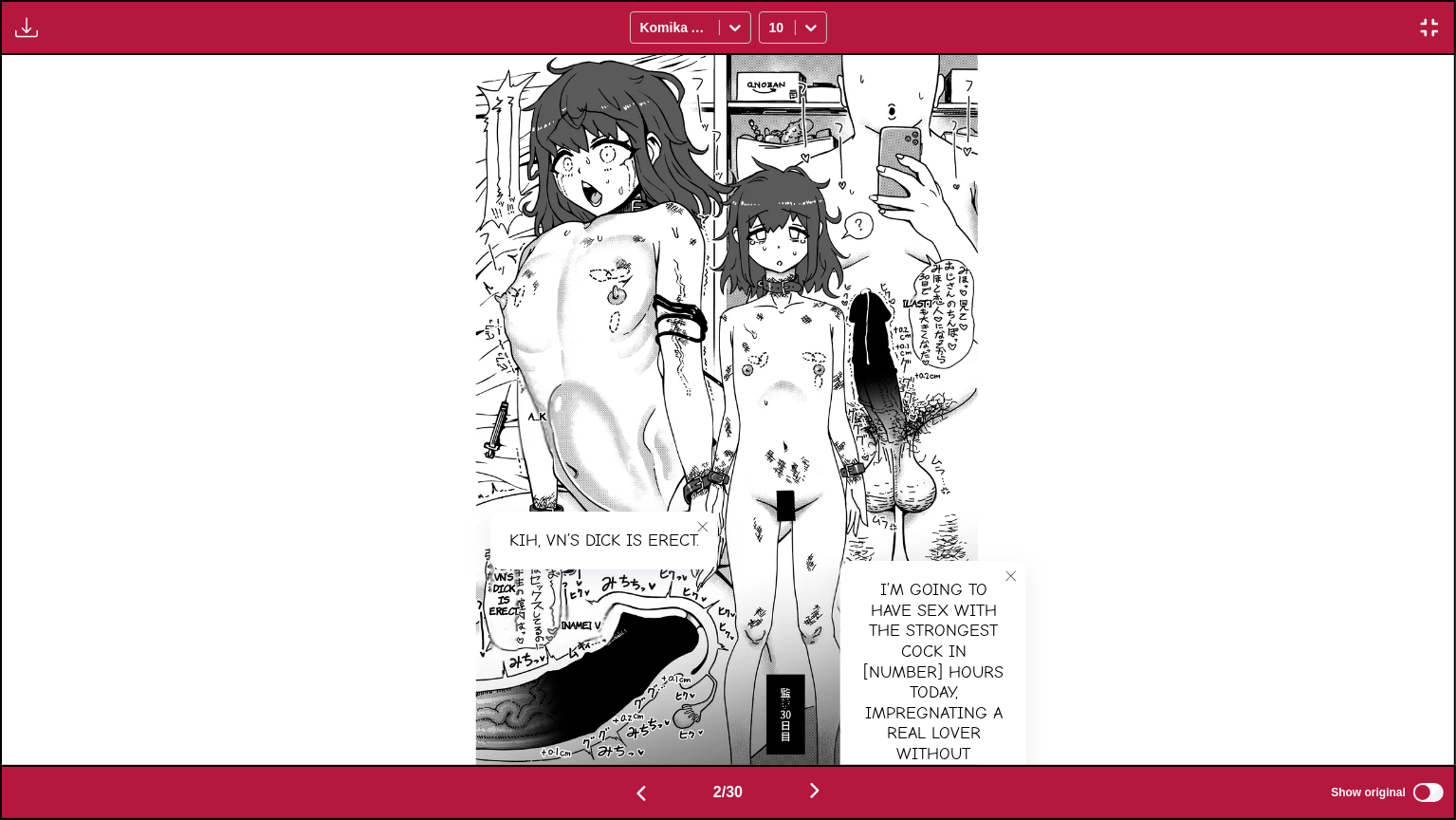 click 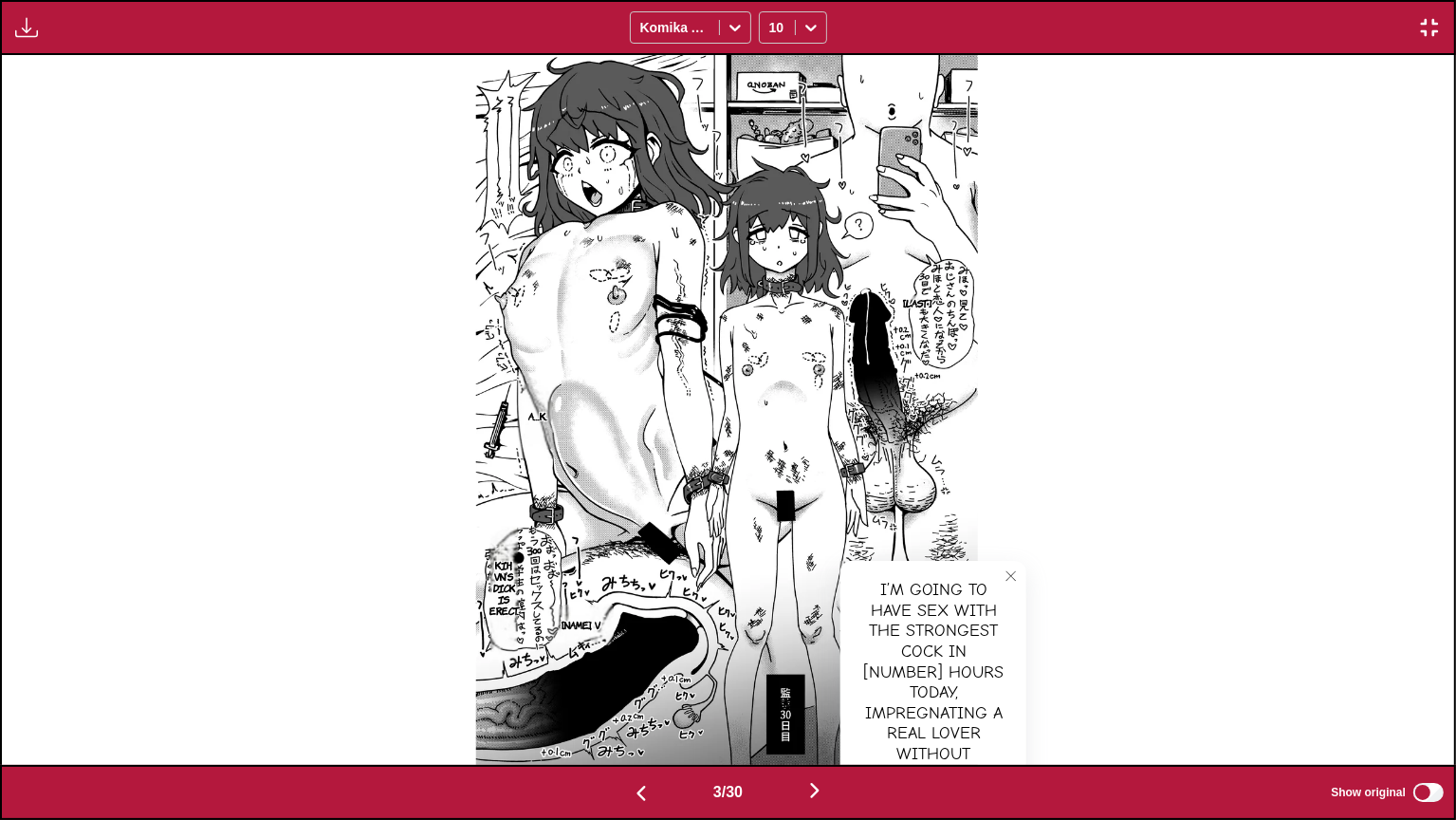 scroll, scrollTop: 0, scrollLeft: 2906, axis: horizontal 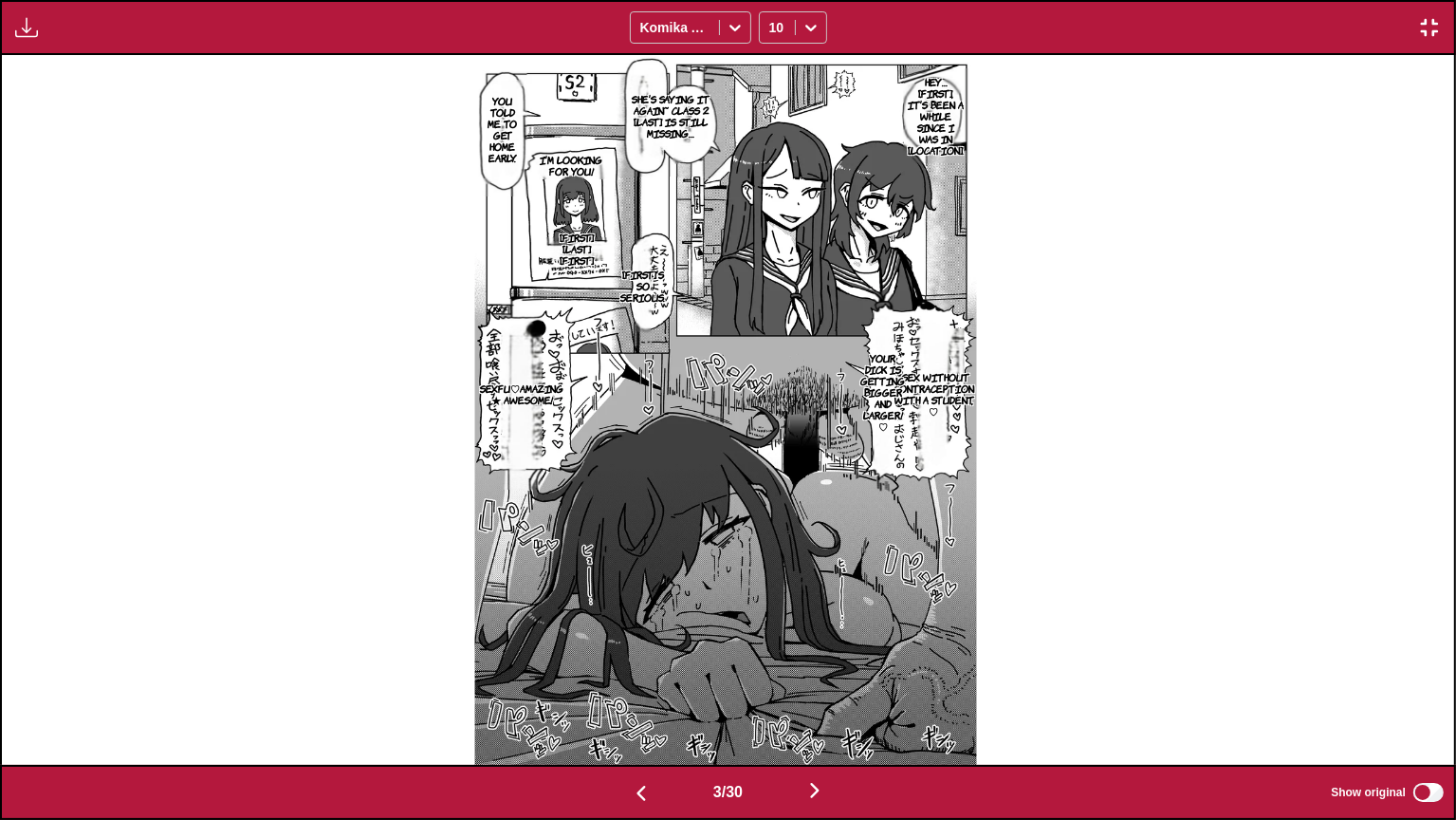 click on "Hey… [FIRST], it’s been a while since I was in [LOCATION]." at bounding box center [936, 116] 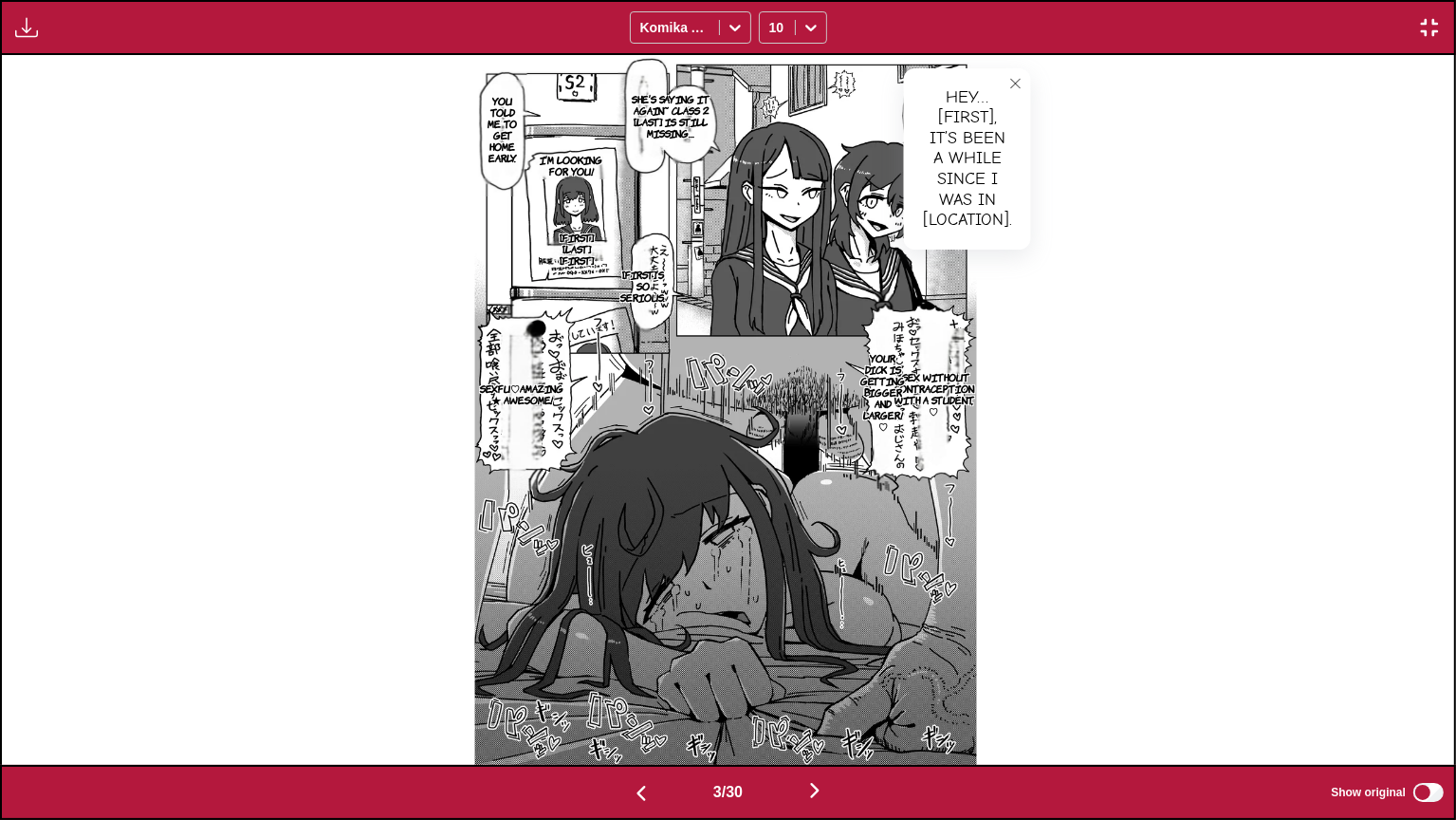 click 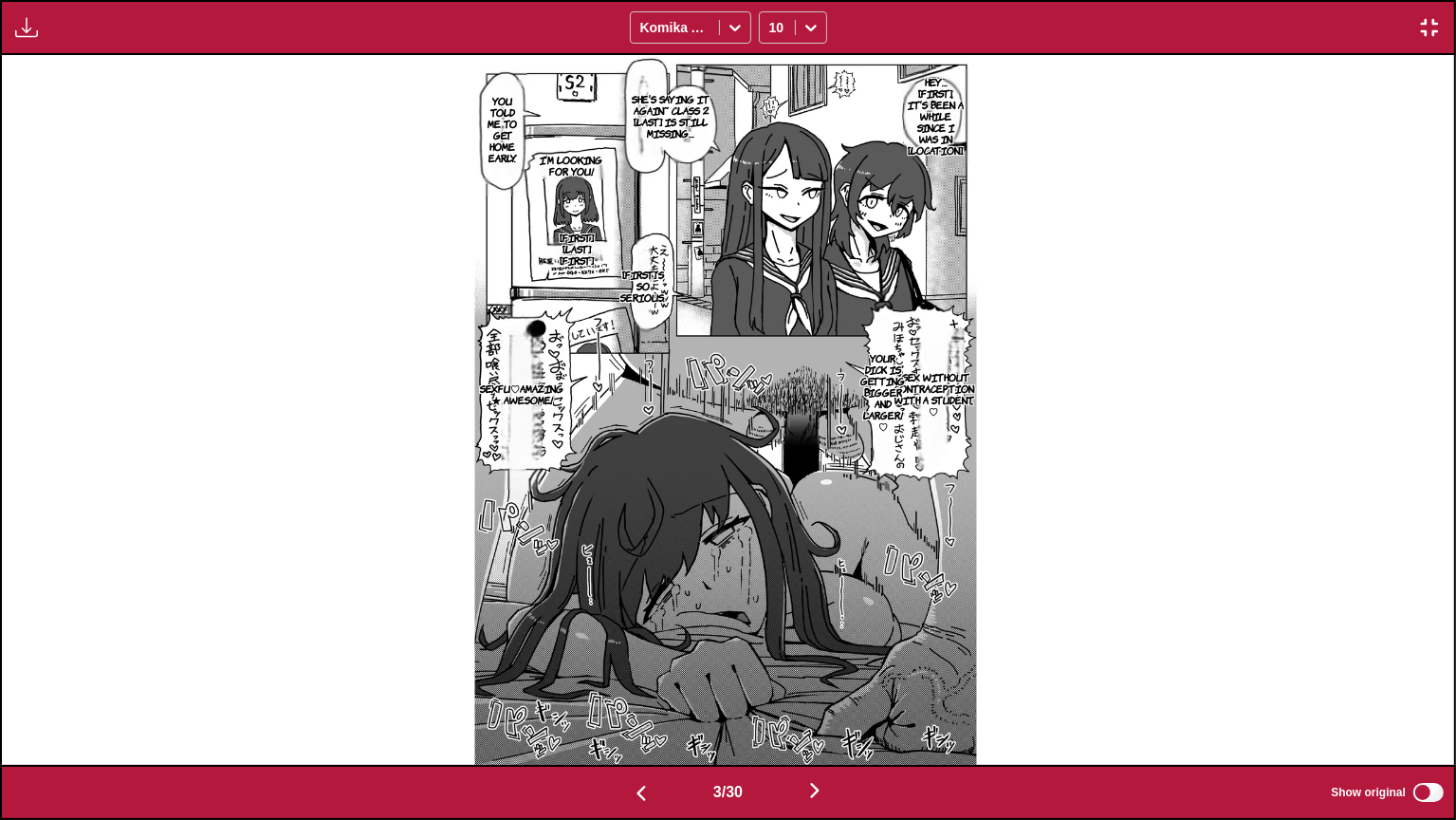 click on "She’s saying it again~ Class 2 [LAST] is still missing…" at bounding box center [672, 116] 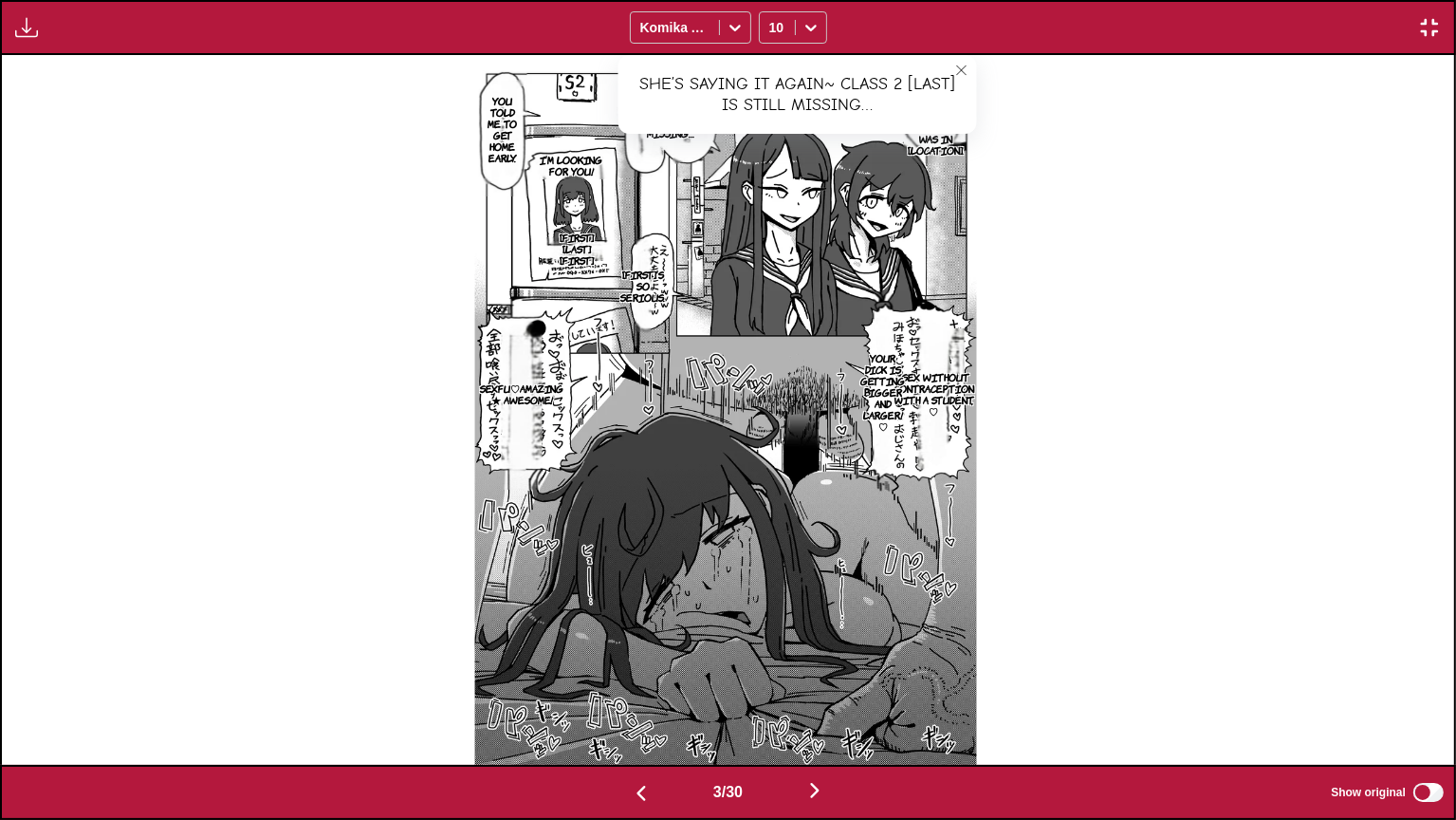 click 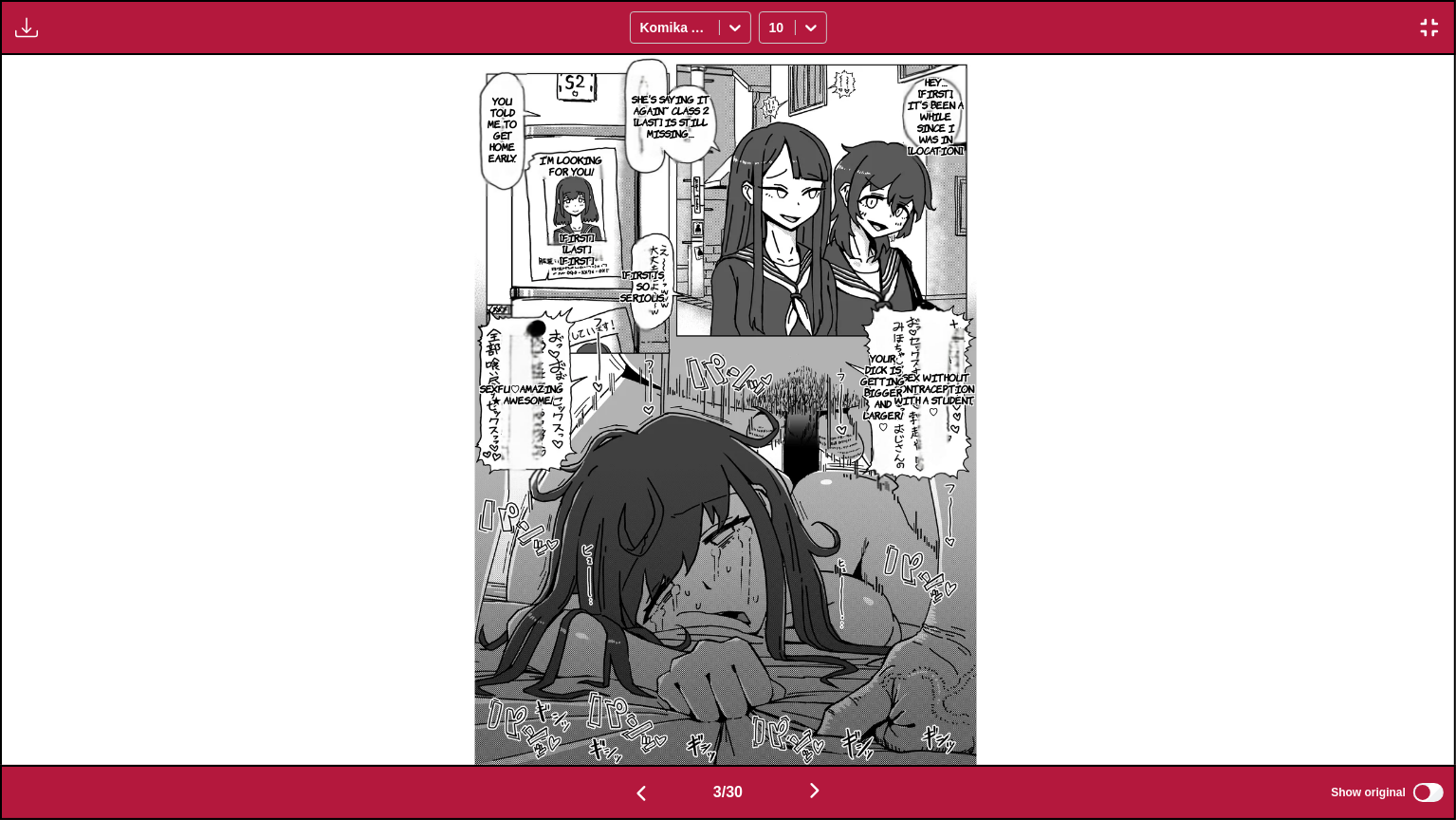 click on "You told me to get home early." at bounding box center (503, 129) 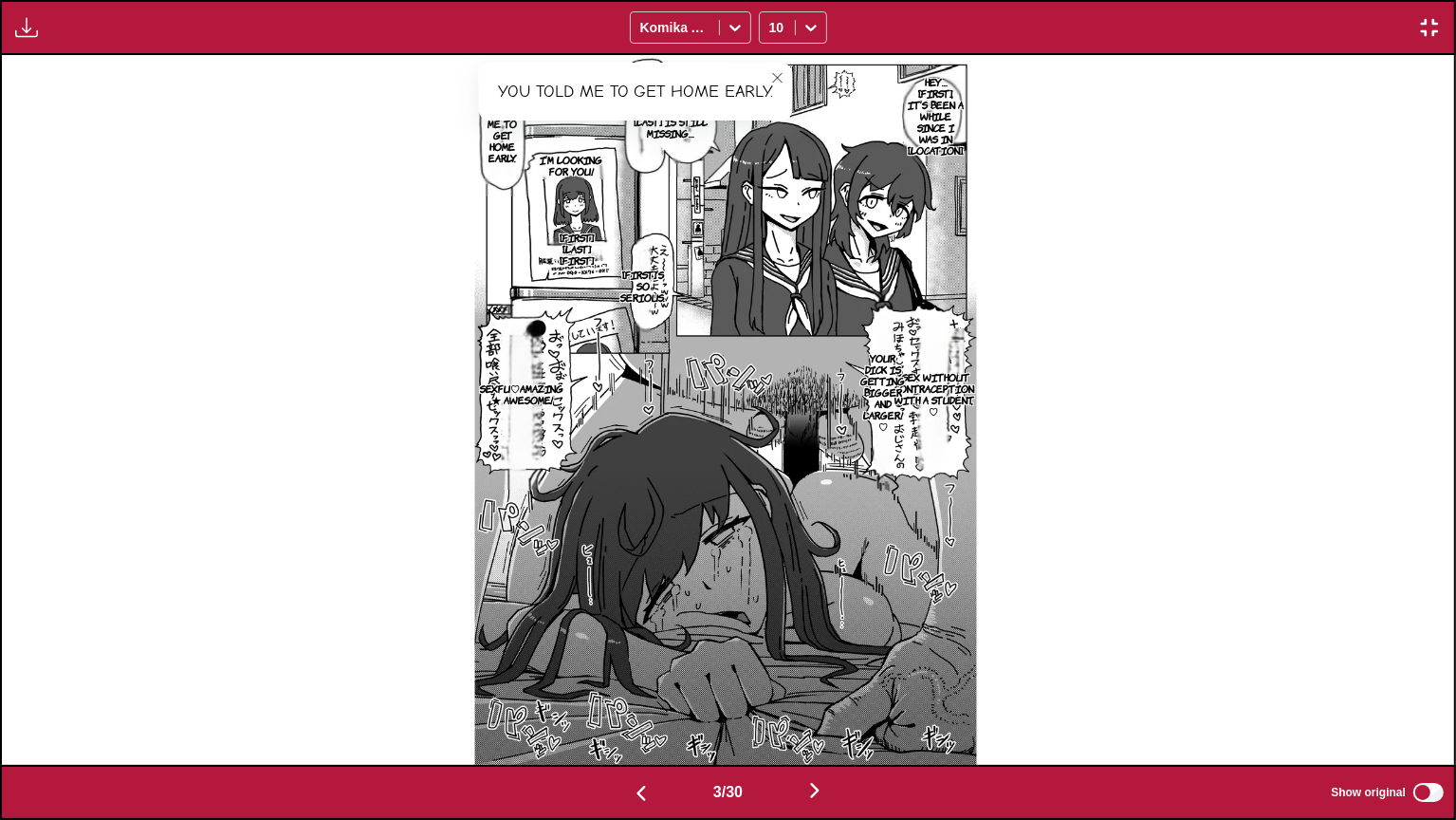 click on "[FIRST]’s so serious." at bounding box center [643, 286] 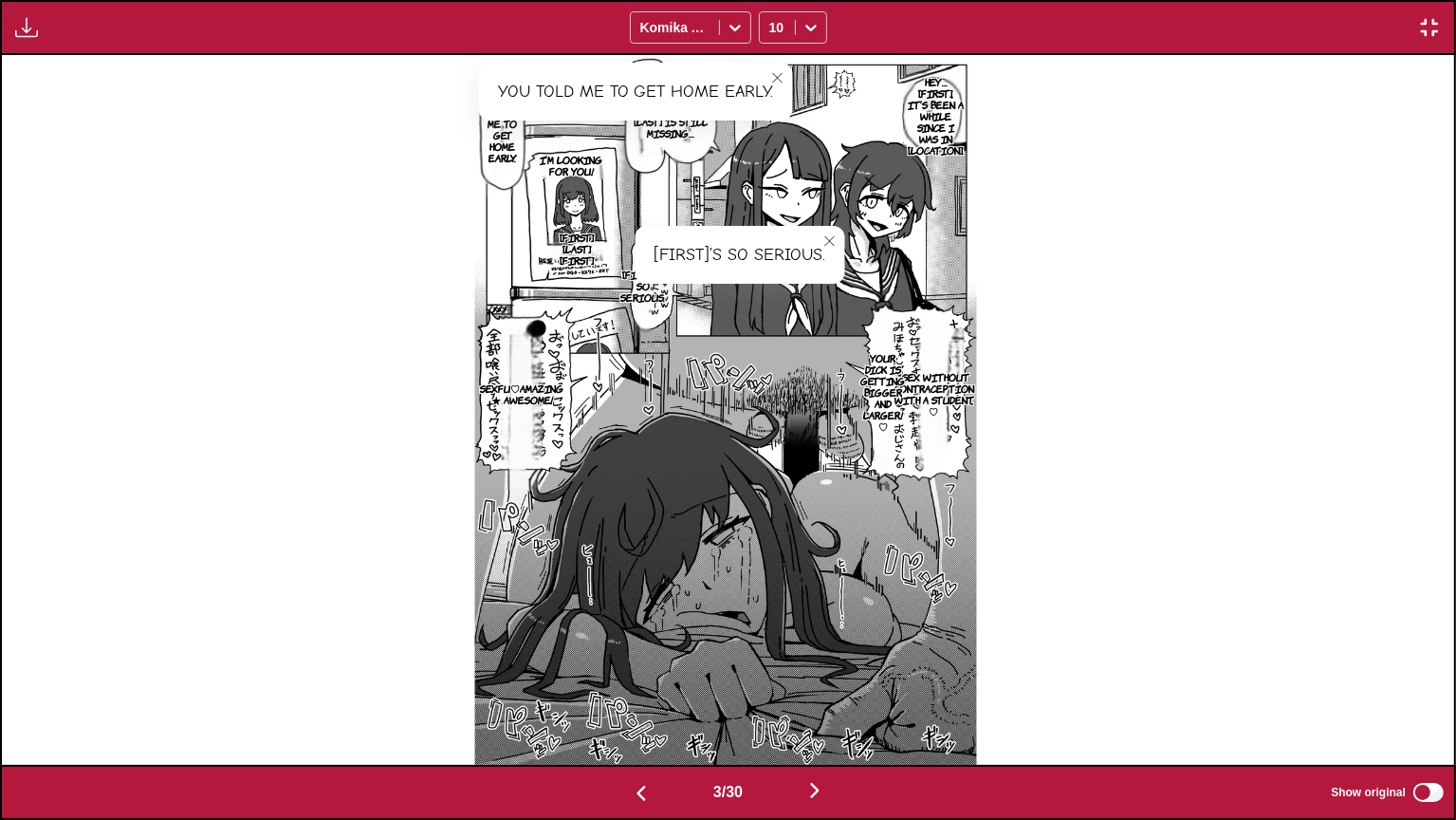 click on "*Sex without contraception with a student, ♡" at bounding box center (933, 394) 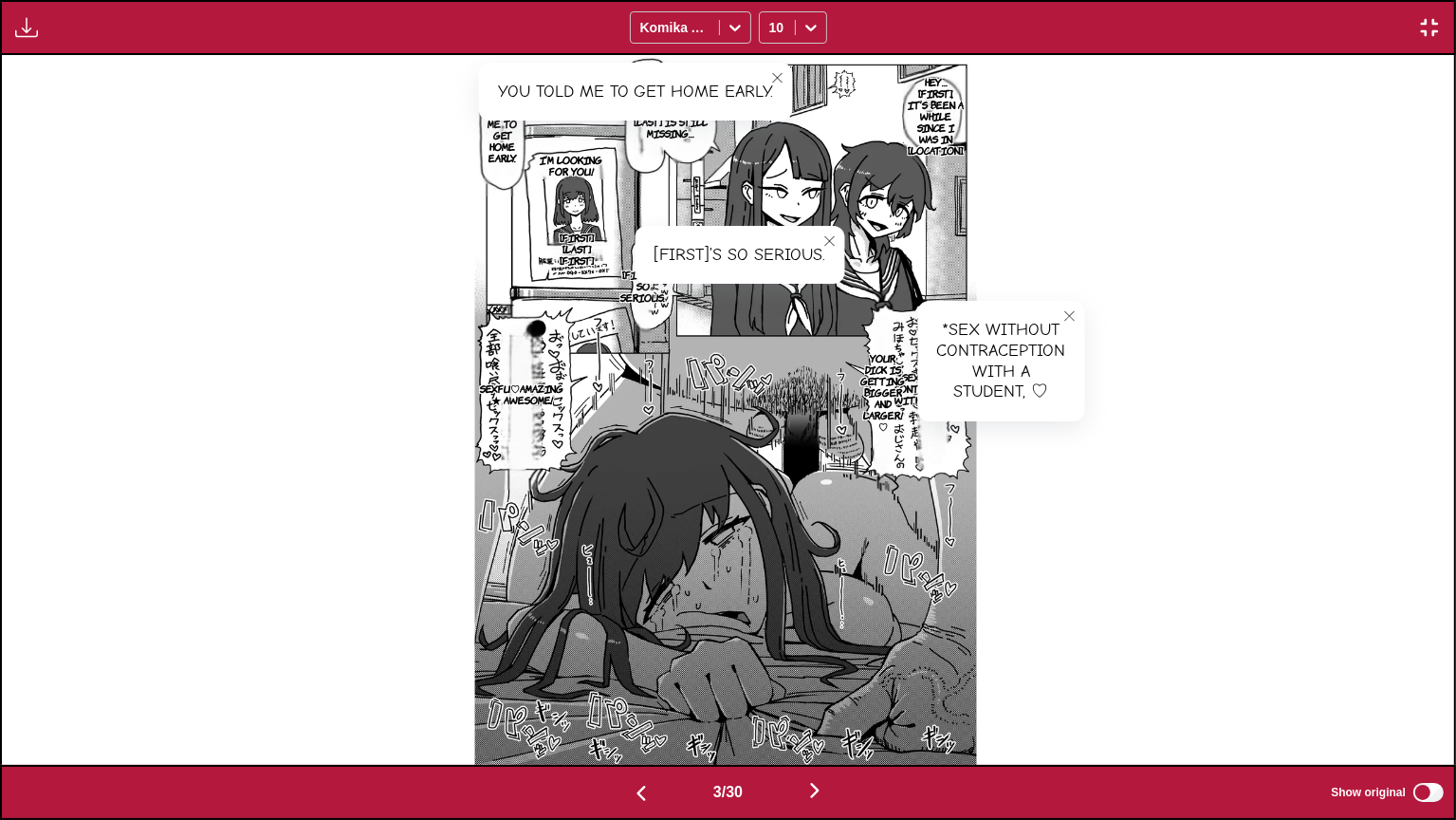 click on "Your dick is getting bigger and larger! ♡" at bounding box center [883, 392] 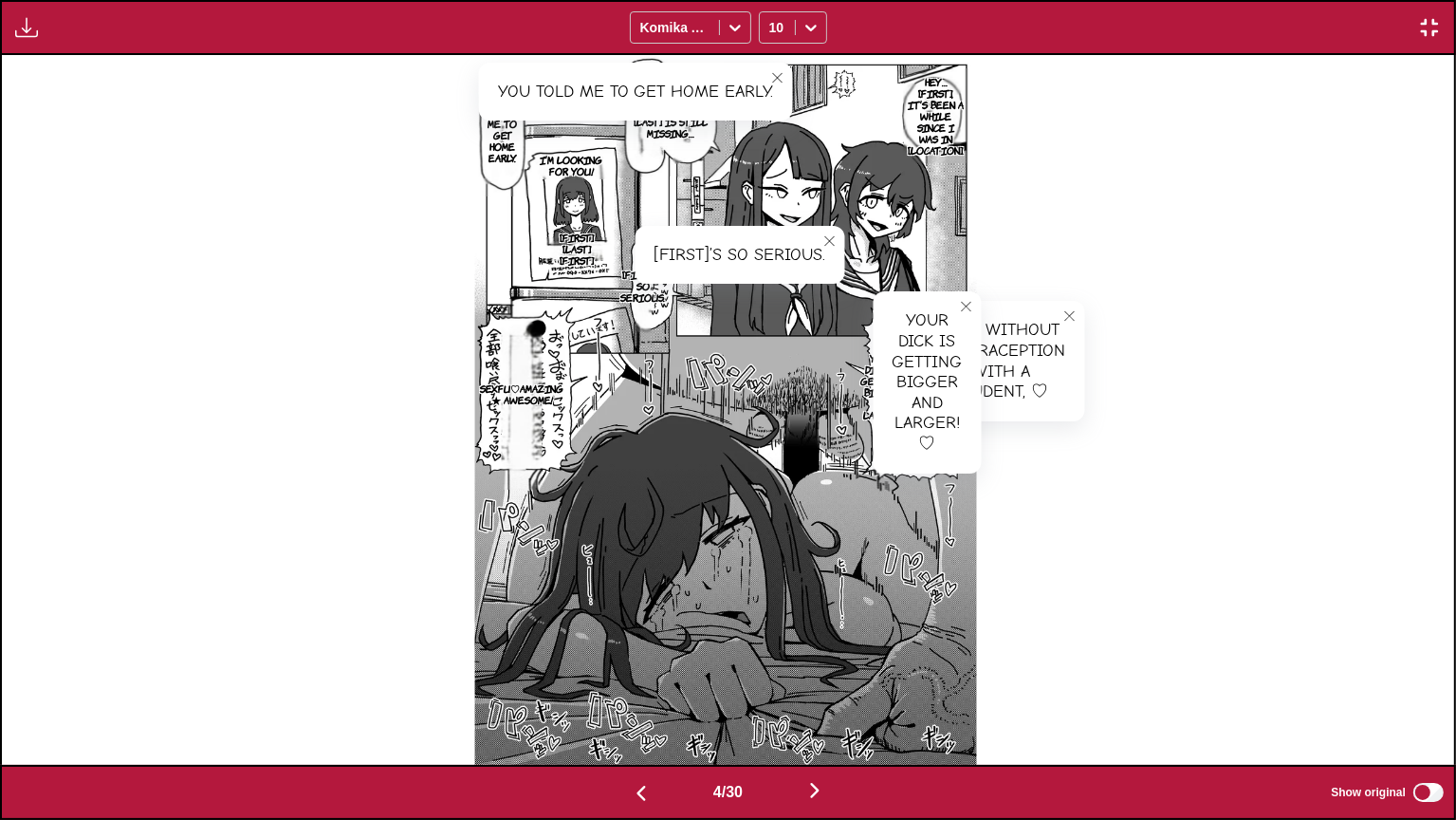 scroll, scrollTop: 0, scrollLeft: 4359, axis: horizontal 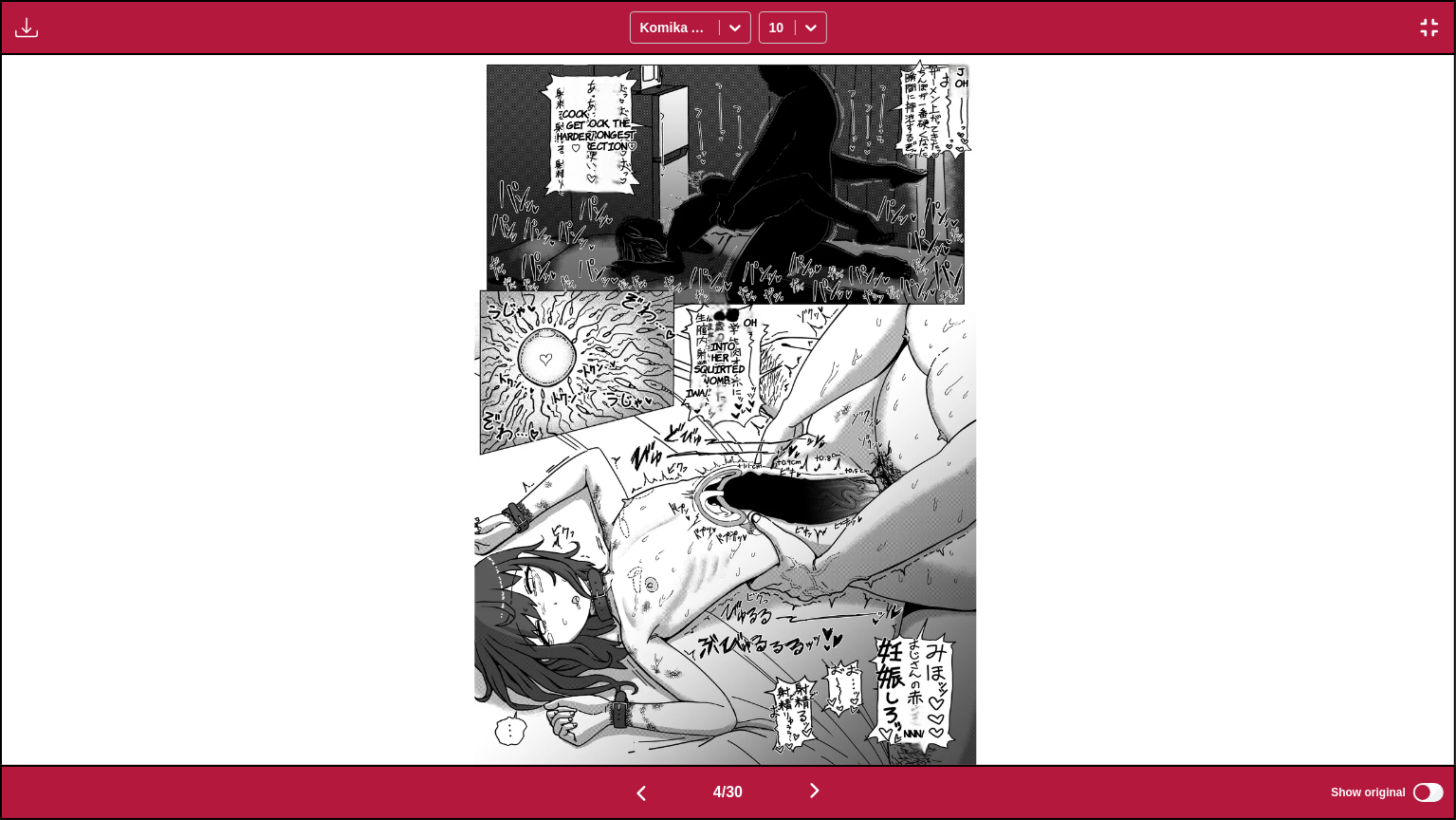click on "Cock, the strongest erection♡" at bounding box center [607, 134] 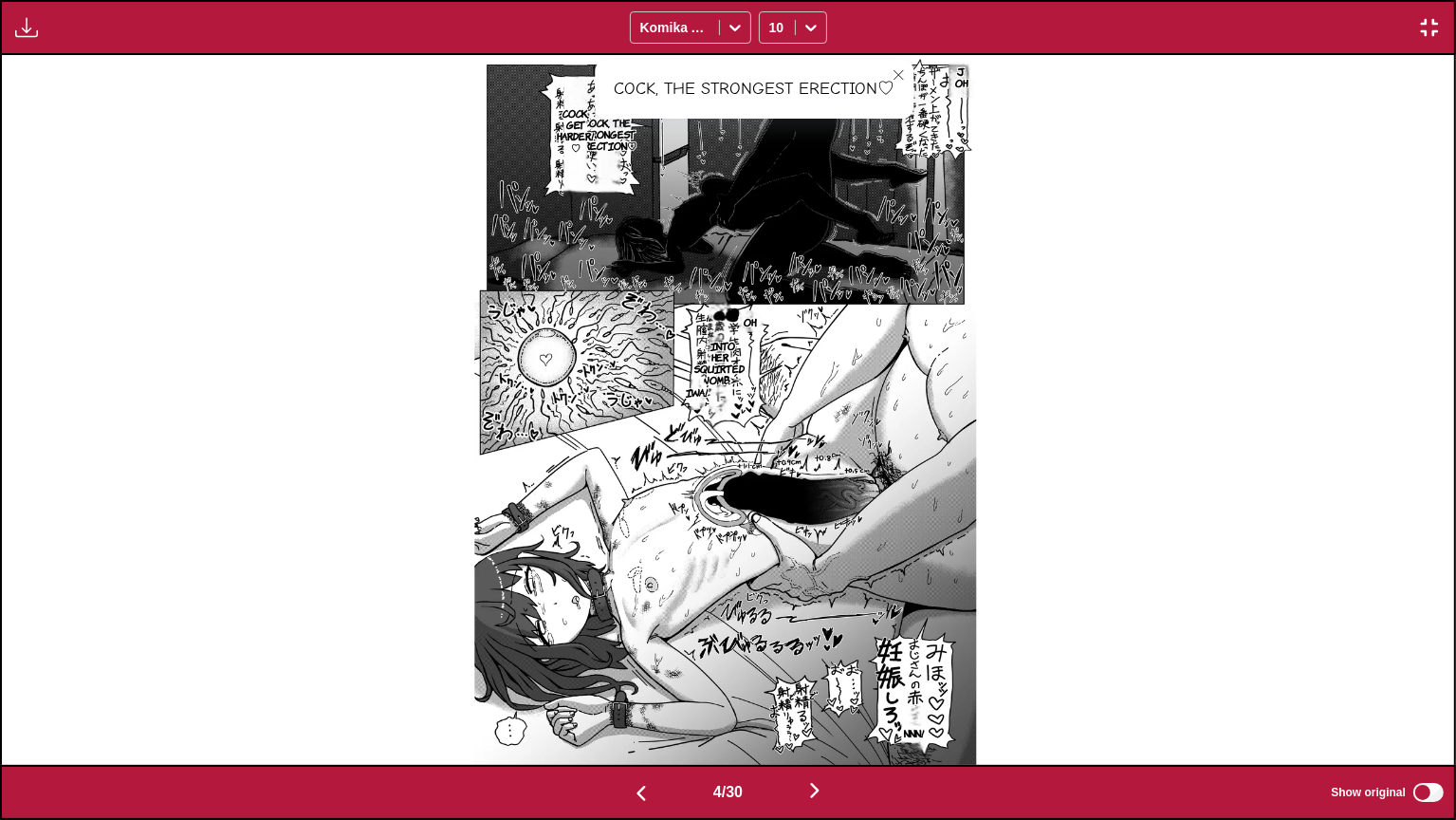 click on "Cock, get harder! ♡" at bounding box center [575, 130] 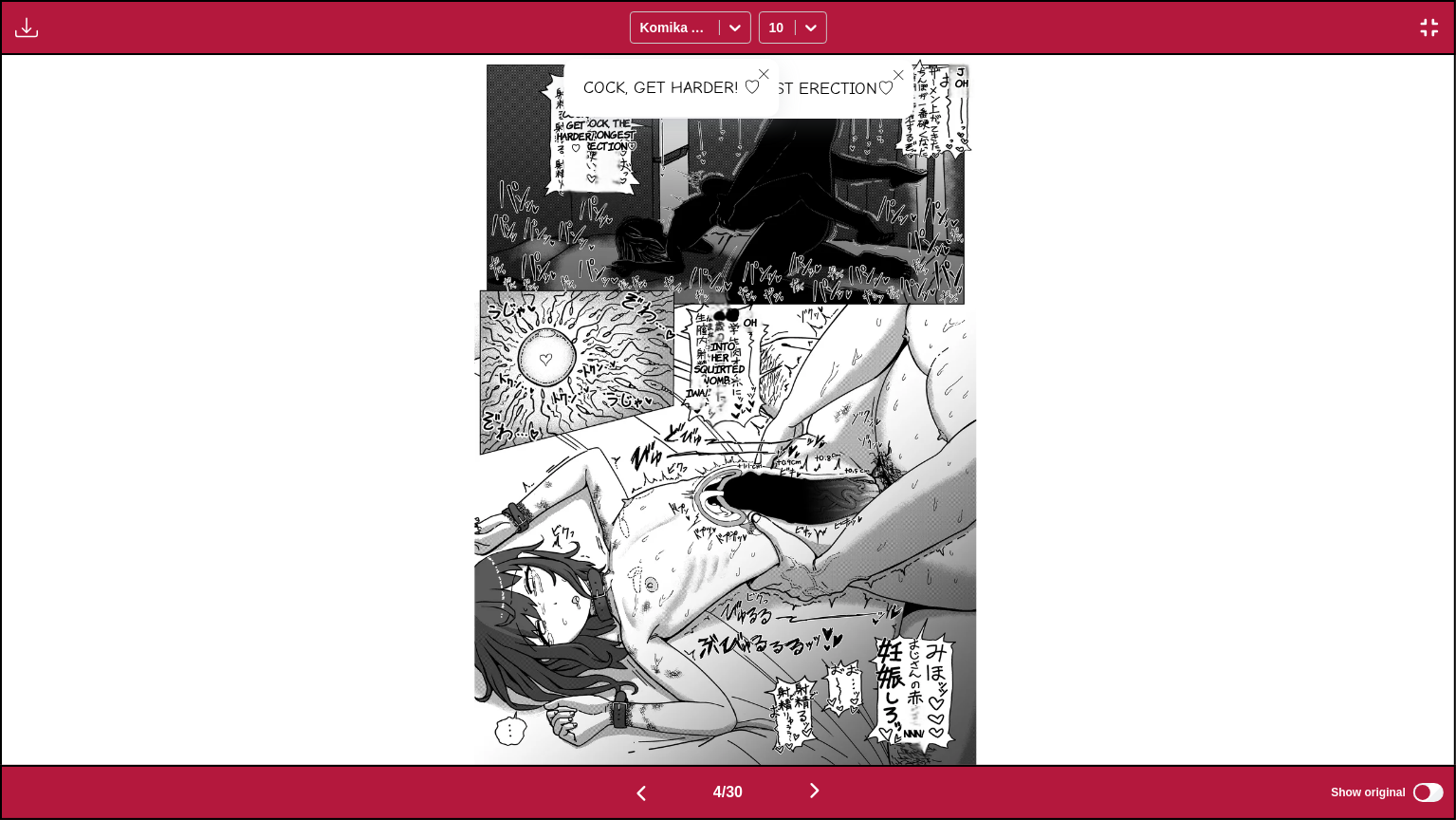 click on "○Into her squirted womb.➢" at bounding box center (719, 363) 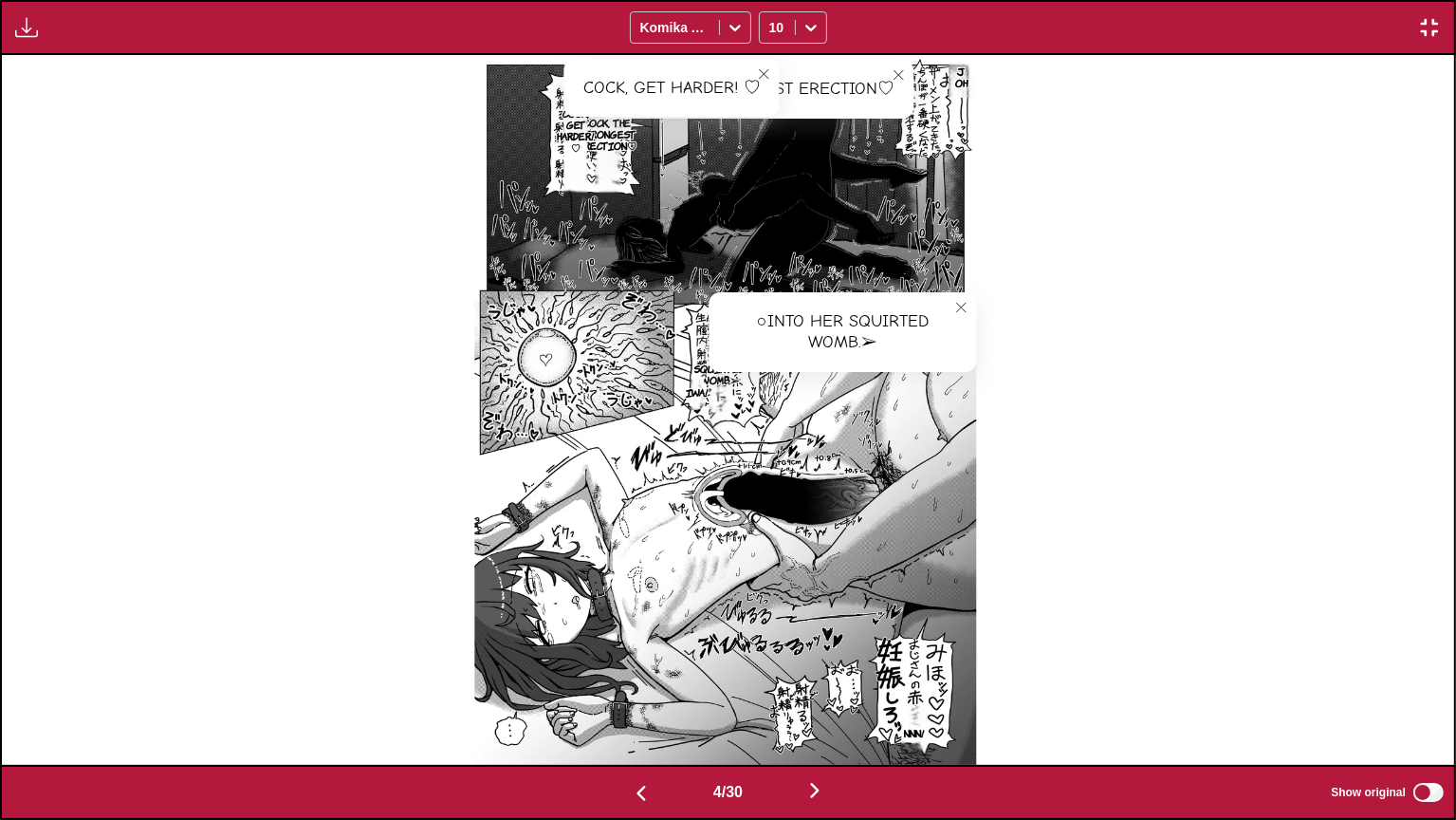 scroll, scrollTop: 0, scrollLeft: 5813, axis: horizontal 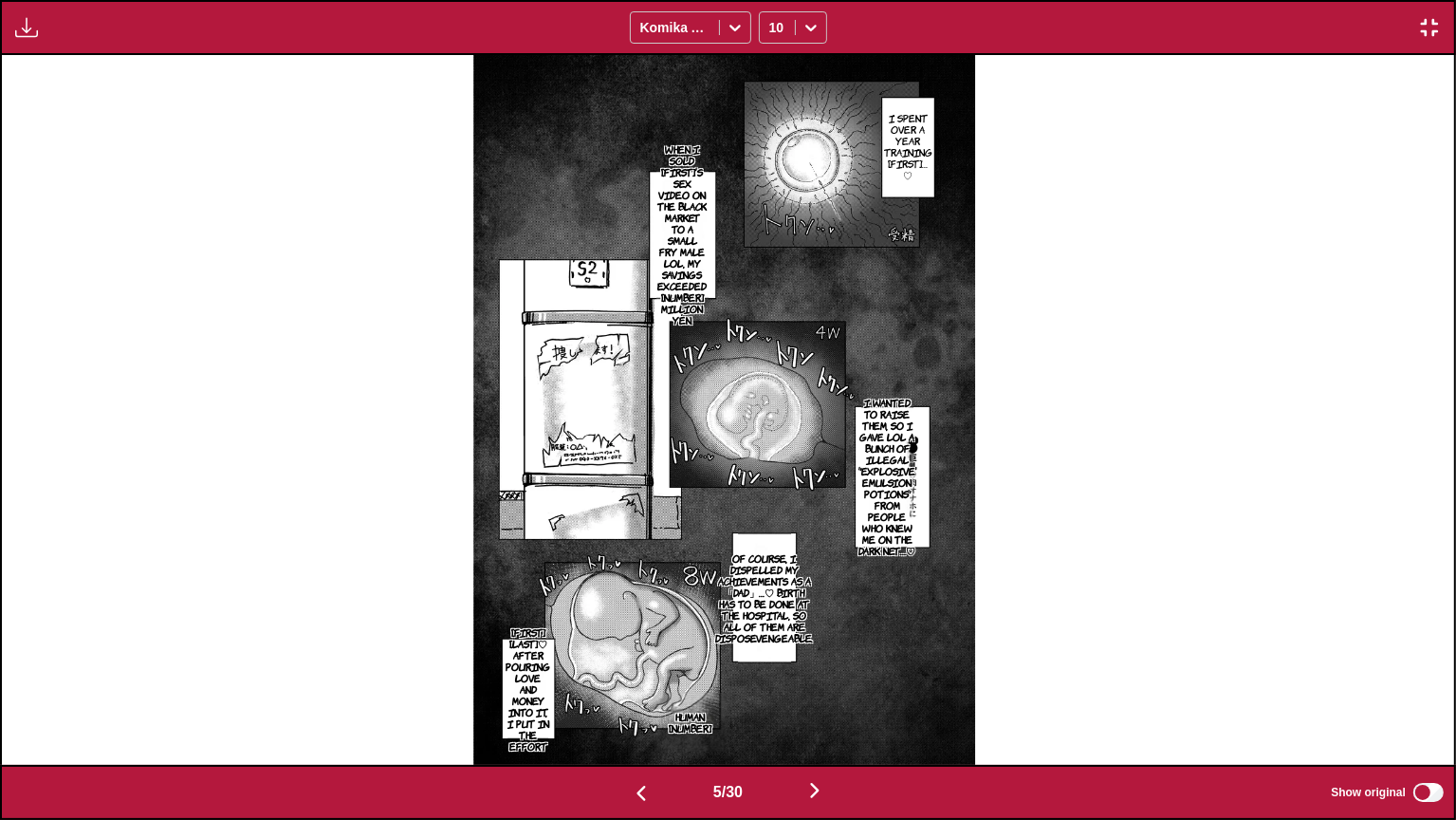 click on "I spent over a year training [FIRST]…♡" at bounding box center [908, 146] 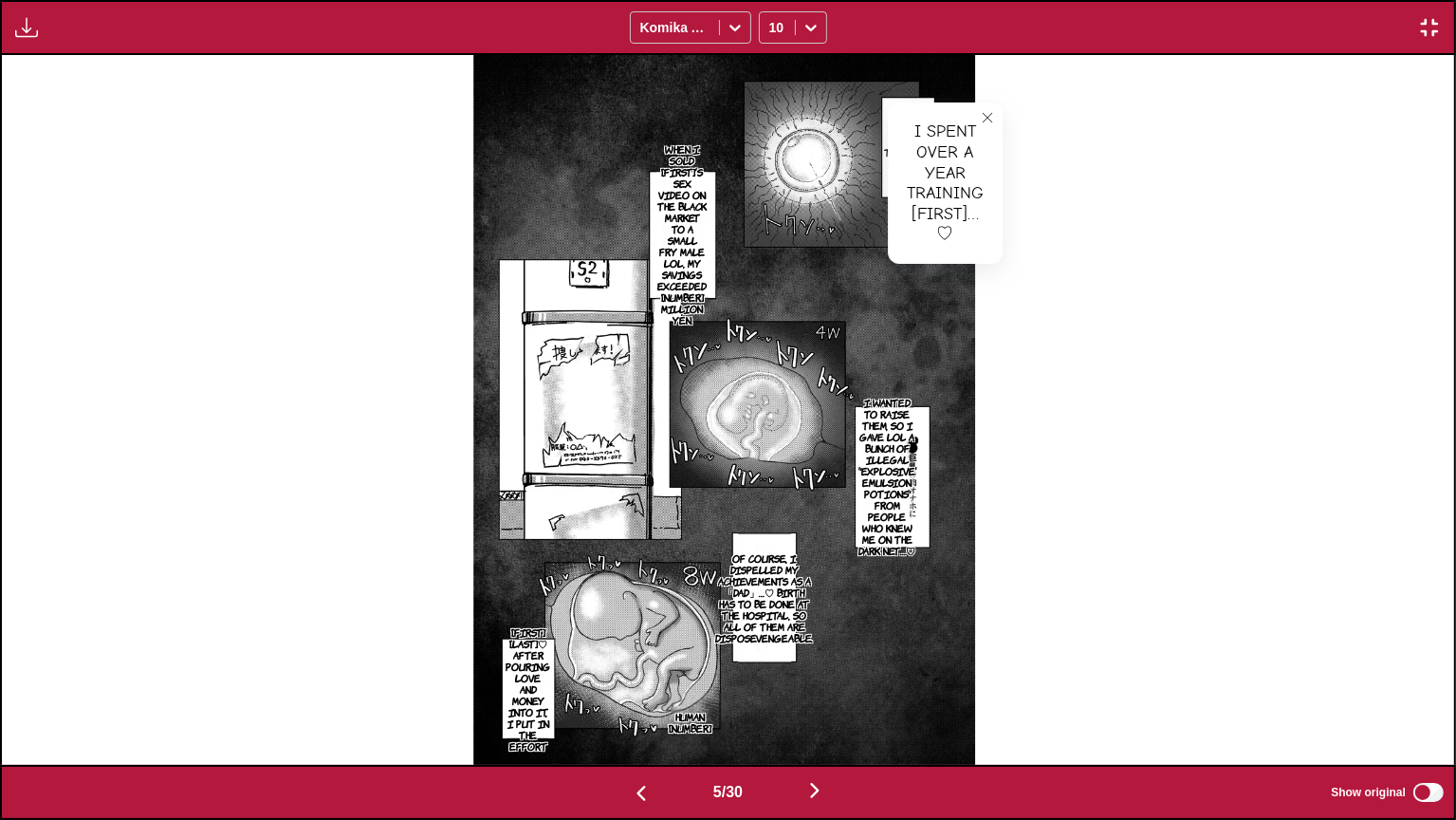 click on "When I sold [FIRST]’s sex video on the black market to a small fry male lol, my savings exceeded [NUMBER] million yen." at bounding box center (682, 234) 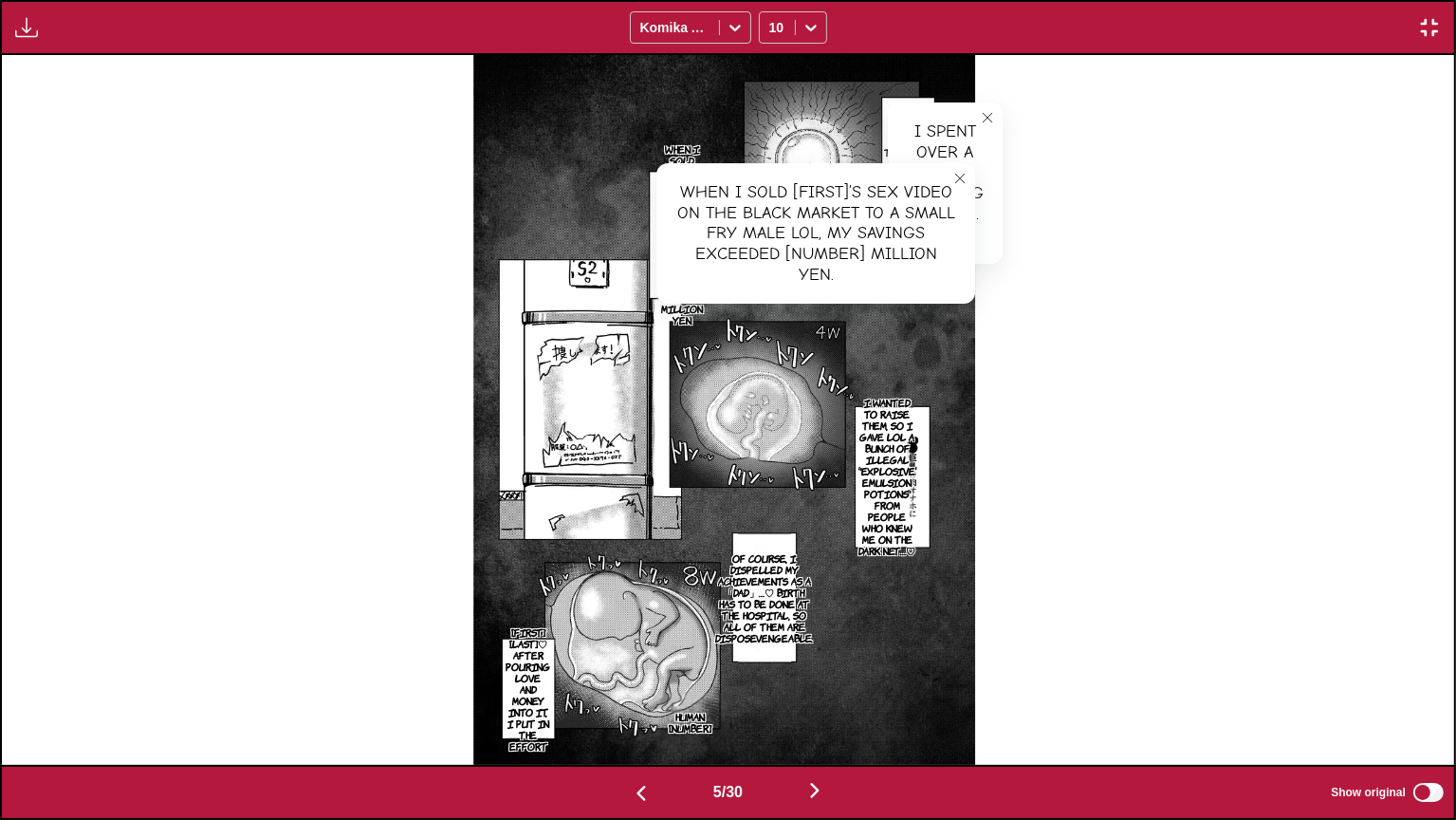 click on "I wanted to raise them, so I gave lol a bunch of illegal 'explosive emulsion potions' from people who knew me on the dark net…♡" at bounding box center [887, 476] 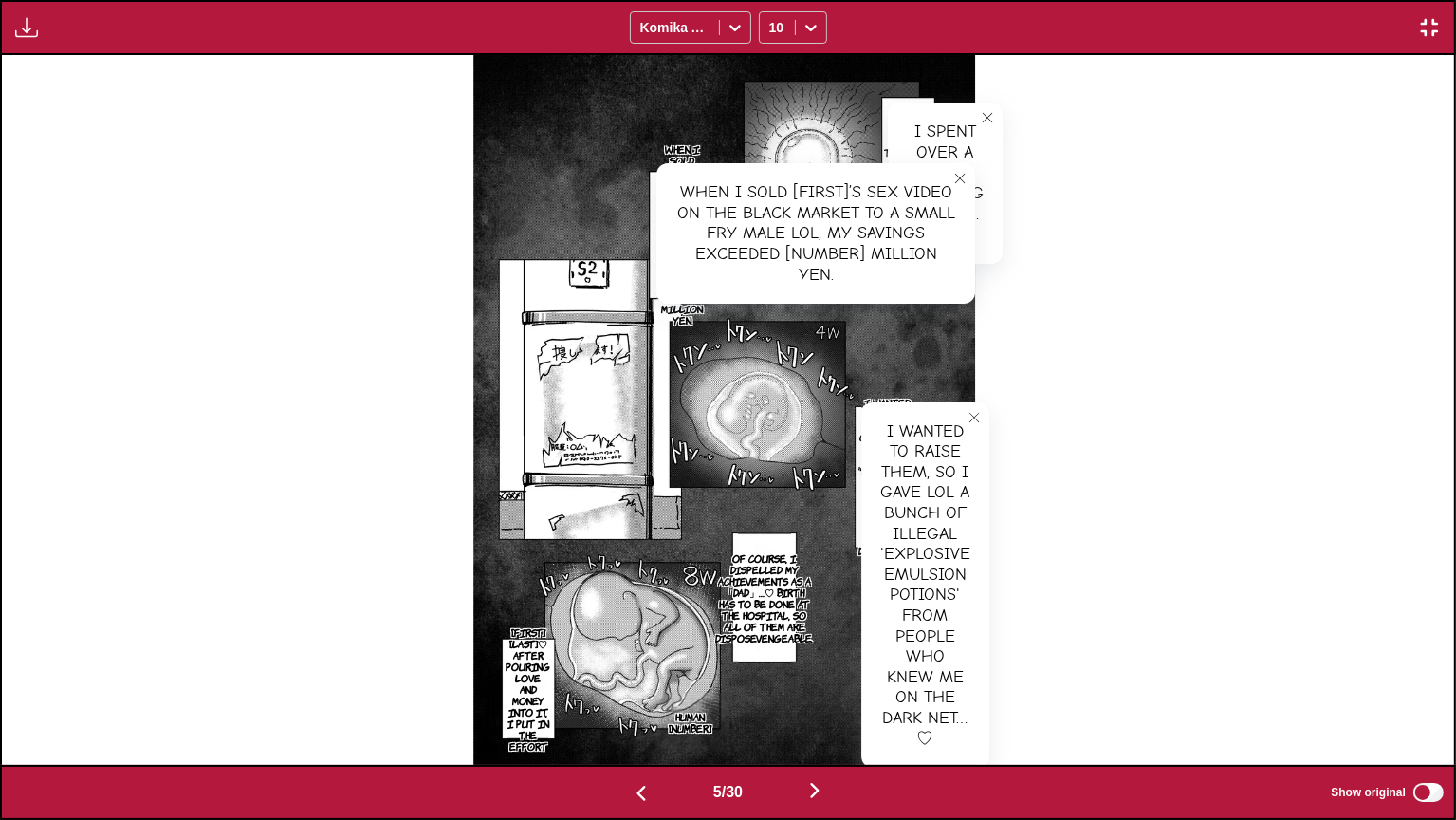 click on "Of course, I dispelled my achievements as a 「dad」…♡ Birth has to be done at the hospital, so all of them are disposevengeable." at bounding box center (764, 598) 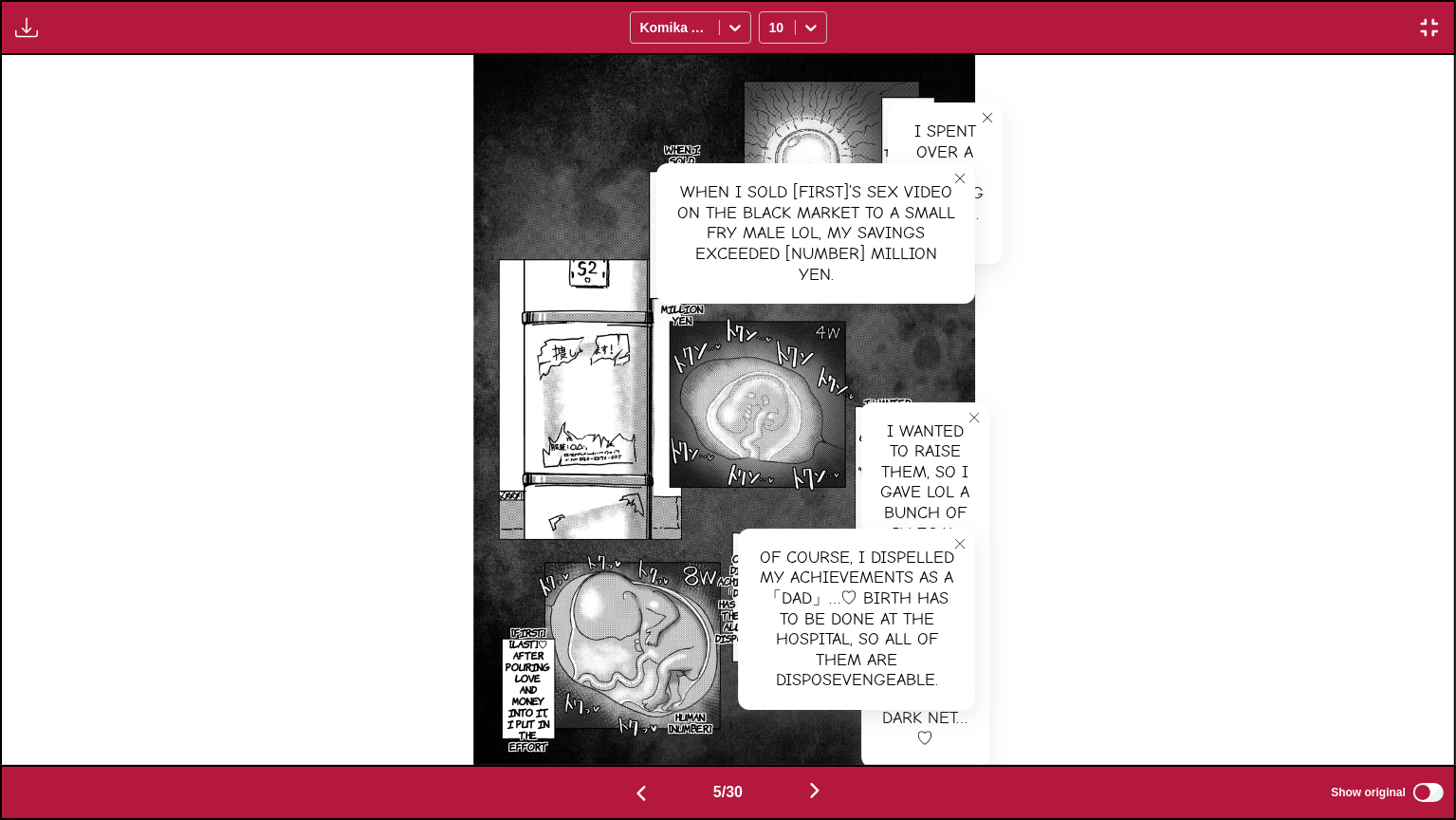 click on "[FIRST] [LAST]♡ After pouring love and money into it, I put in the effort" at bounding box center [527, 689] 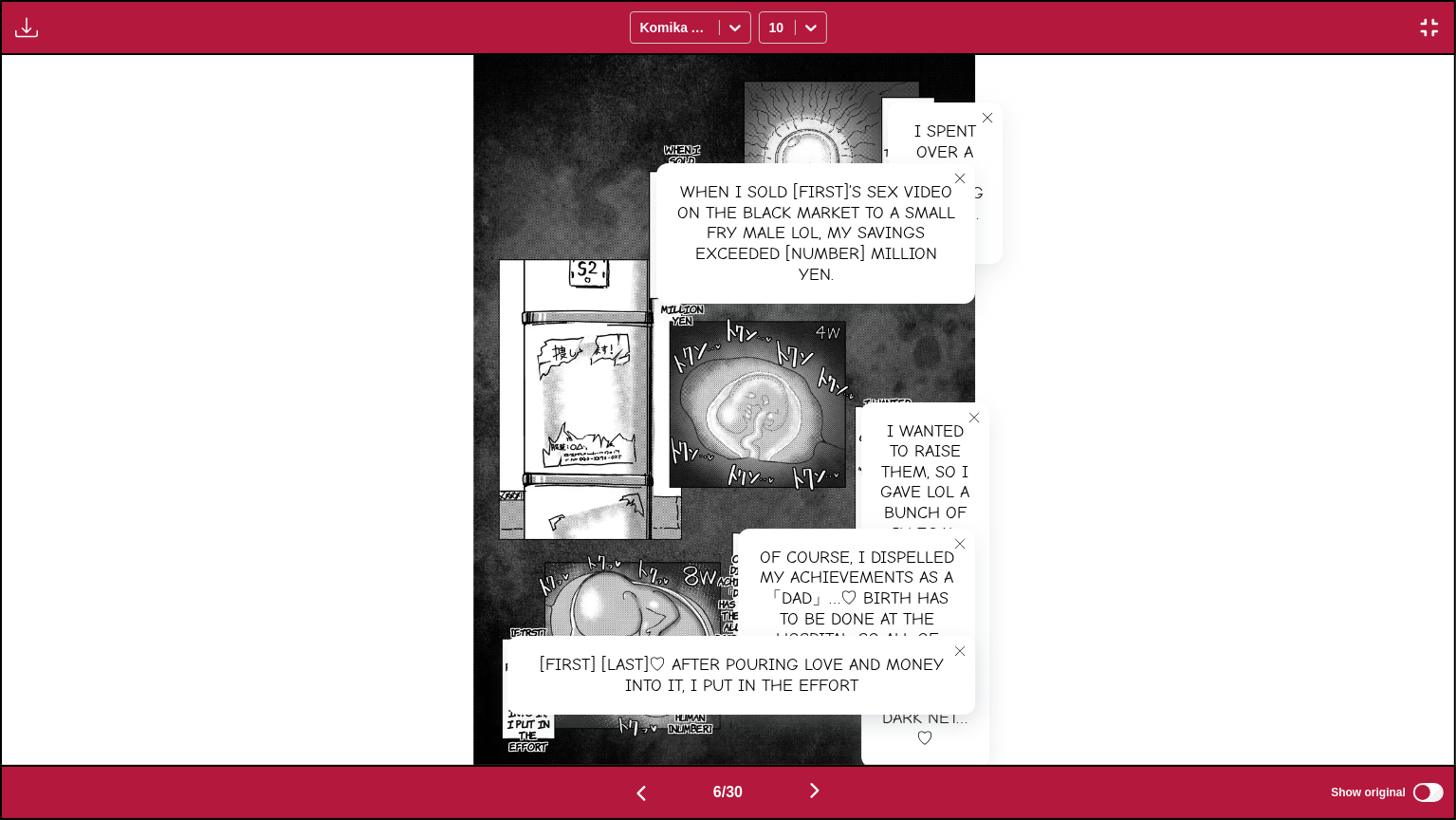 scroll, scrollTop: 0, scrollLeft: 7266, axis: horizontal 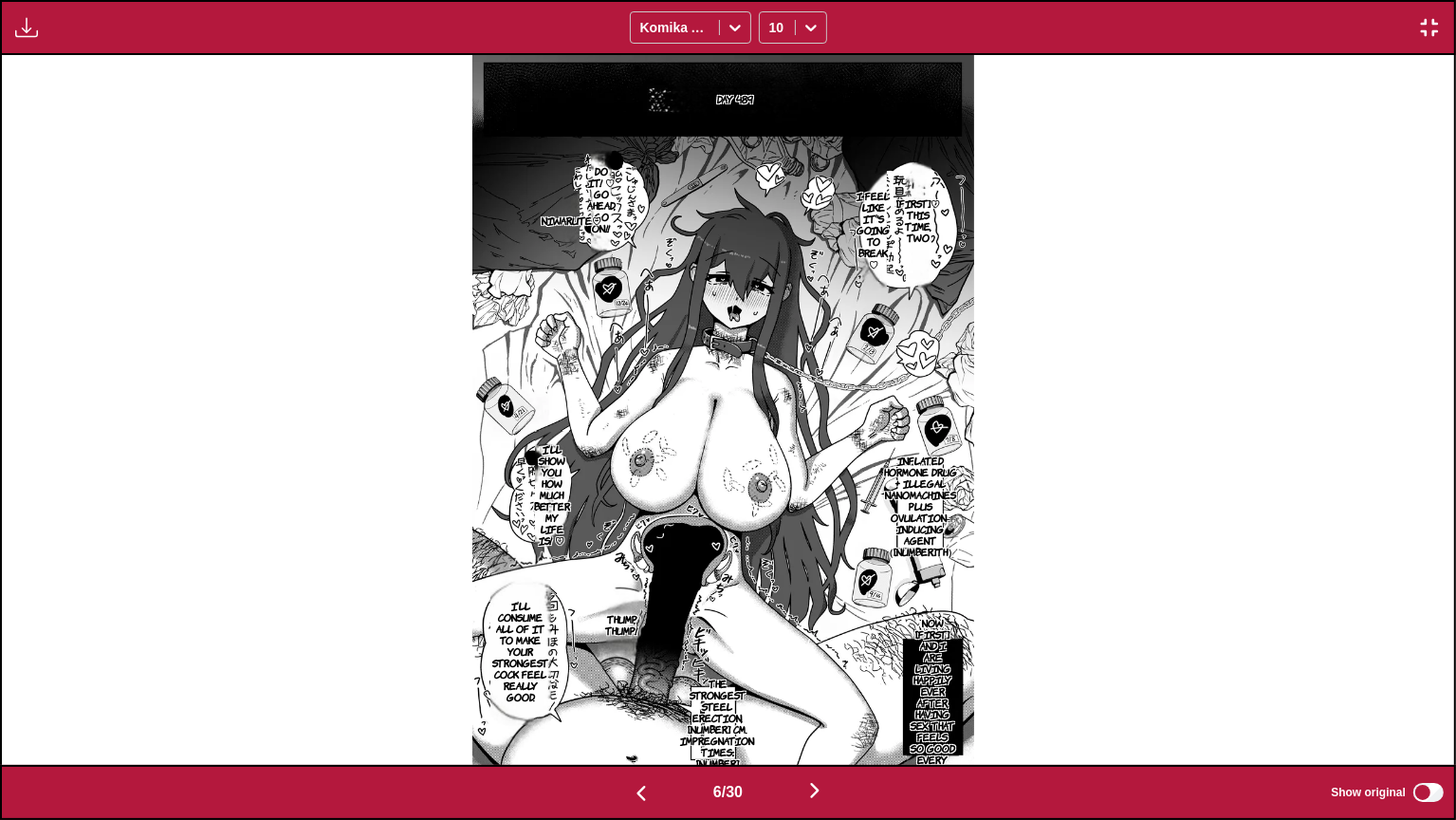 click on "Day 489" at bounding box center [735, 99] 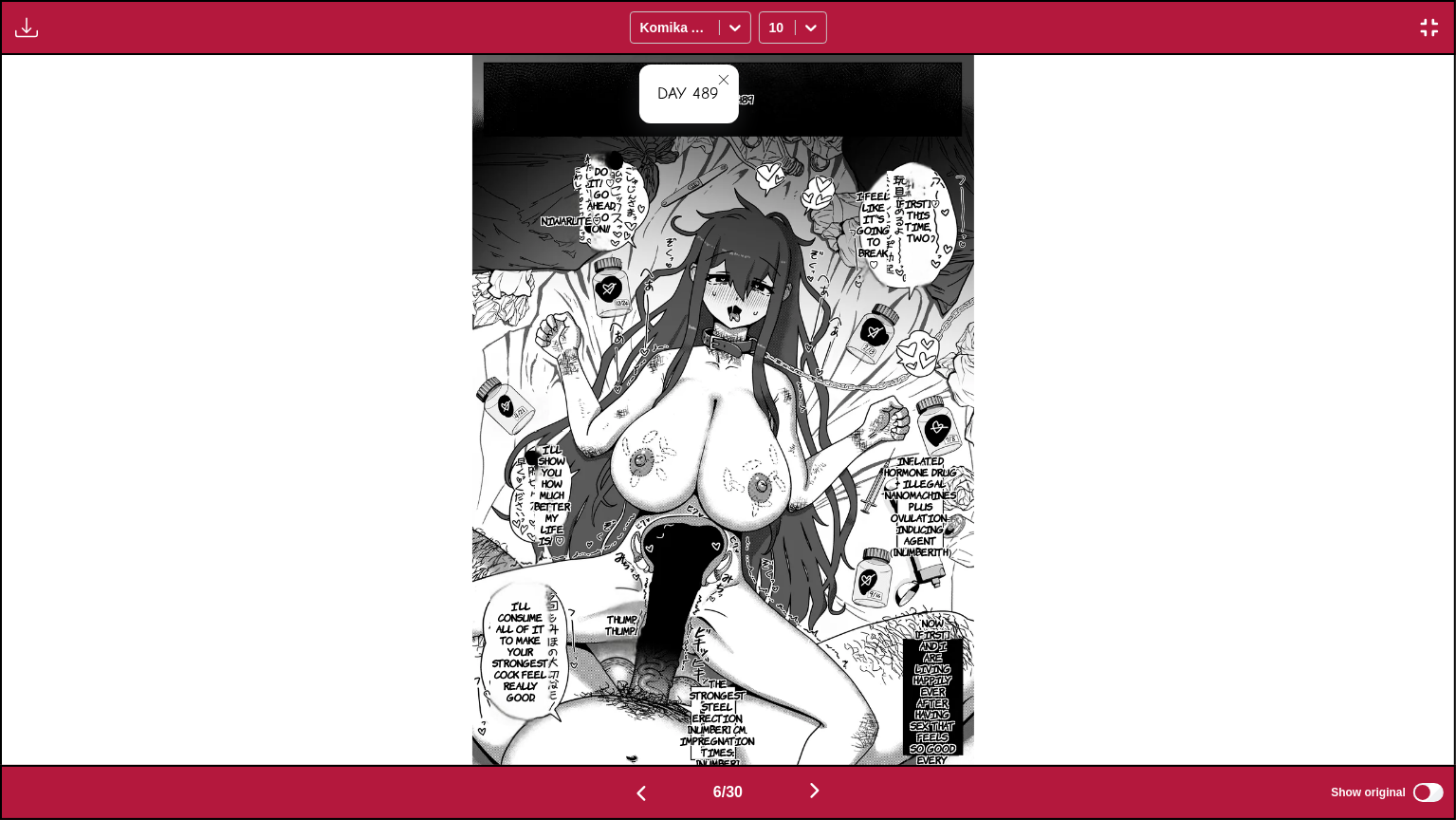 click on "[FIRST]♡ This time, two" at bounding box center (918, 220) 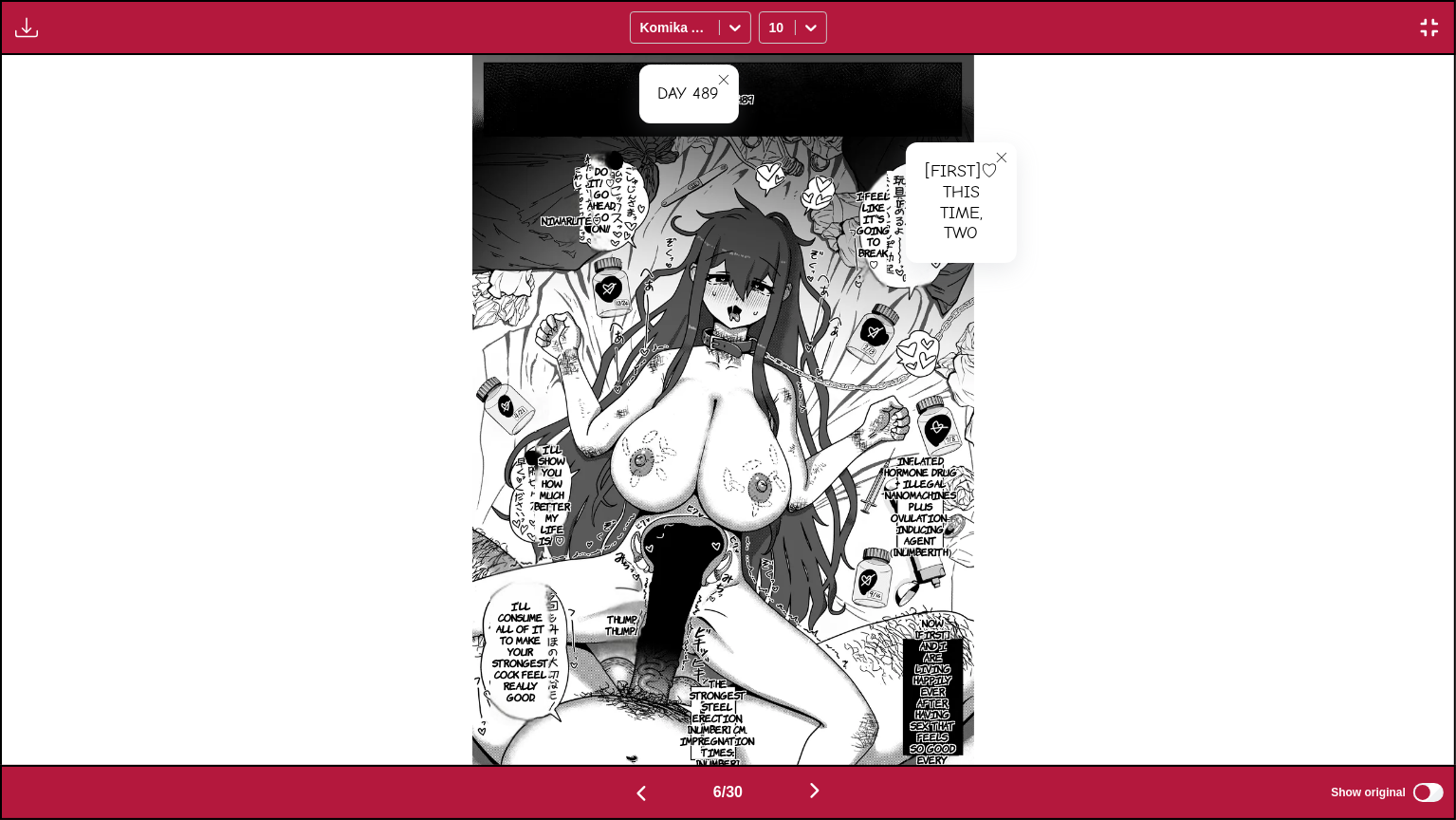 click on "I feel like it's going to break ♡" at bounding box center (873, 230) 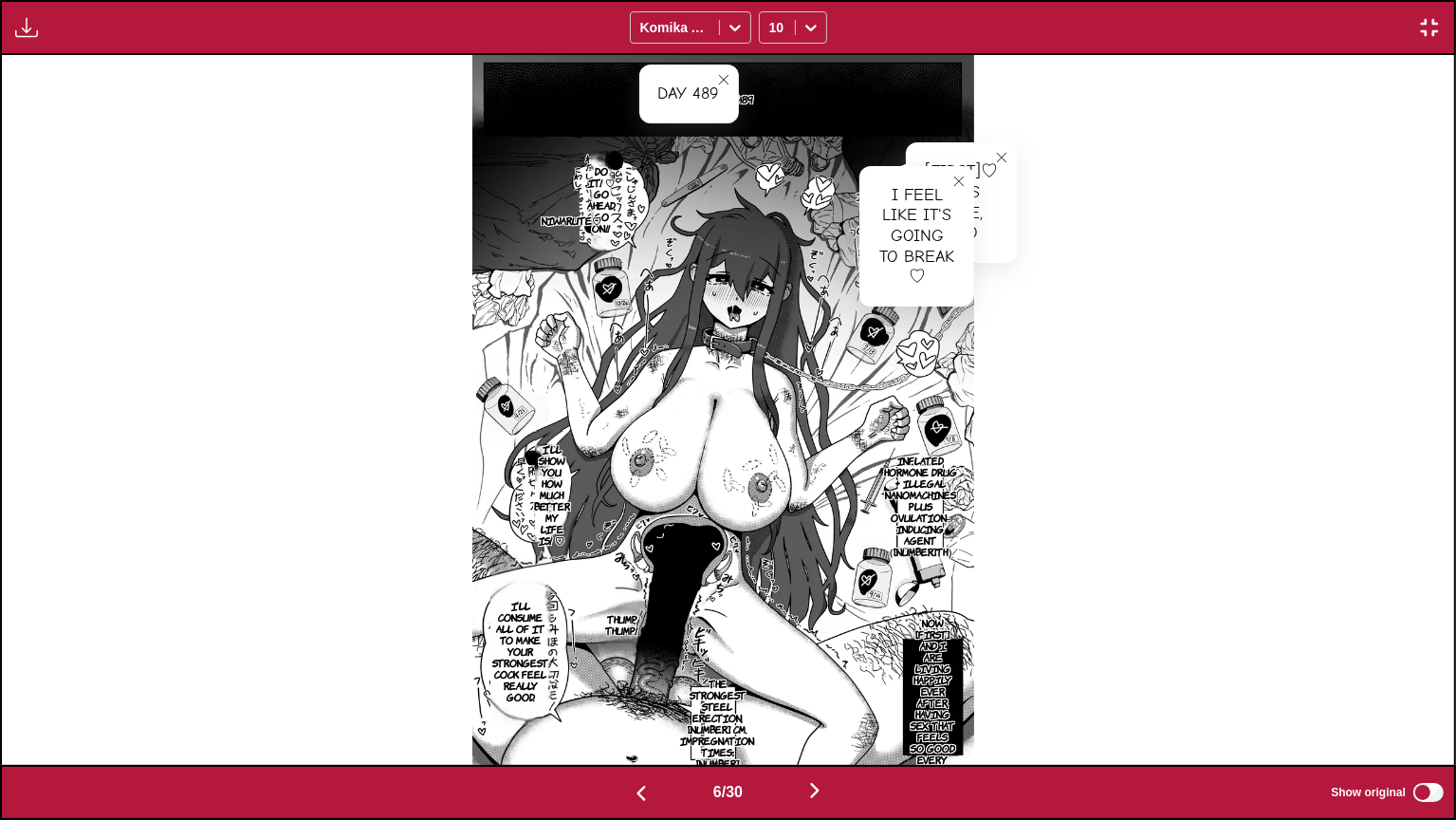 click on "Do it! ♡ Go ahead, go on!!" at bounding box center [601, 199] 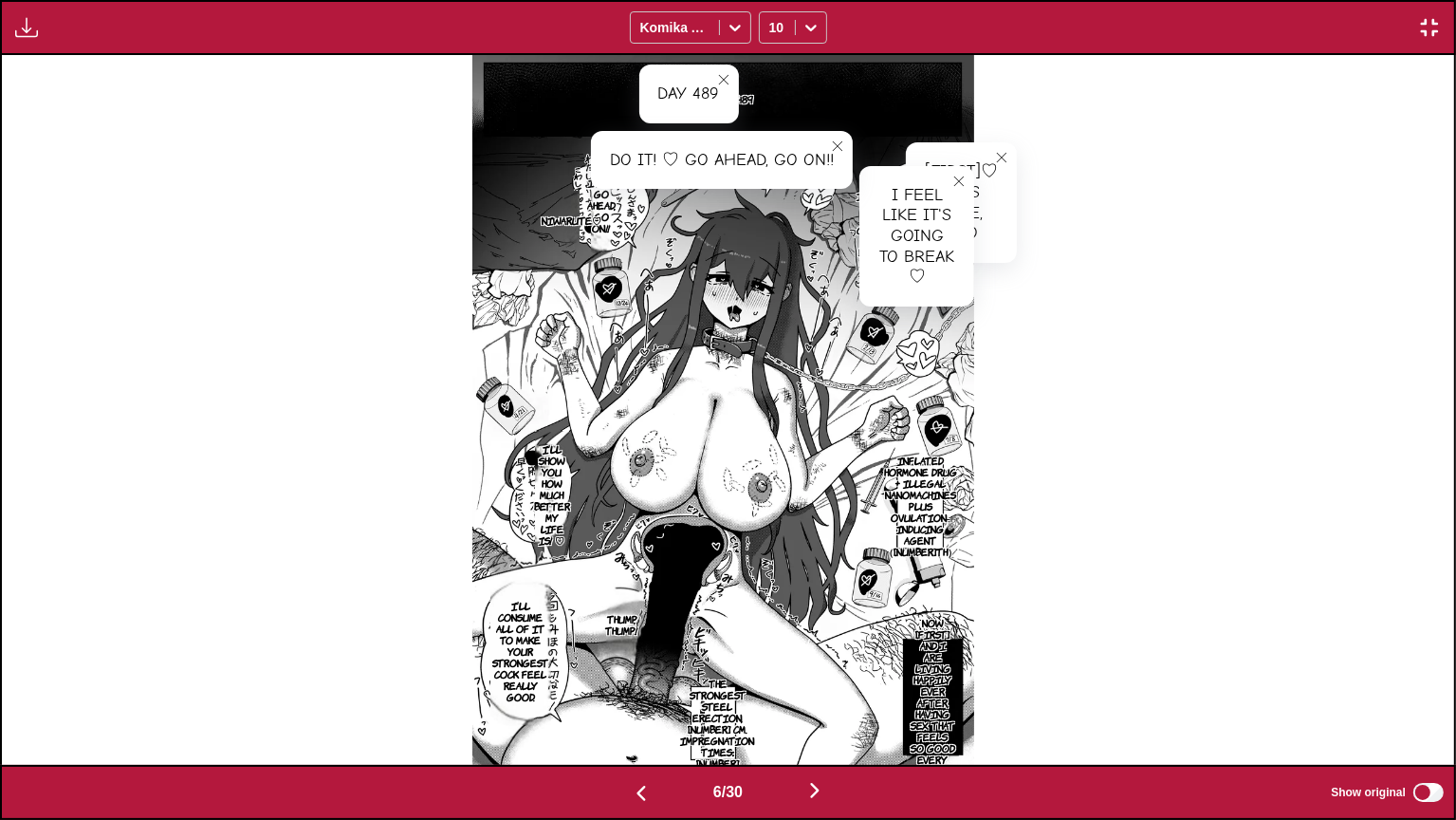 click on "Inflated hormone drug + illegal nanomachines plus ovulation-inducing agent （[NUMBER]th）" at bounding box center [920, 506] 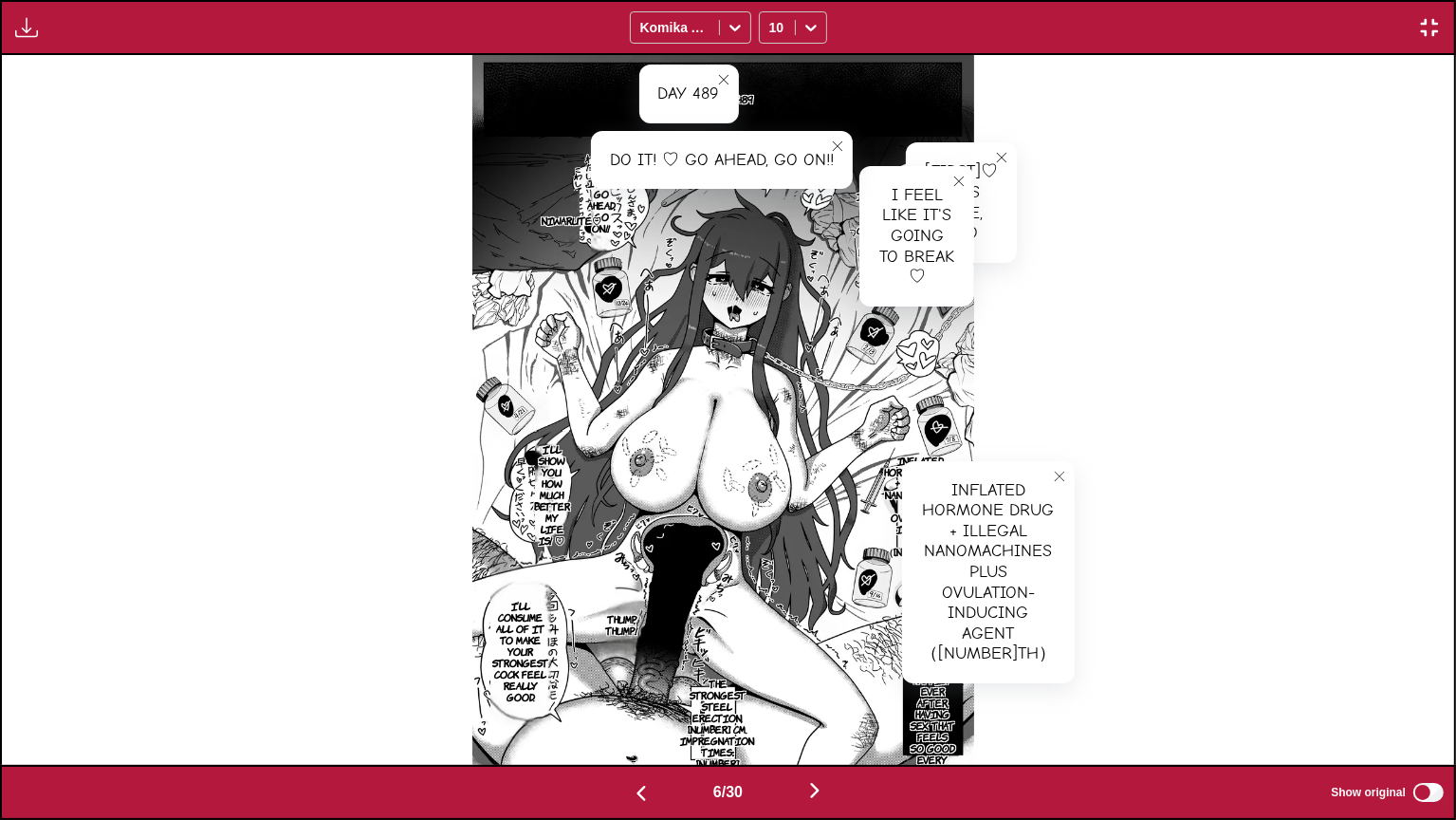 click 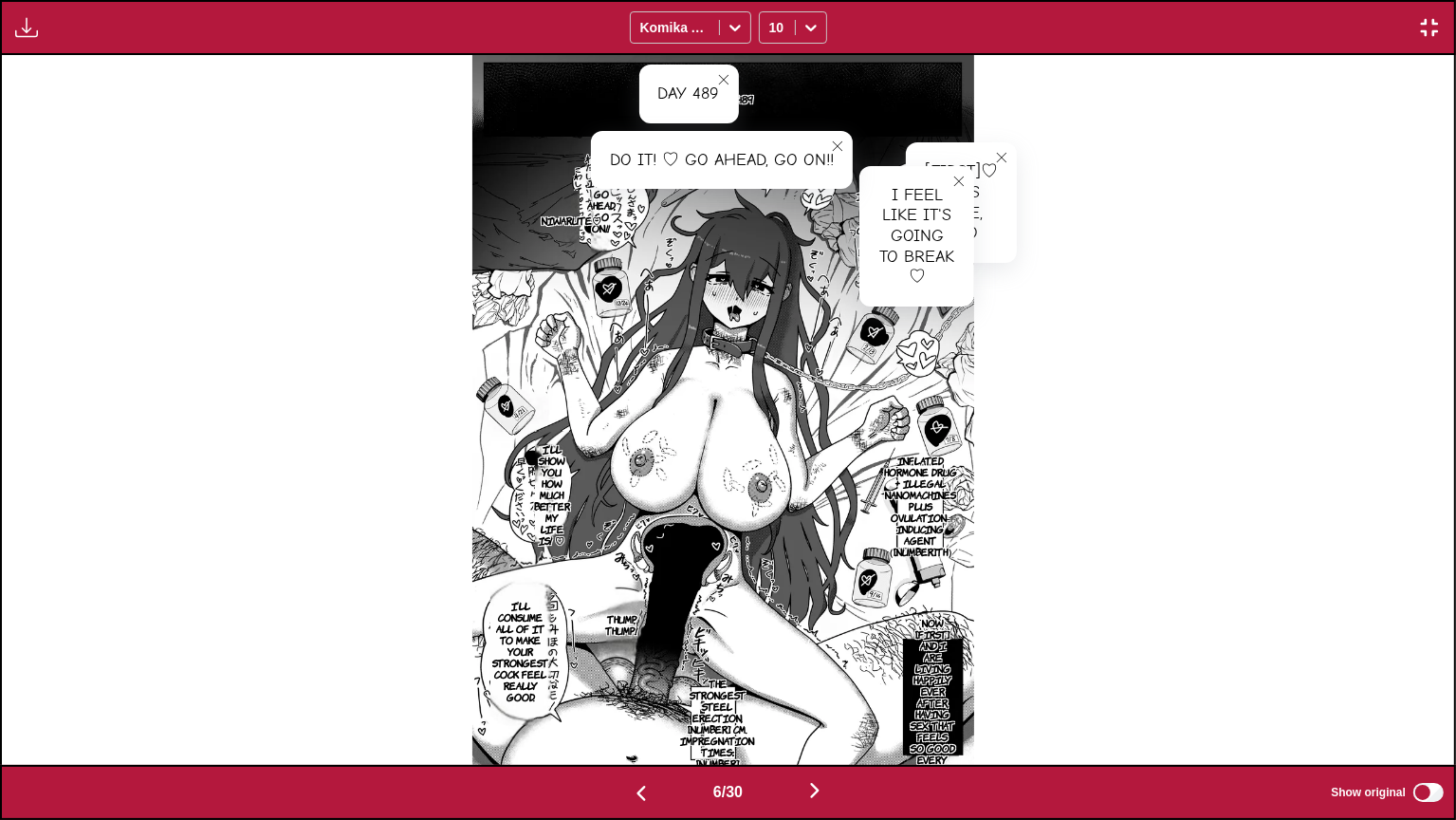 click on "Now [FIRST] and I are living happily ever after, having sex that feels so good every day…♡" at bounding box center [932, 697] 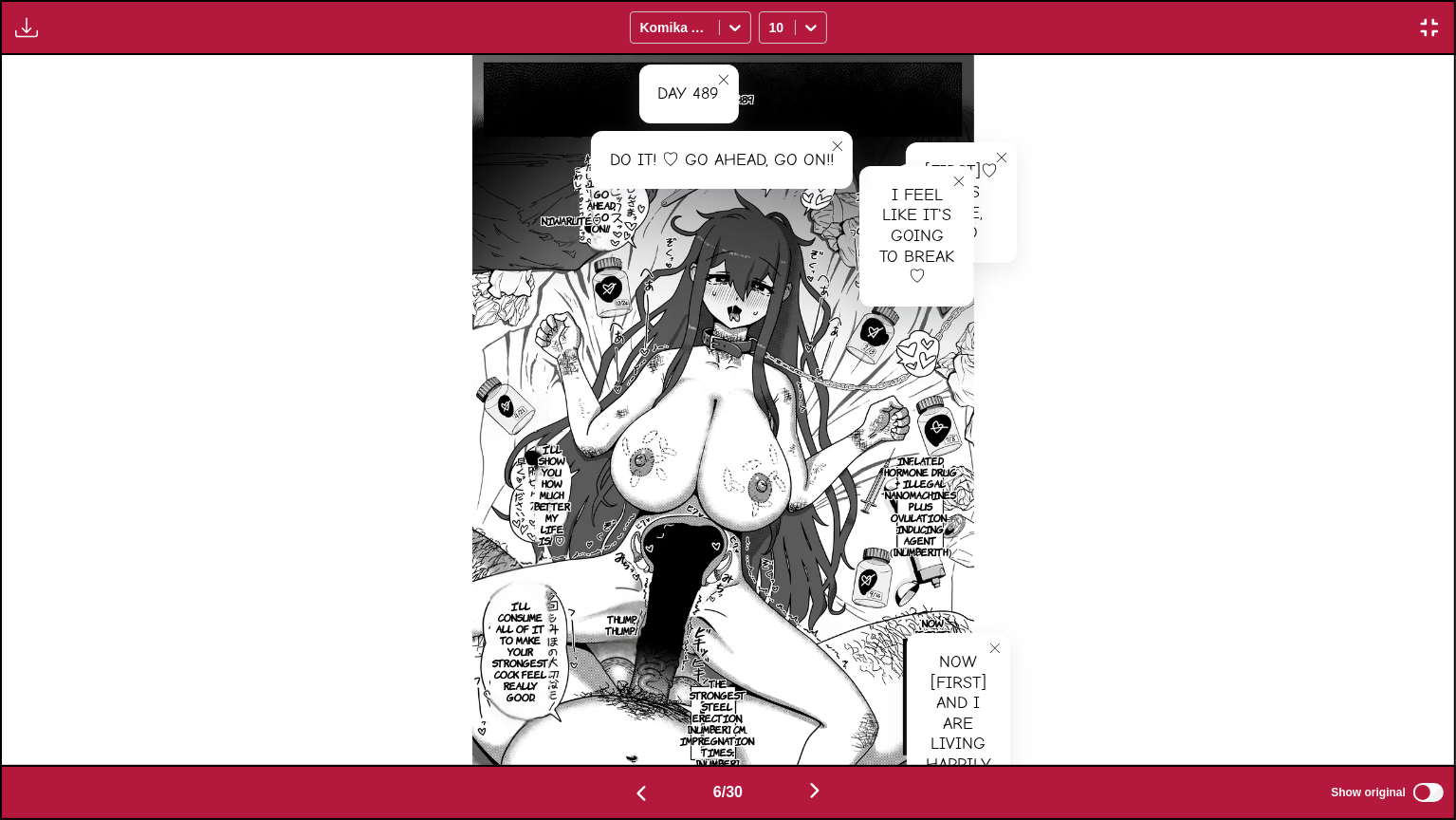 click 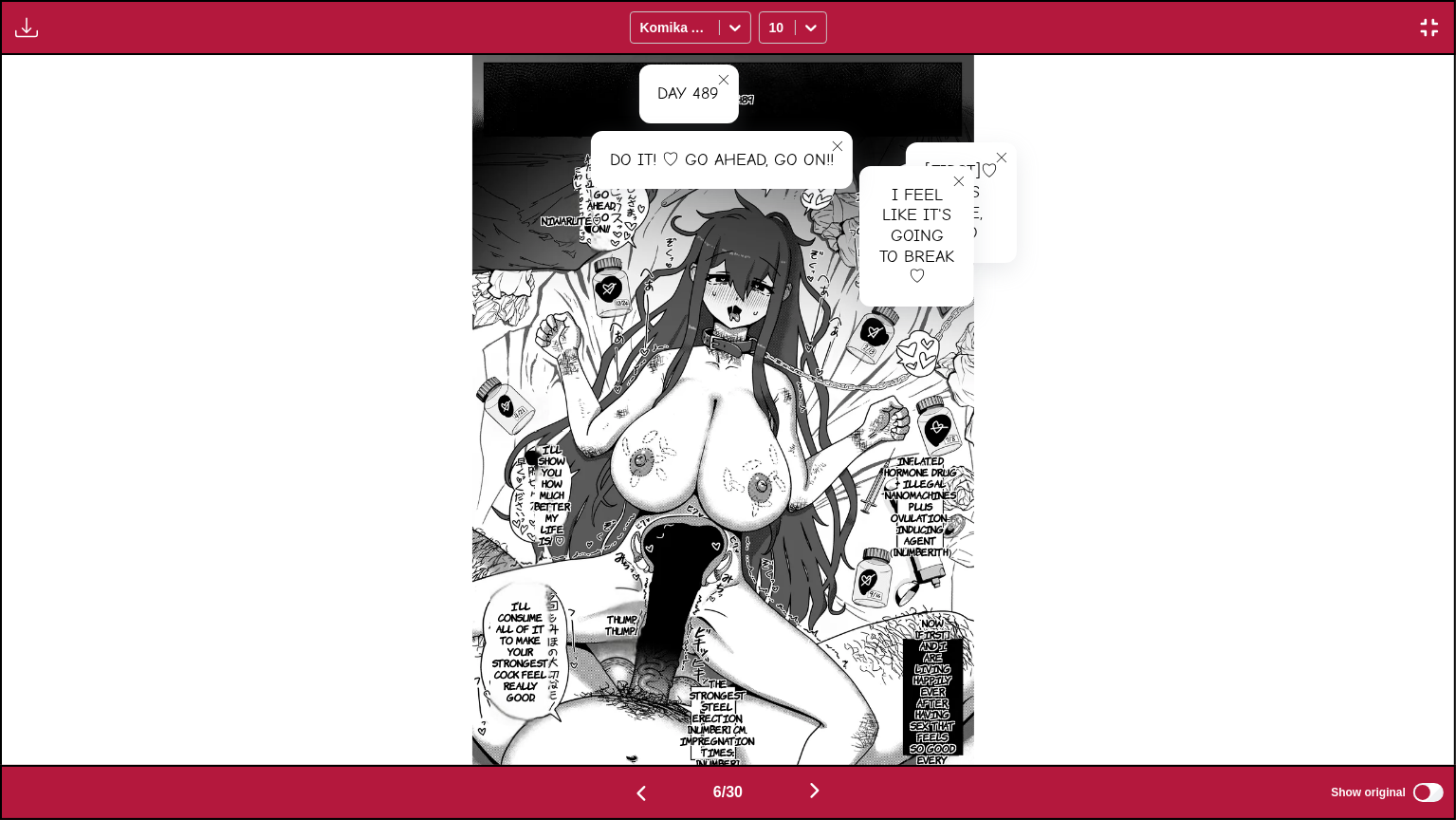 click on "I’ll consume all of it to make your strongest cock feel really good." at bounding box center (520, 651) 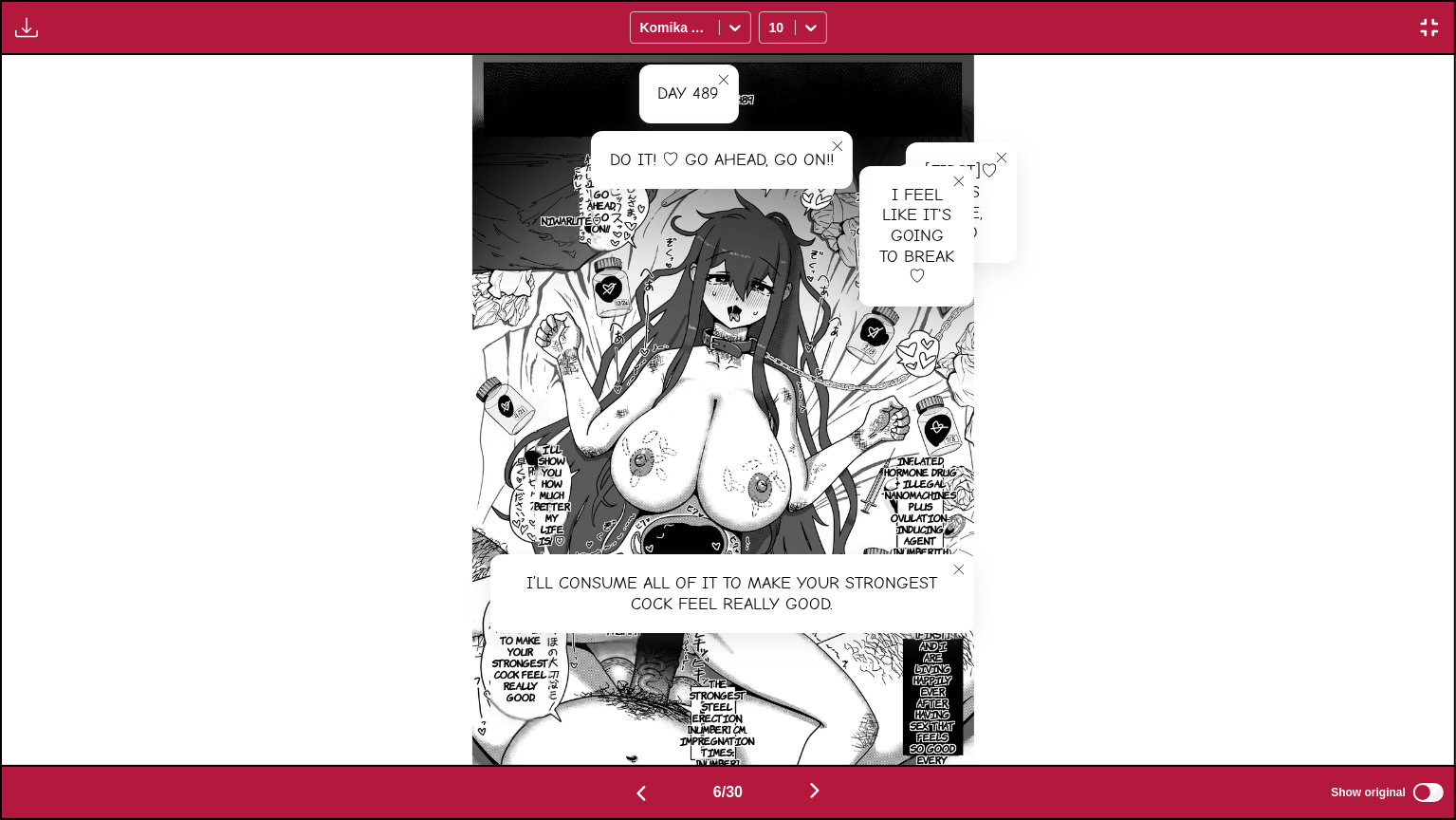 scroll, scrollTop: 0, scrollLeft: 8719, axis: horizontal 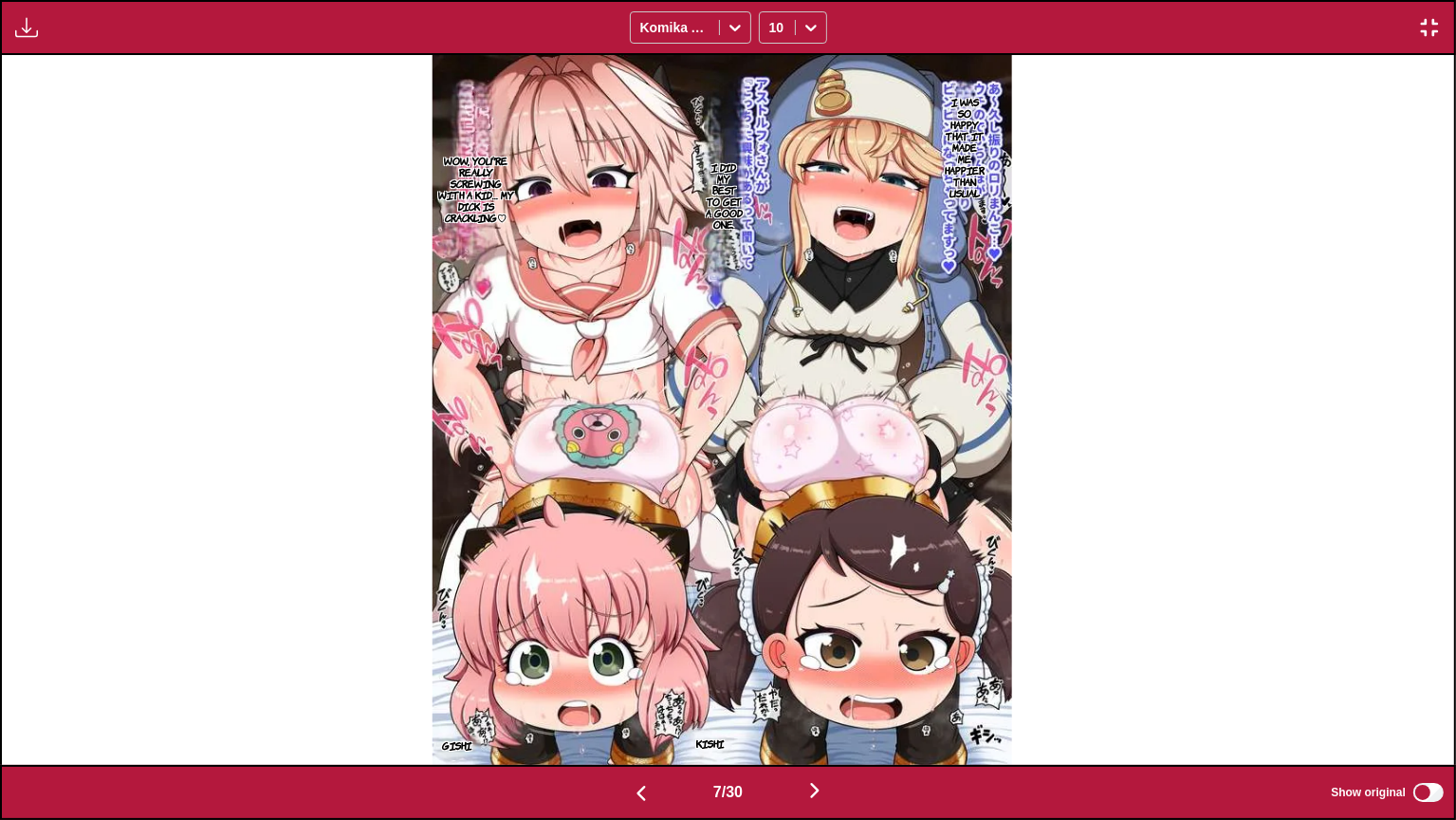 click on "I was so happy that it made me happier than usual" at bounding box center [965, 147] 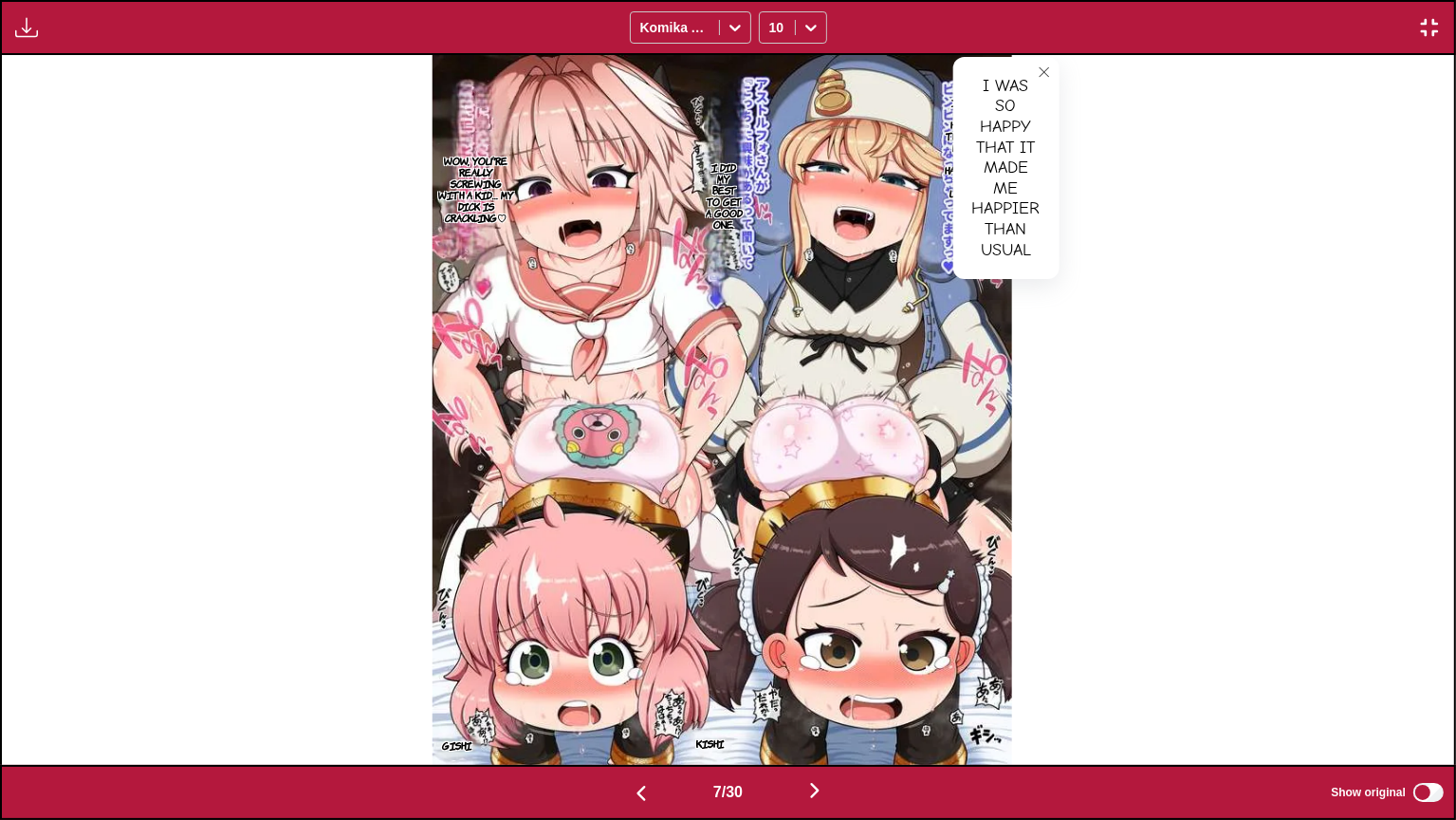 click on "I did my best to get a good one." at bounding box center (724, 196) 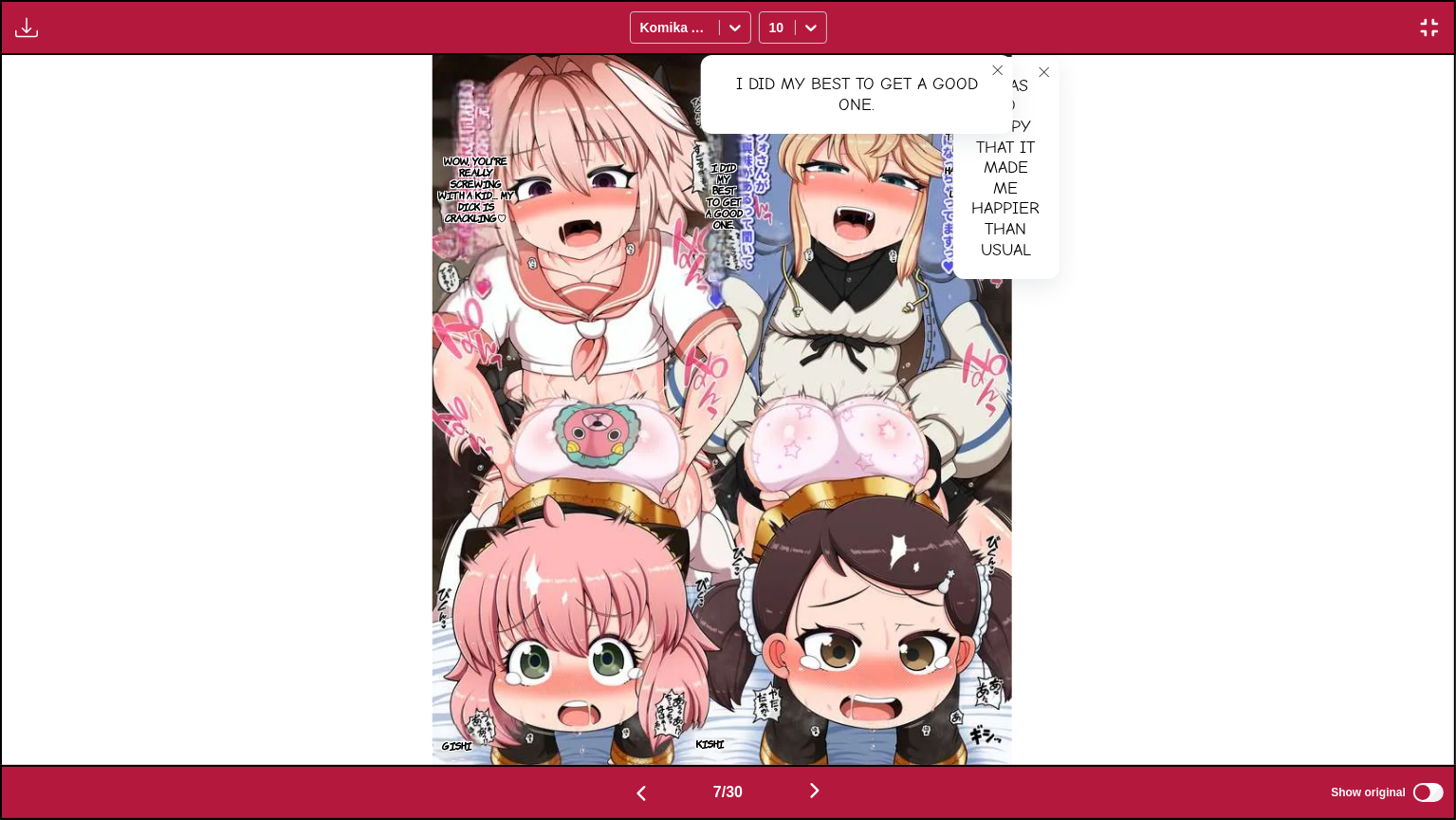 click on "Wow, you're really screwing with a kid… My dick is crackling♡" at bounding box center (476, 189) 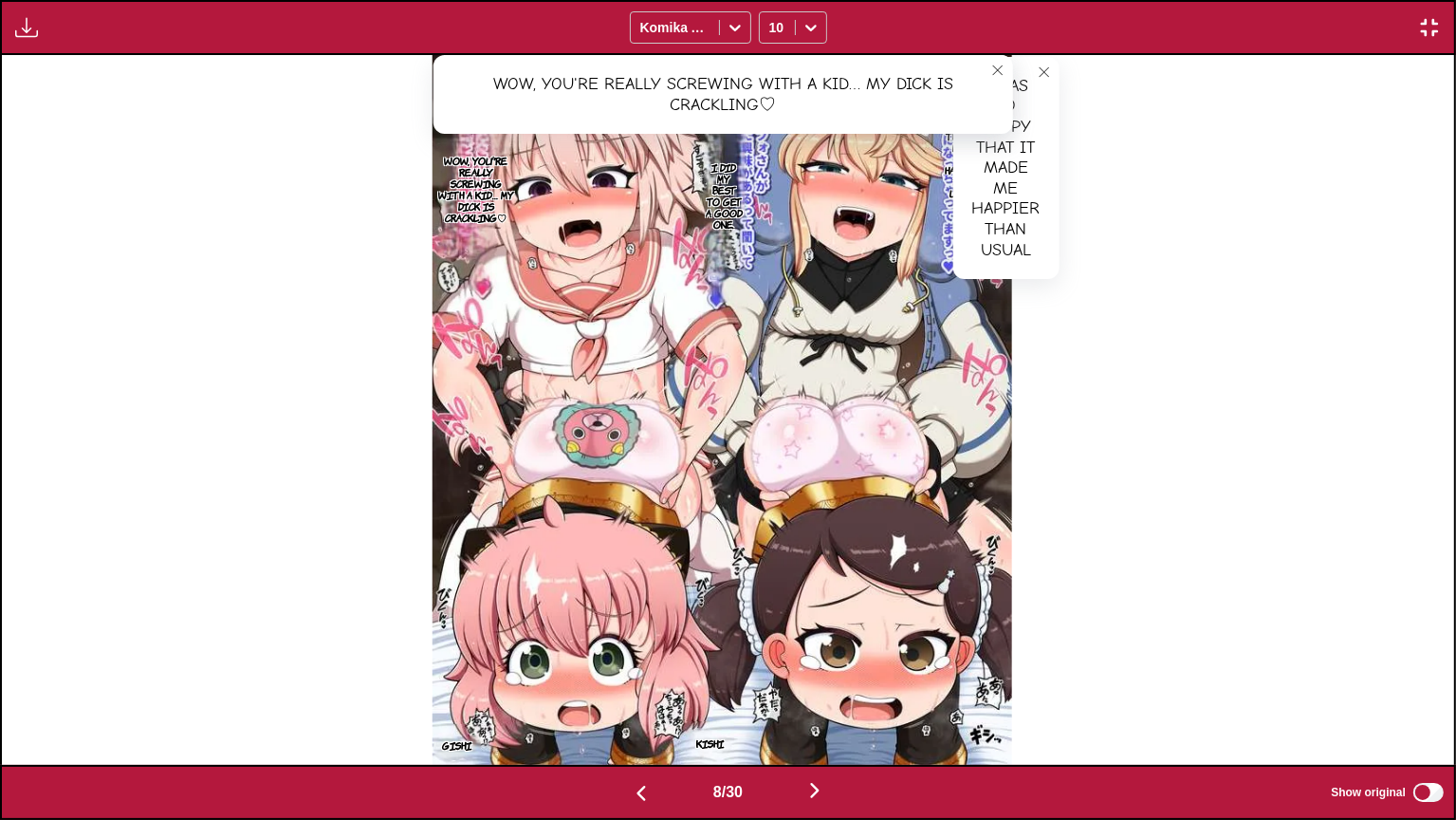 scroll, scrollTop: 0, scrollLeft: 10172, axis: horizontal 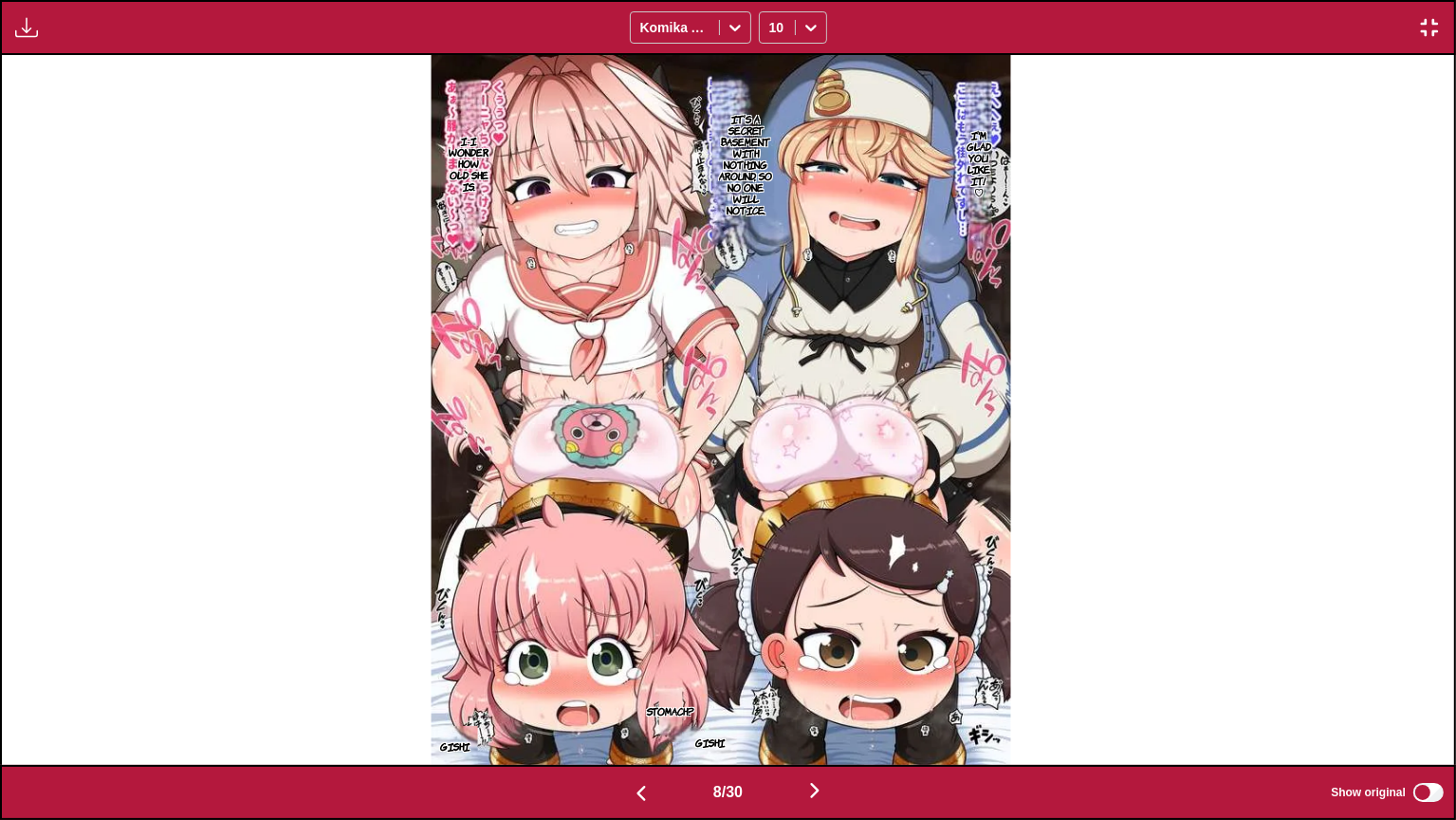 click at bounding box center [721, 410] 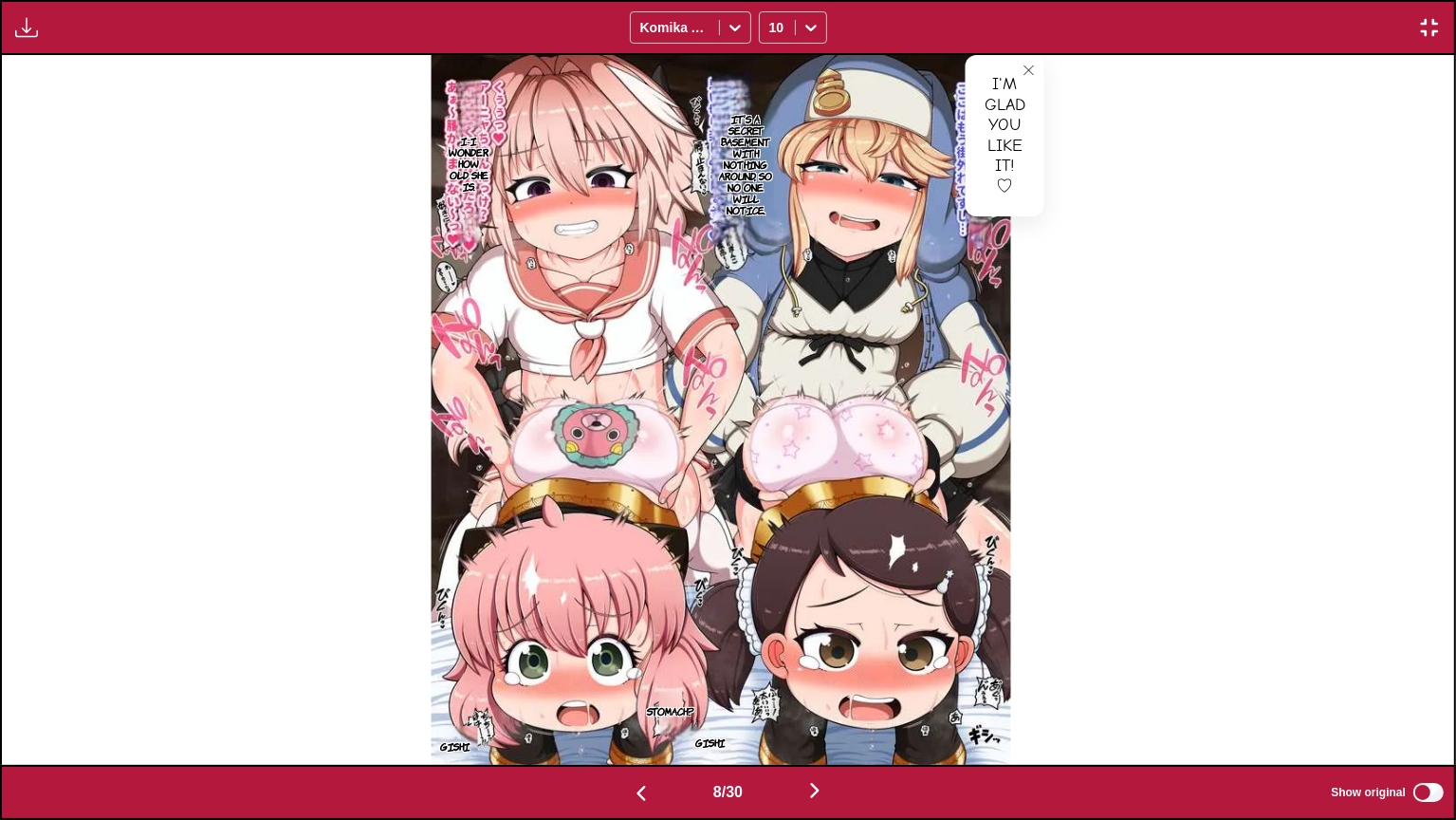click on "It’s a secret basement with nothing around, so no one will notice." at bounding box center [746, 164] 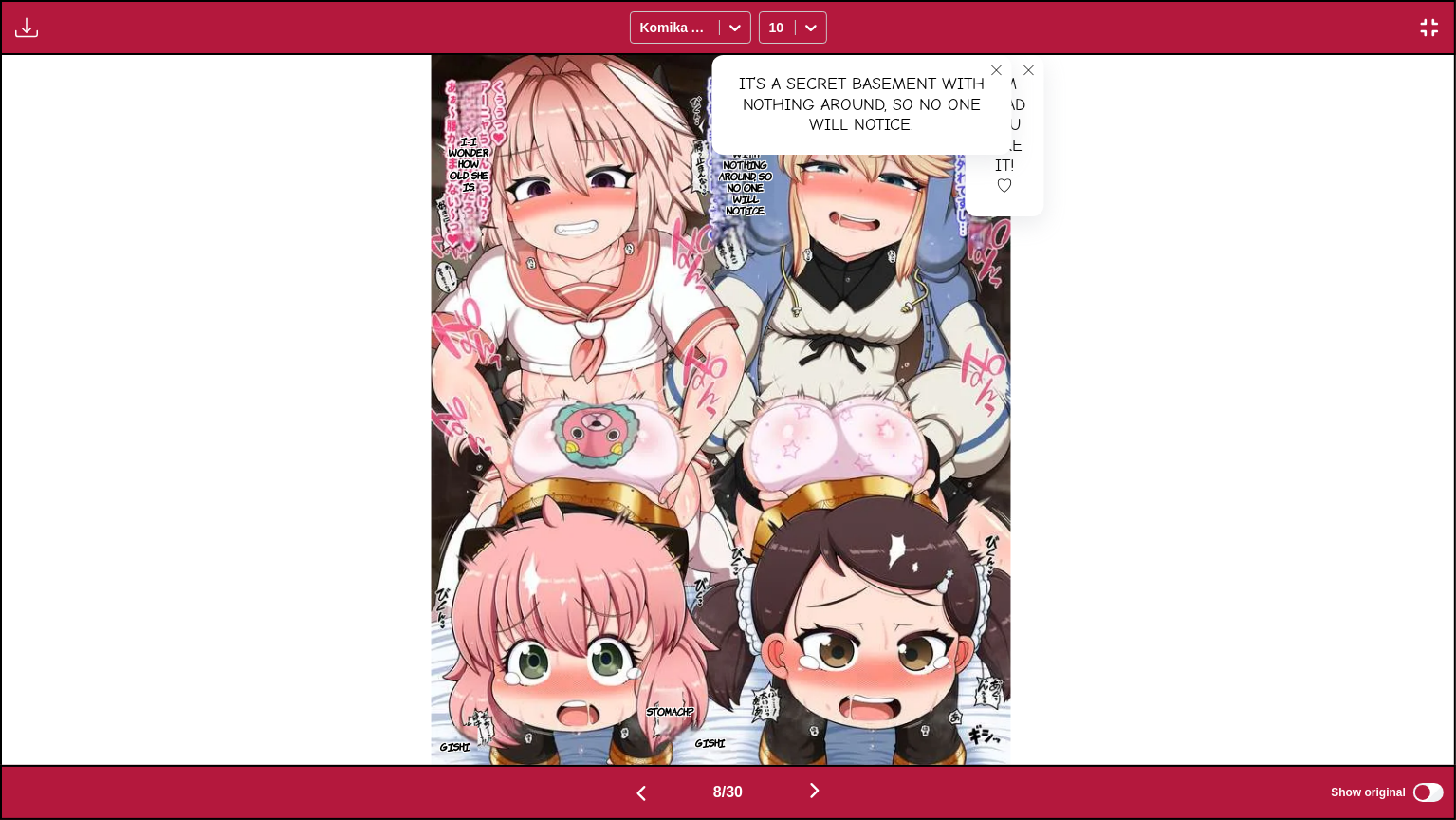 click on "I-I wonder how old she is." at bounding box center (470, 163) 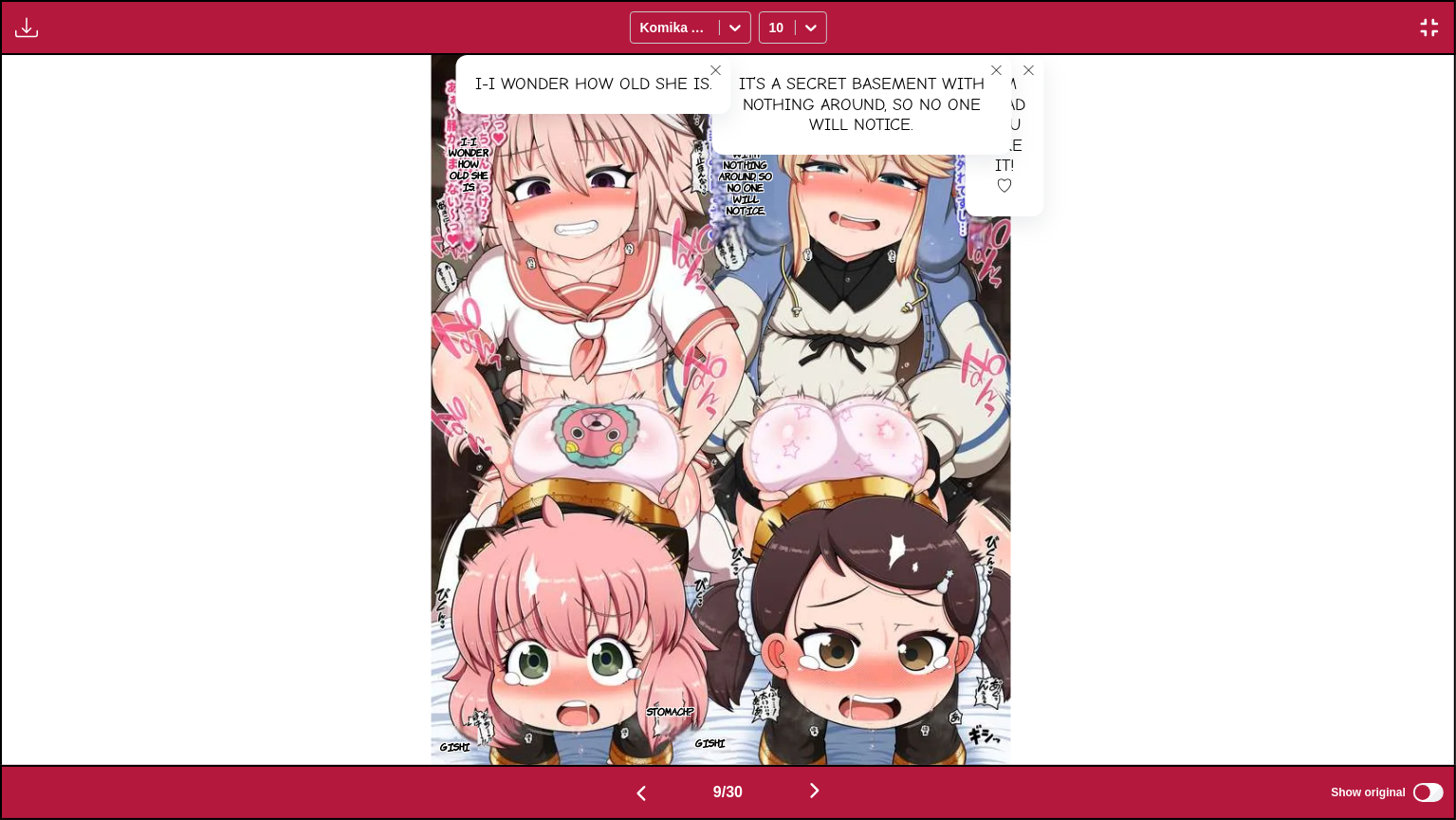 scroll, scrollTop: 0, scrollLeft: 11625, axis: horizontal 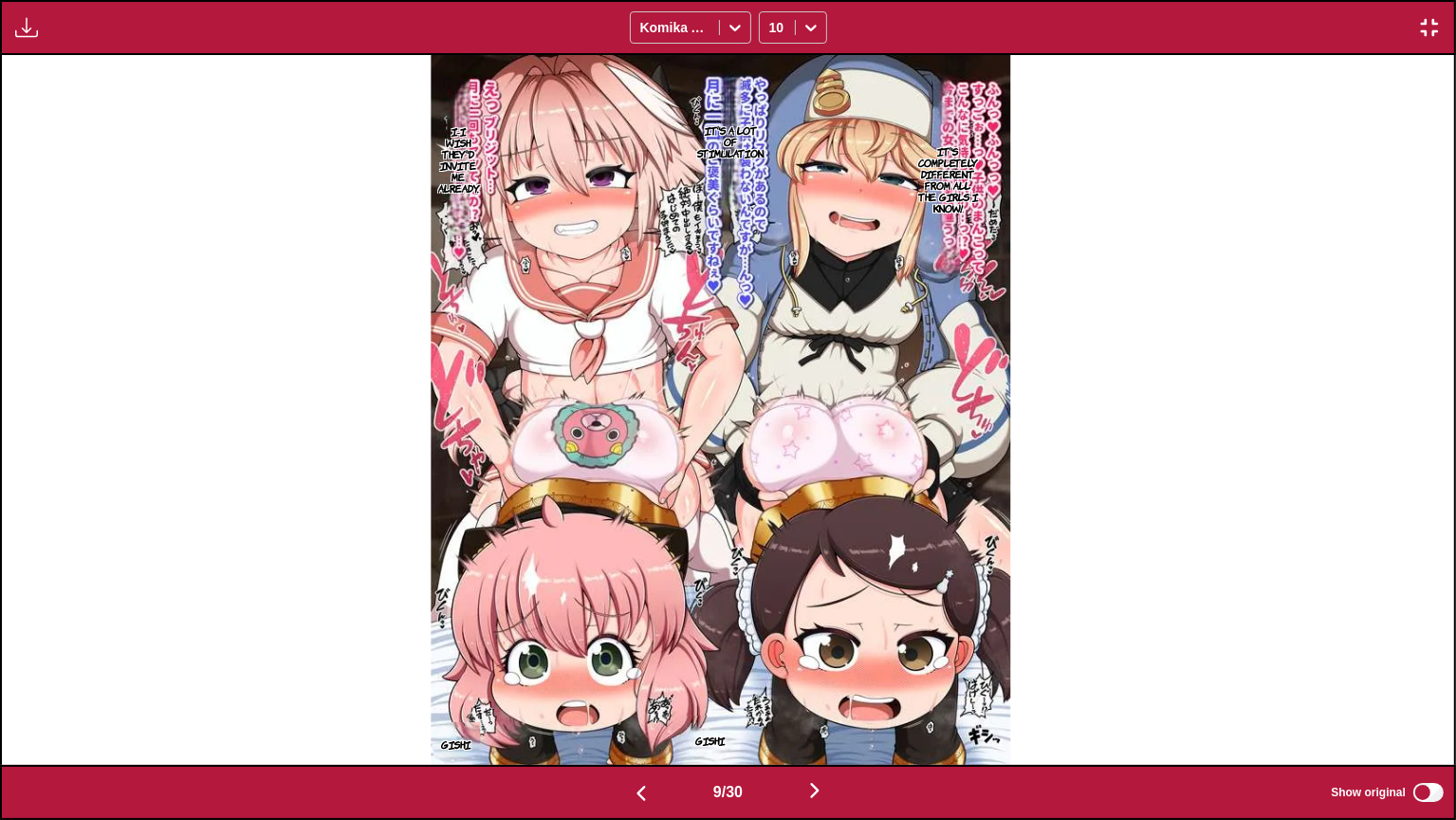 click on "It's completely different from all the girls I know!" at bounding box center (947, 179) 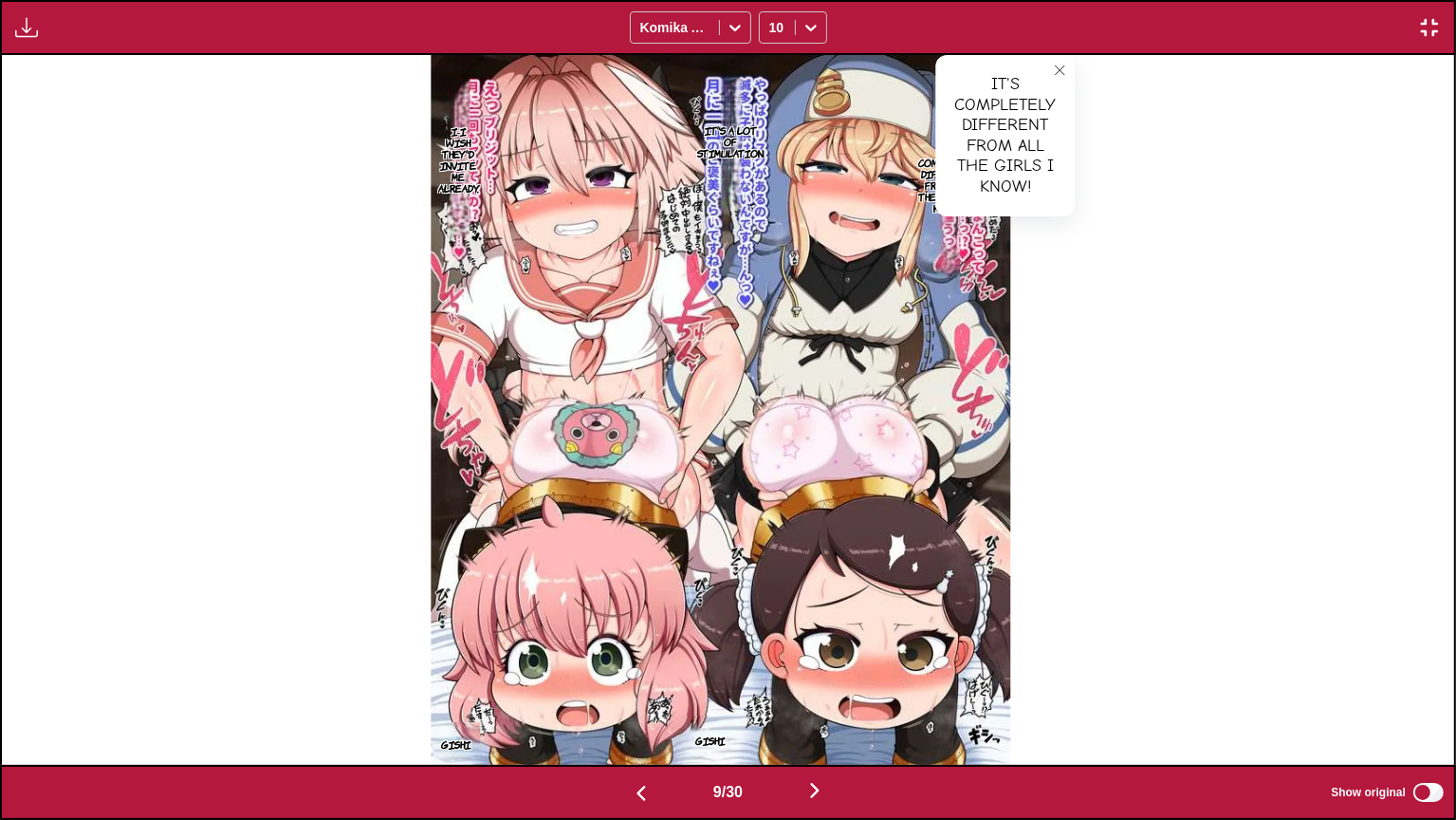 click on "It's a lot of stimulation." at bounding box center [729, 141] 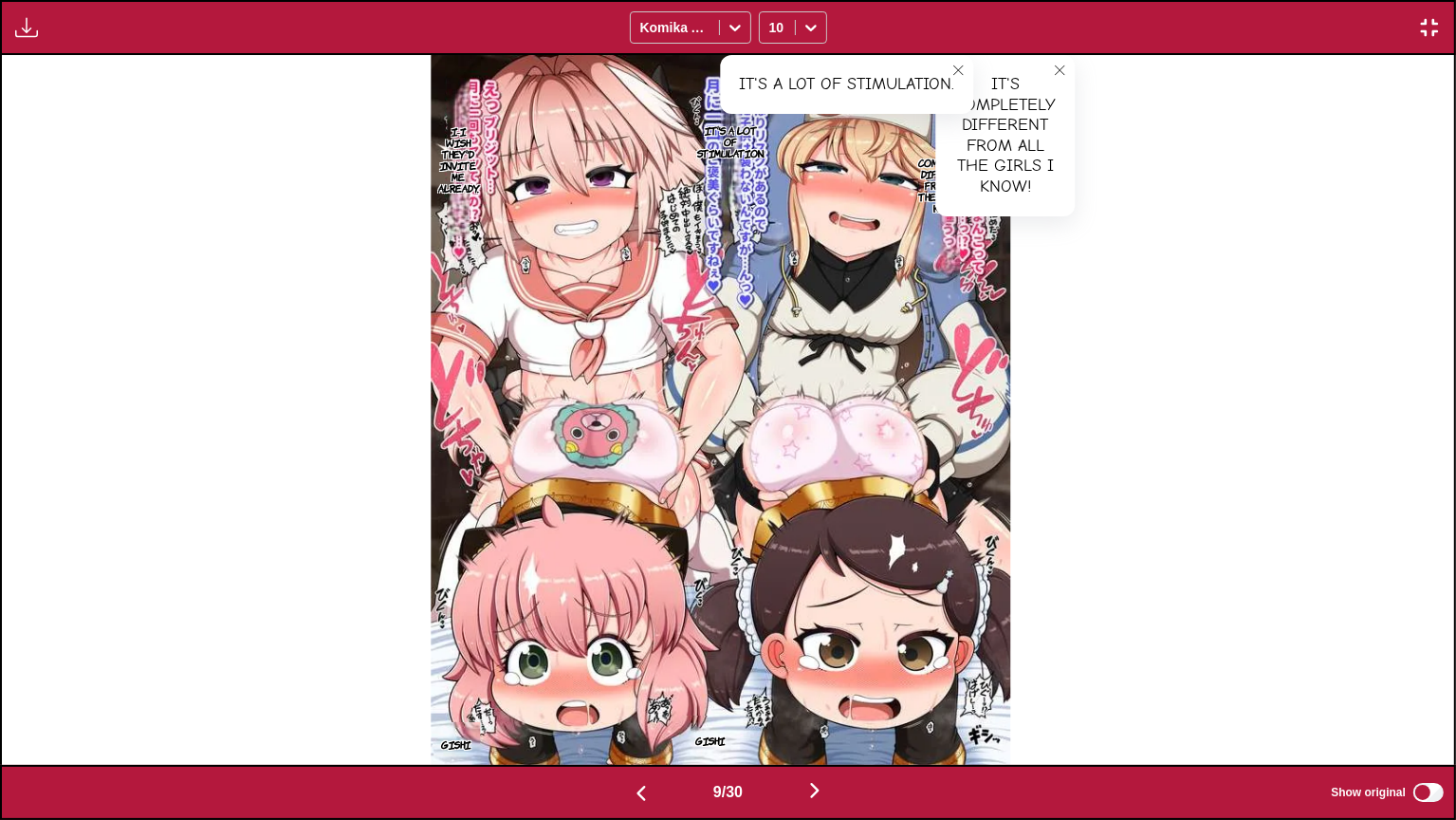 click on "I-I wish they'd invite me already." at bounding box center [458, 159] 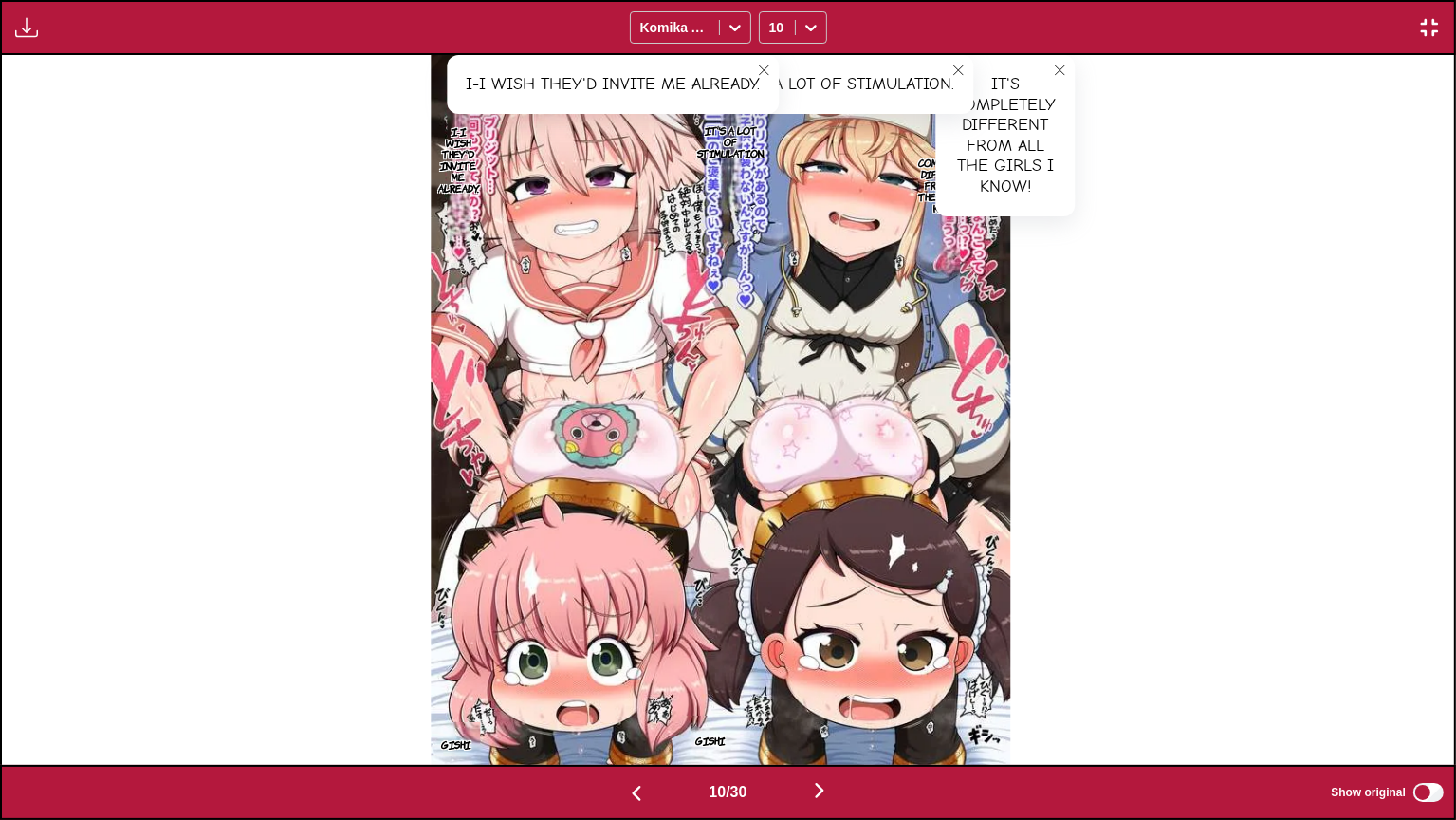 scroll, scrollTop: 0, scrollLeft: 13078, axis: horizontal 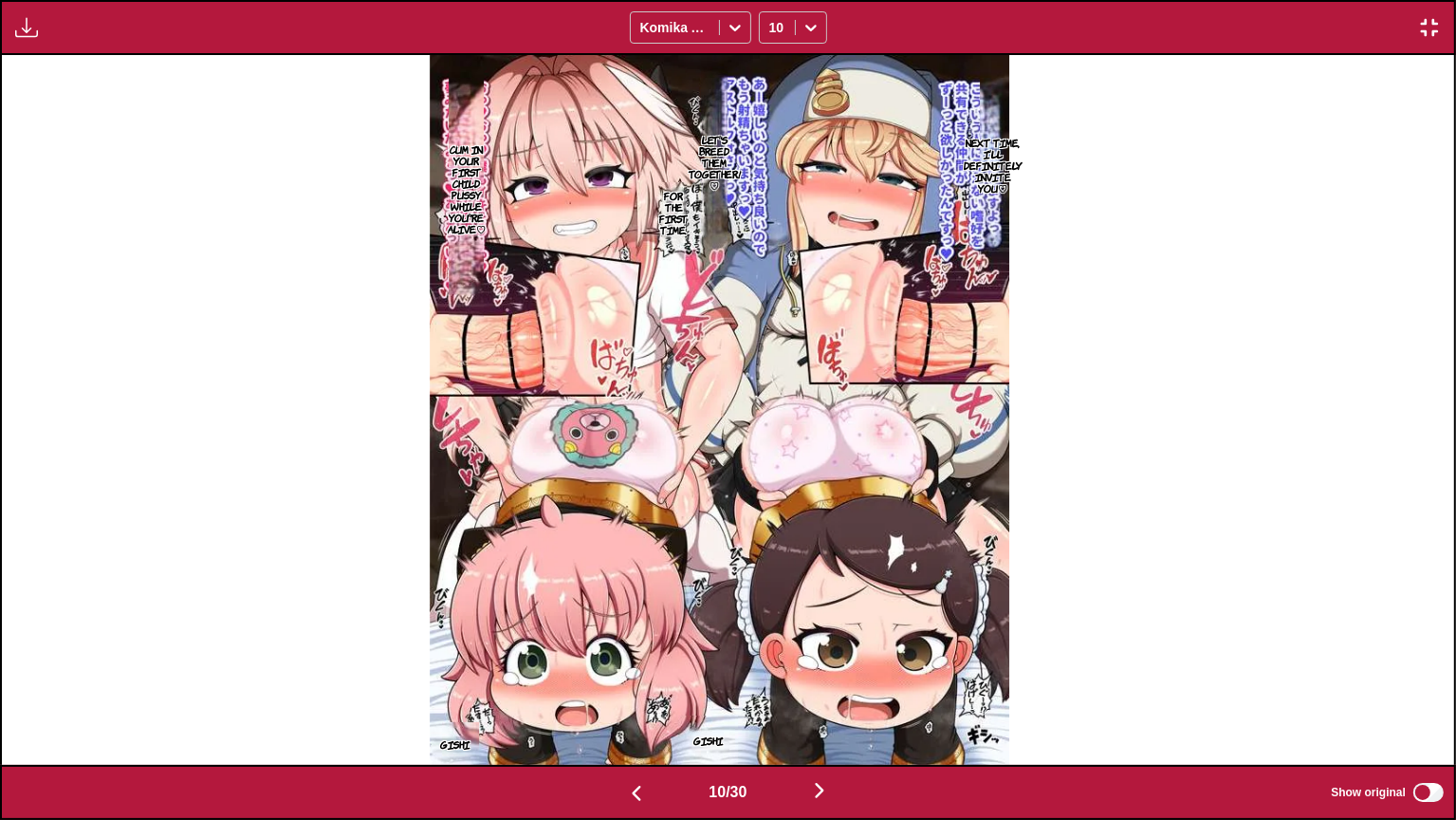 click on "Next time, I’ll definitely invite you♡" at bounding box center [993, 165] 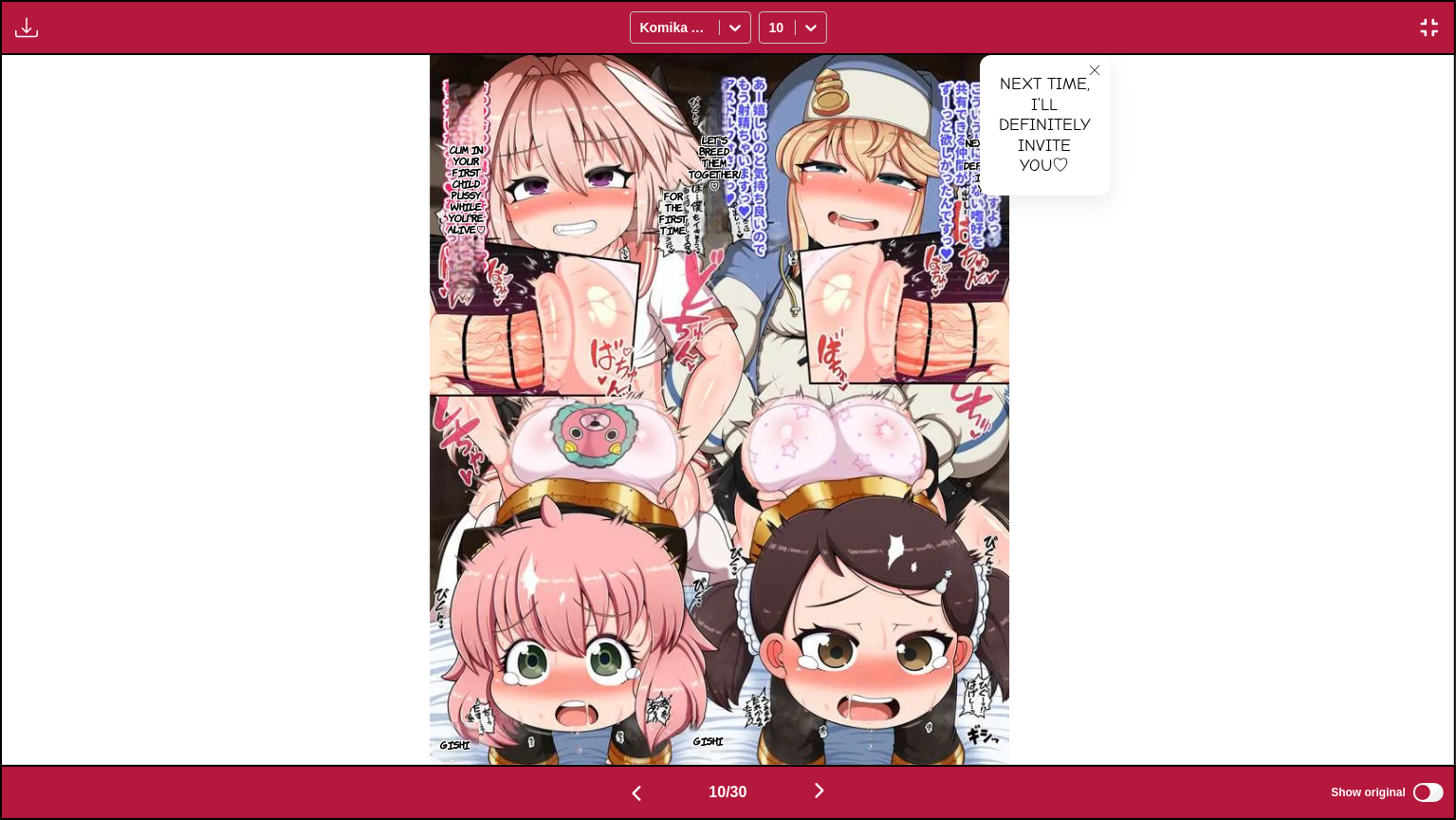 click on "Let's breed them together! ♡" at bounding box center [714, 162] 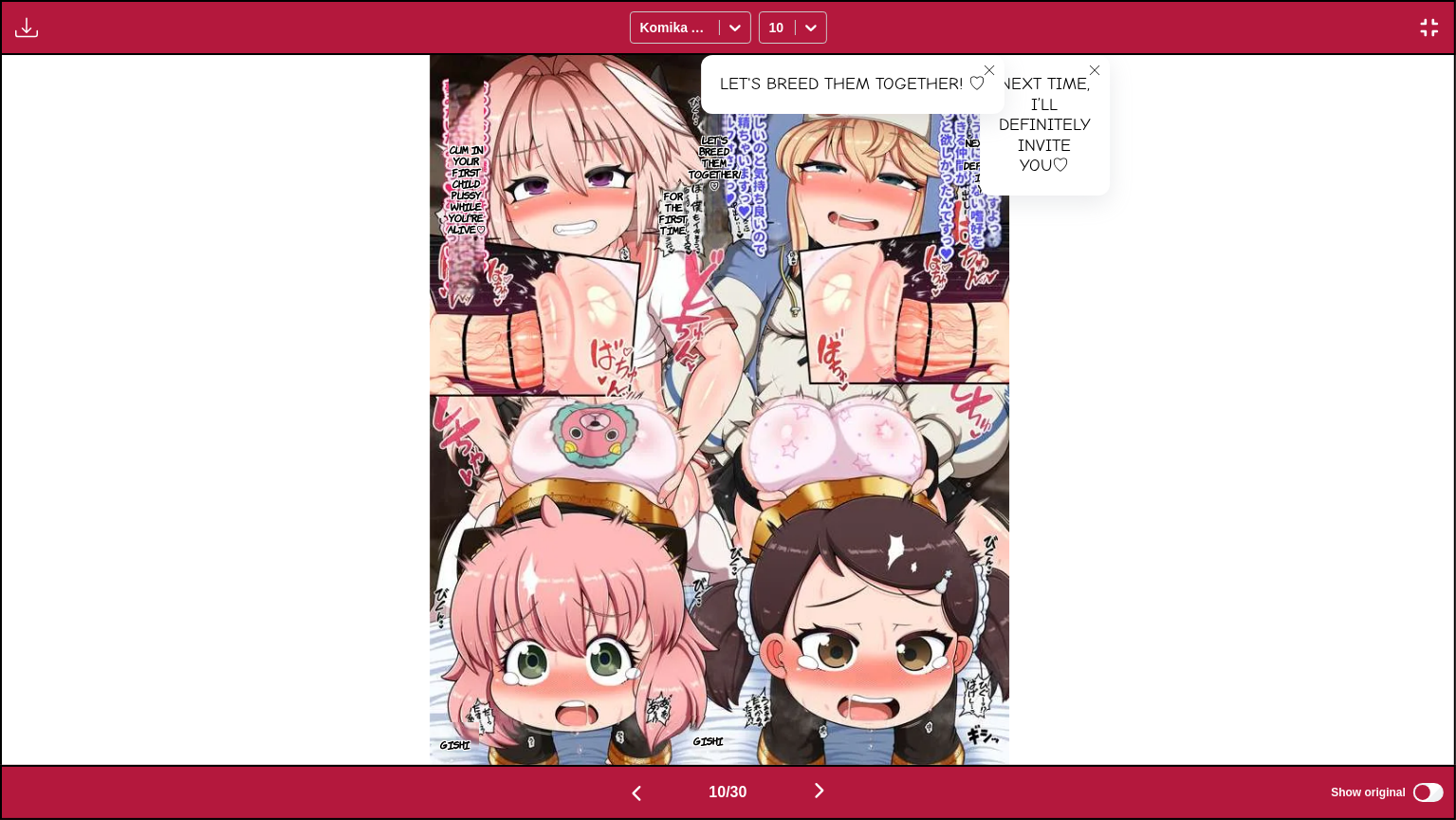 click on "For the first time." at bounding box center [673, 213] 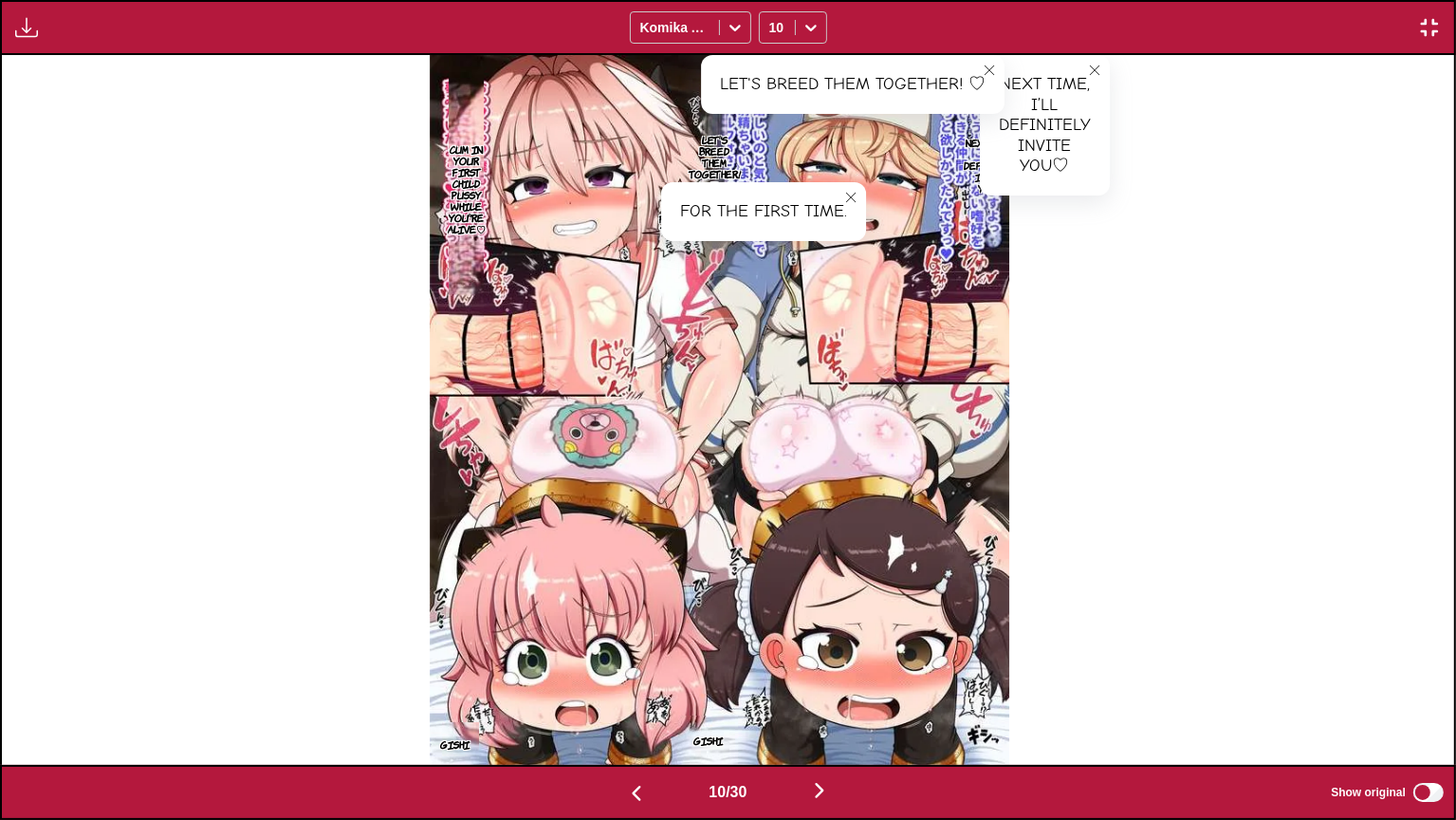 click on "Cum in your first child pussy while you're alive♡" at bounding box center (467, 189) 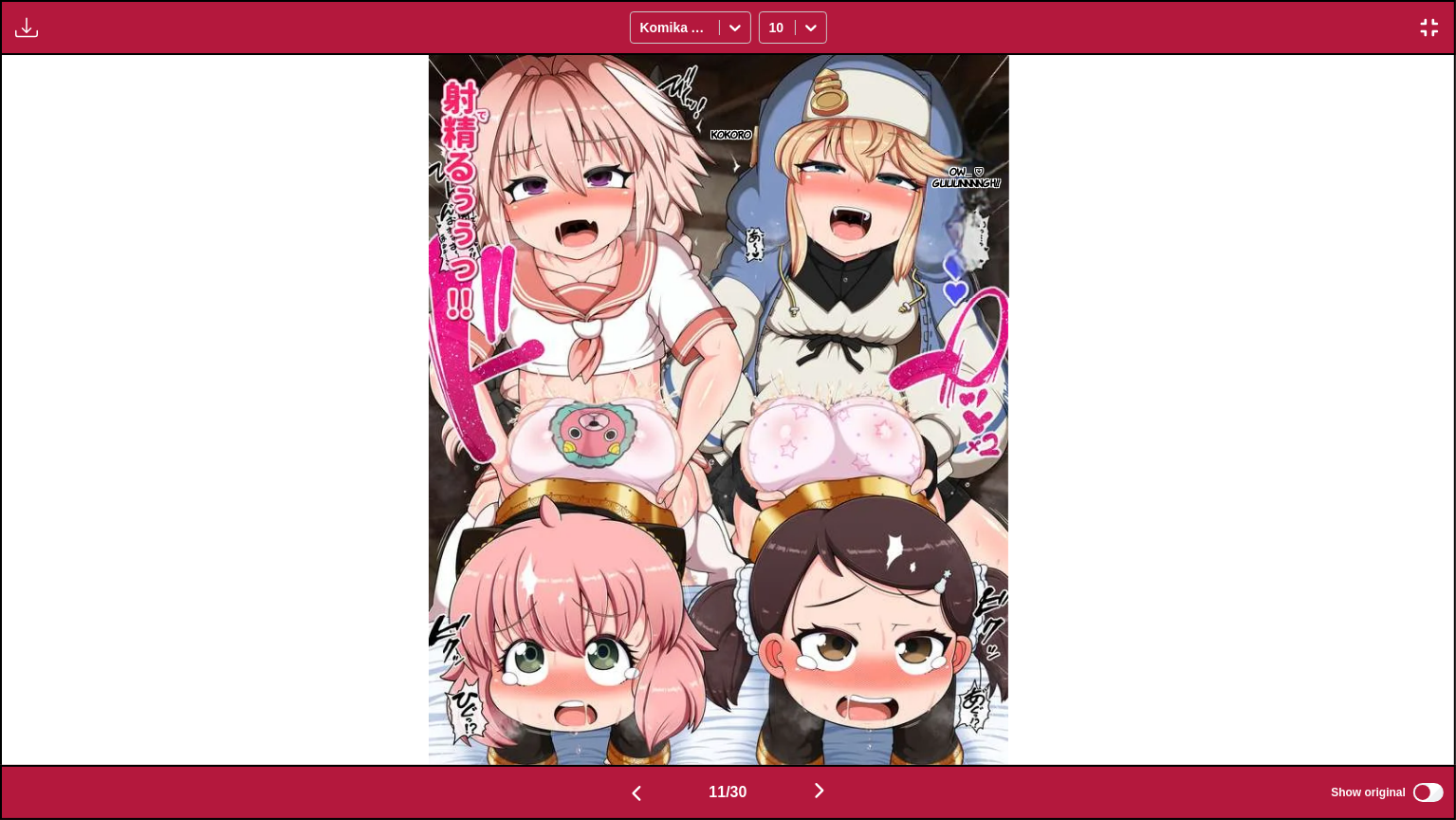 scroll, scrollTop: 0, scrollLeft: 15985, axis: horizontal 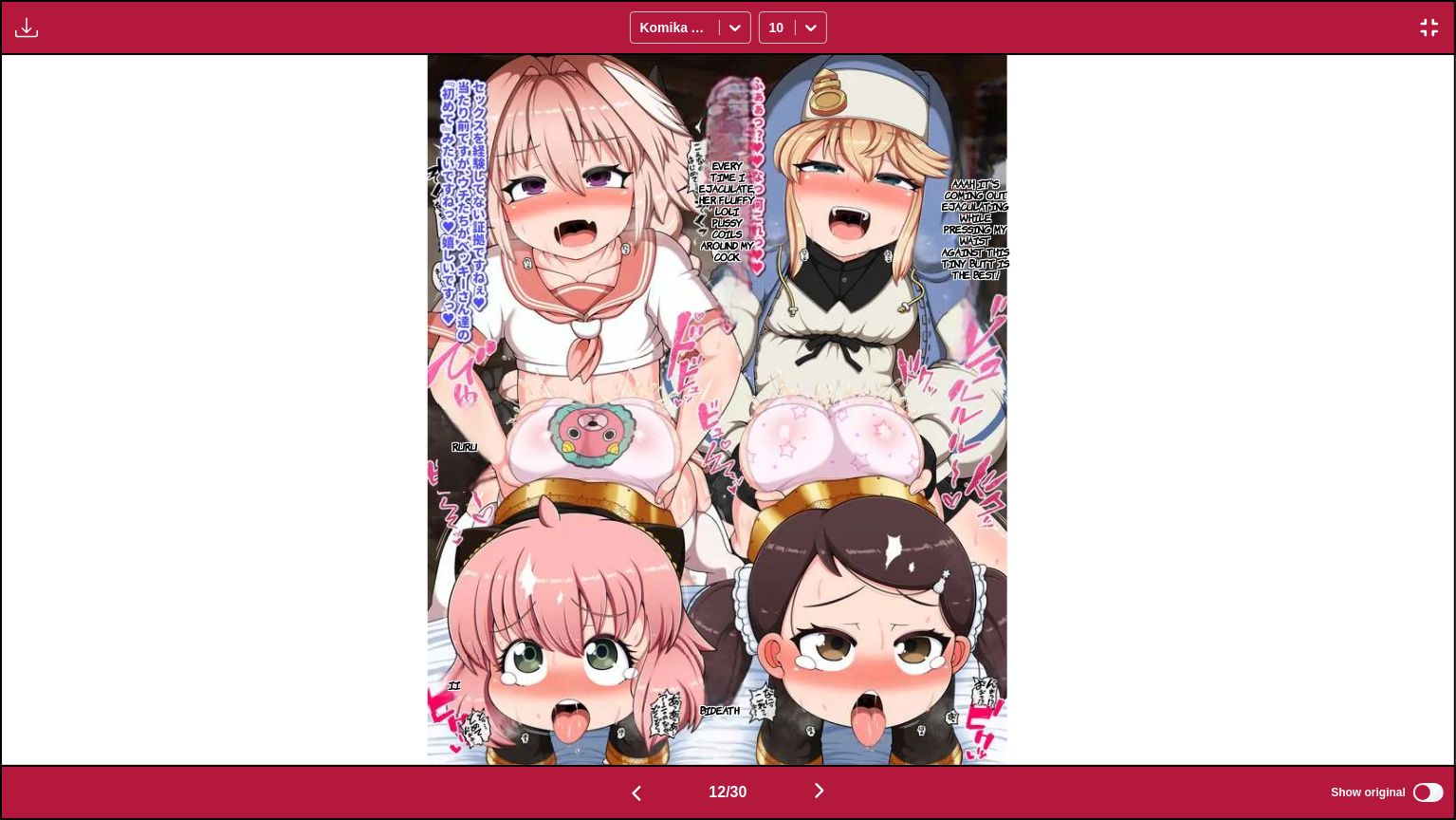 click on "Aaah, it's coming out. Ejaculating while pressing my waist against this tiny butt is the best!" at bounding box center [975, 229] 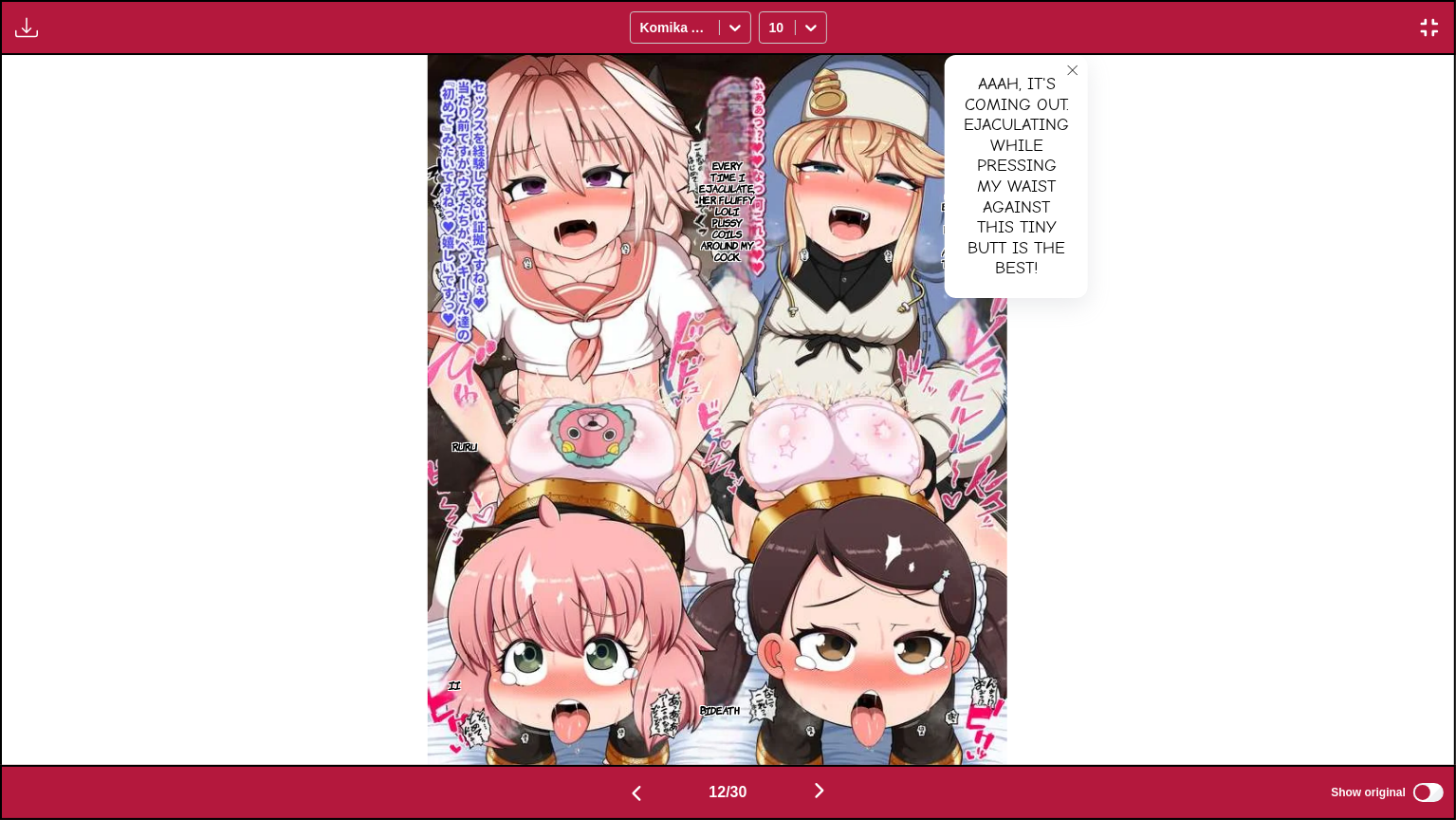 click on "Every time I ejaculate, her fluffy loli pussy coils around my cock." at bounding box center (728, 211) 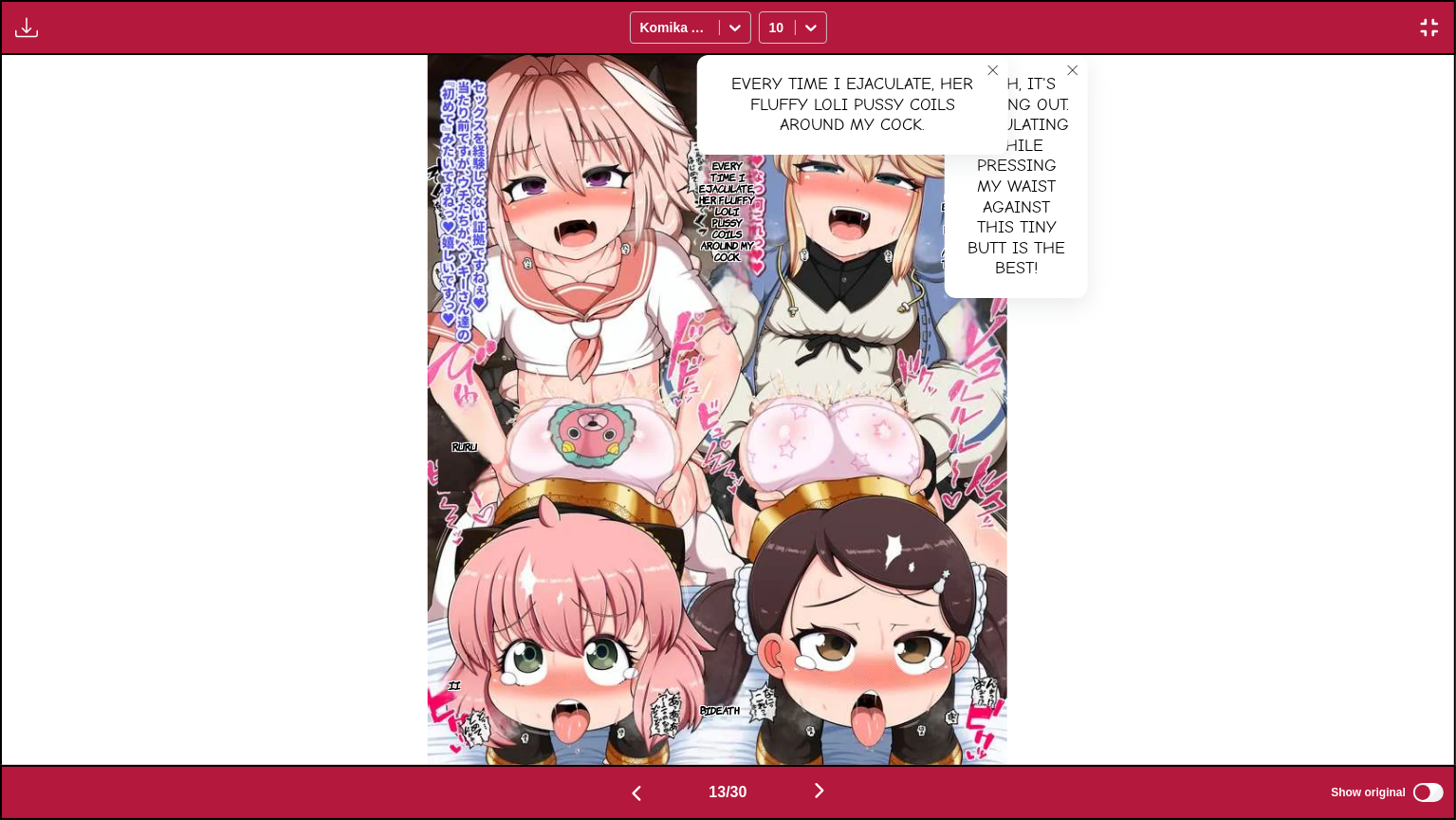scroll, scrollTop: 0, scrollLeft: 17438, axis: horizontal 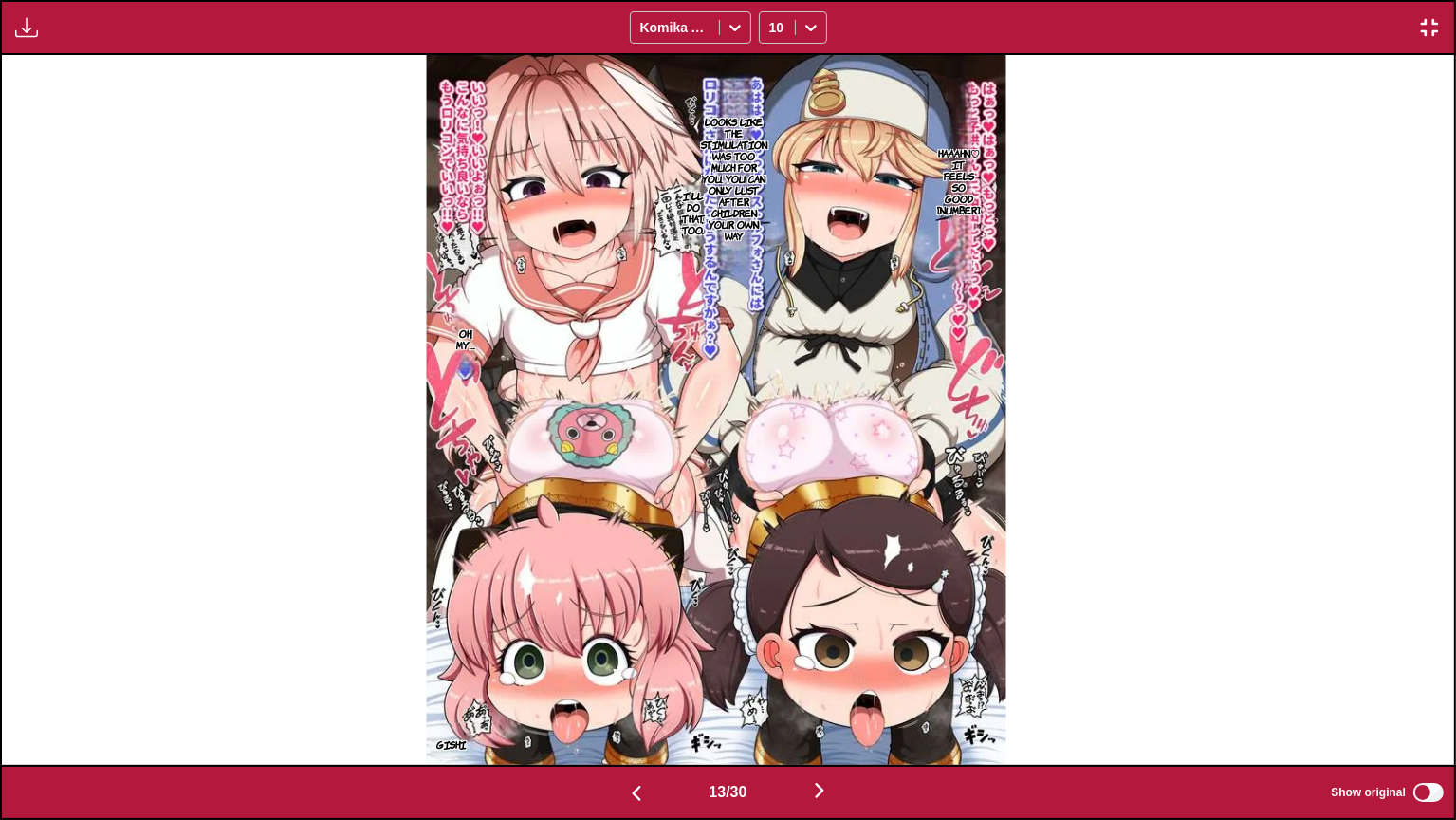 click on "Haaahn♡ It feels so good [NUMBER]." at bounding box center [959, 181] 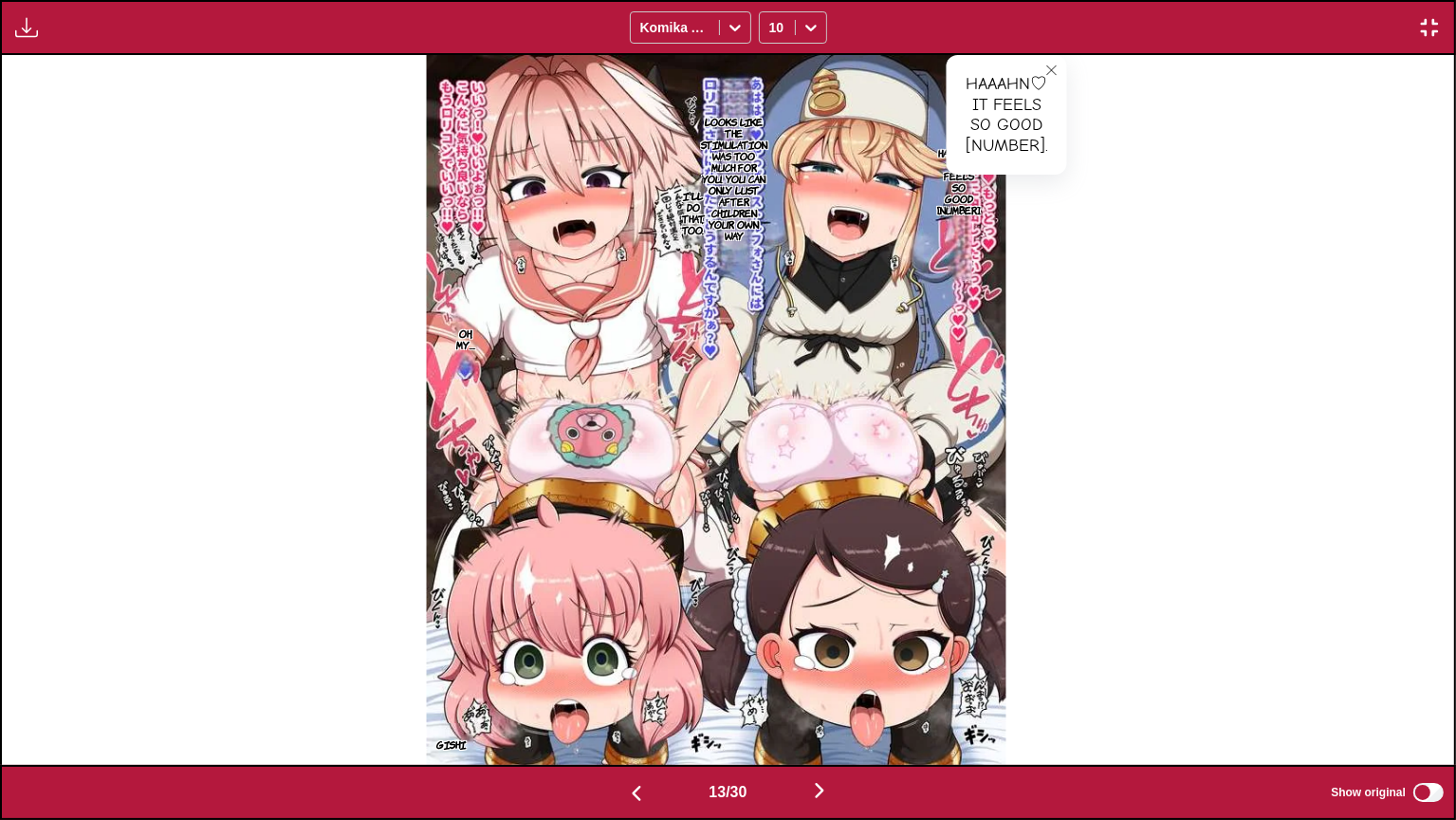 click on "Looks like the stimulation was too much for you. You can only lust after children your own way" at bounding box center [734, 178] 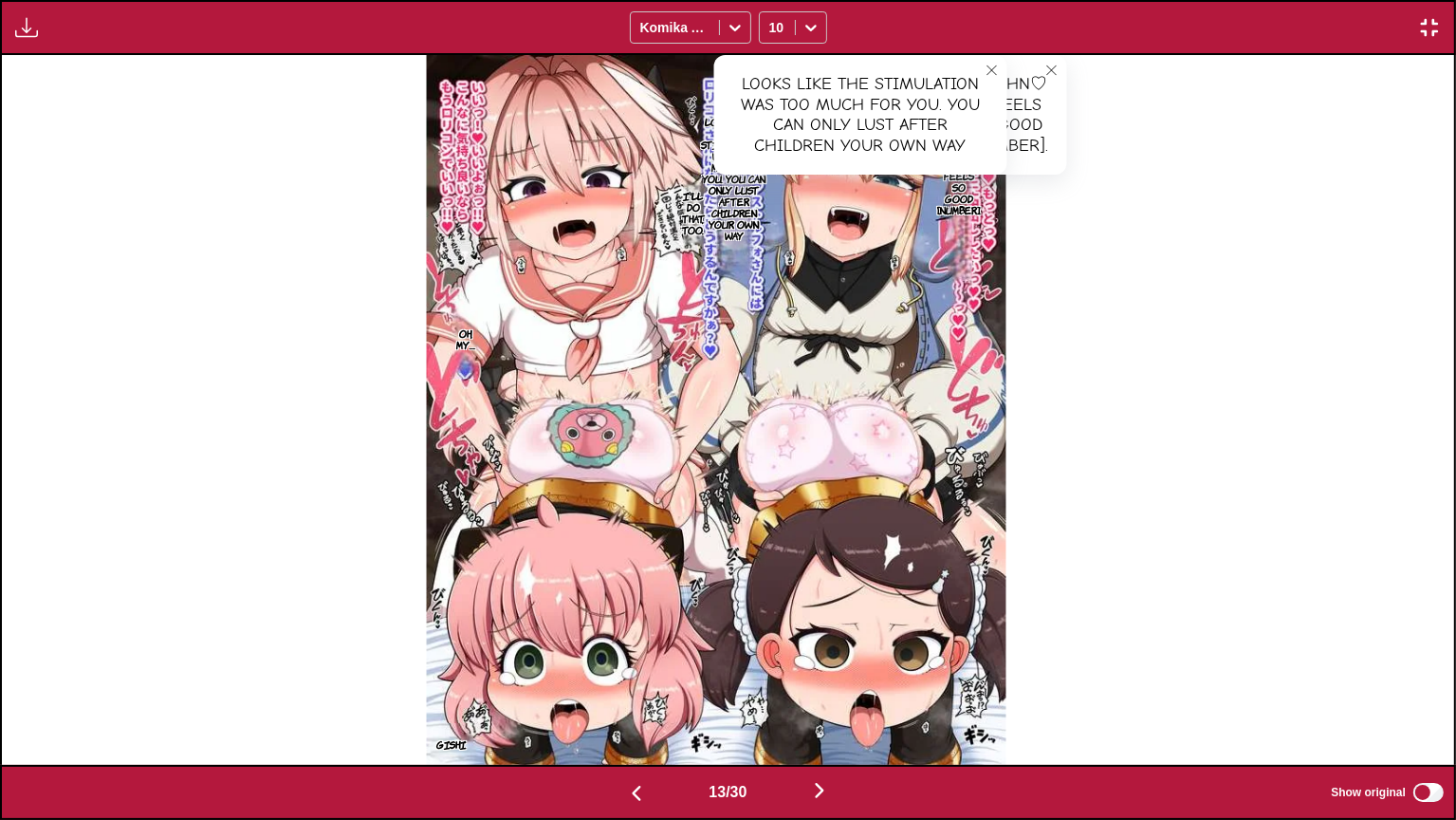 scroll, scrollTop: 0, scrollLeft: 18891, axis: horizontal 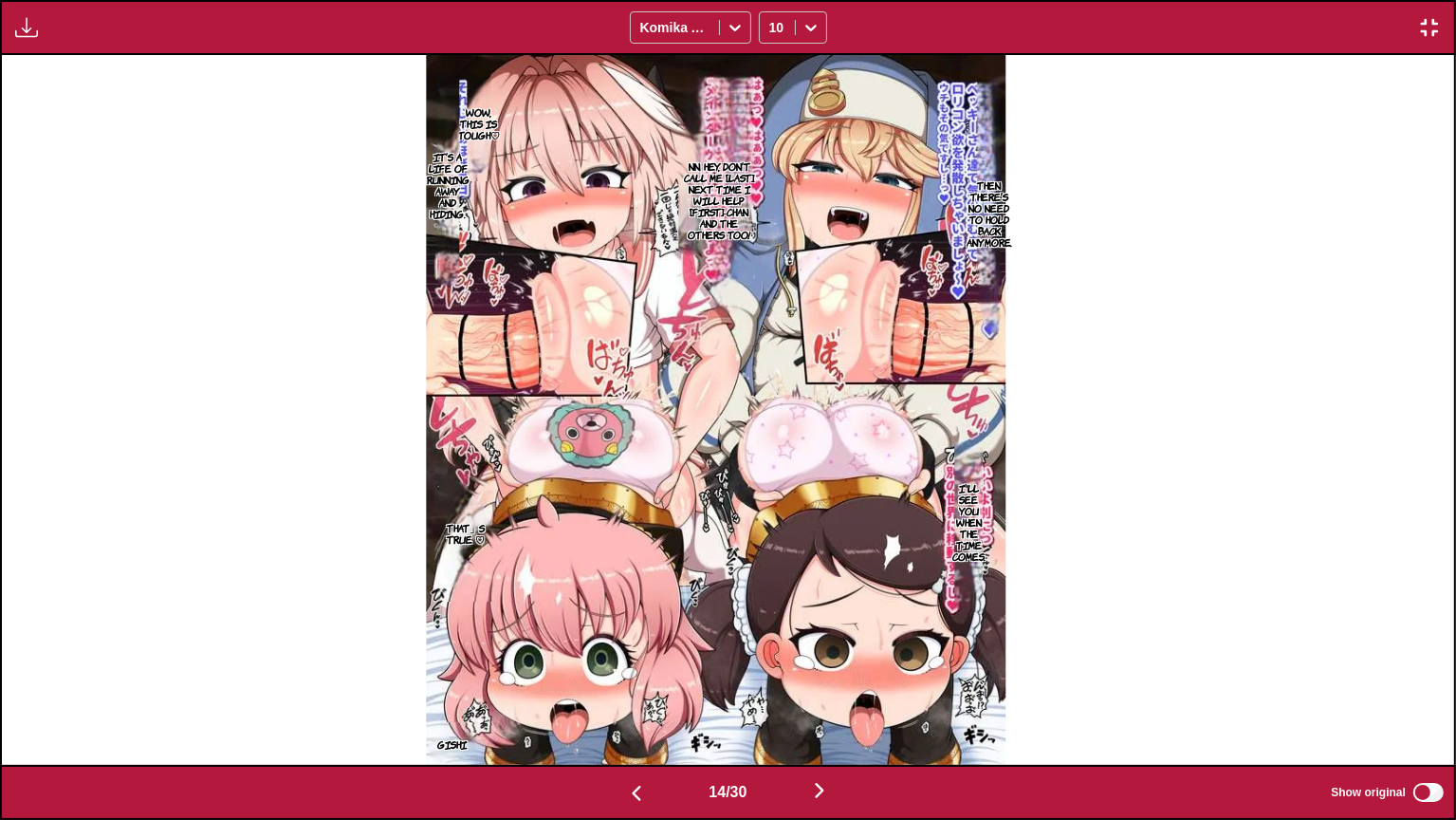 click on "Then there’s no need to hold back anymore." at bounding box center (989, 214) 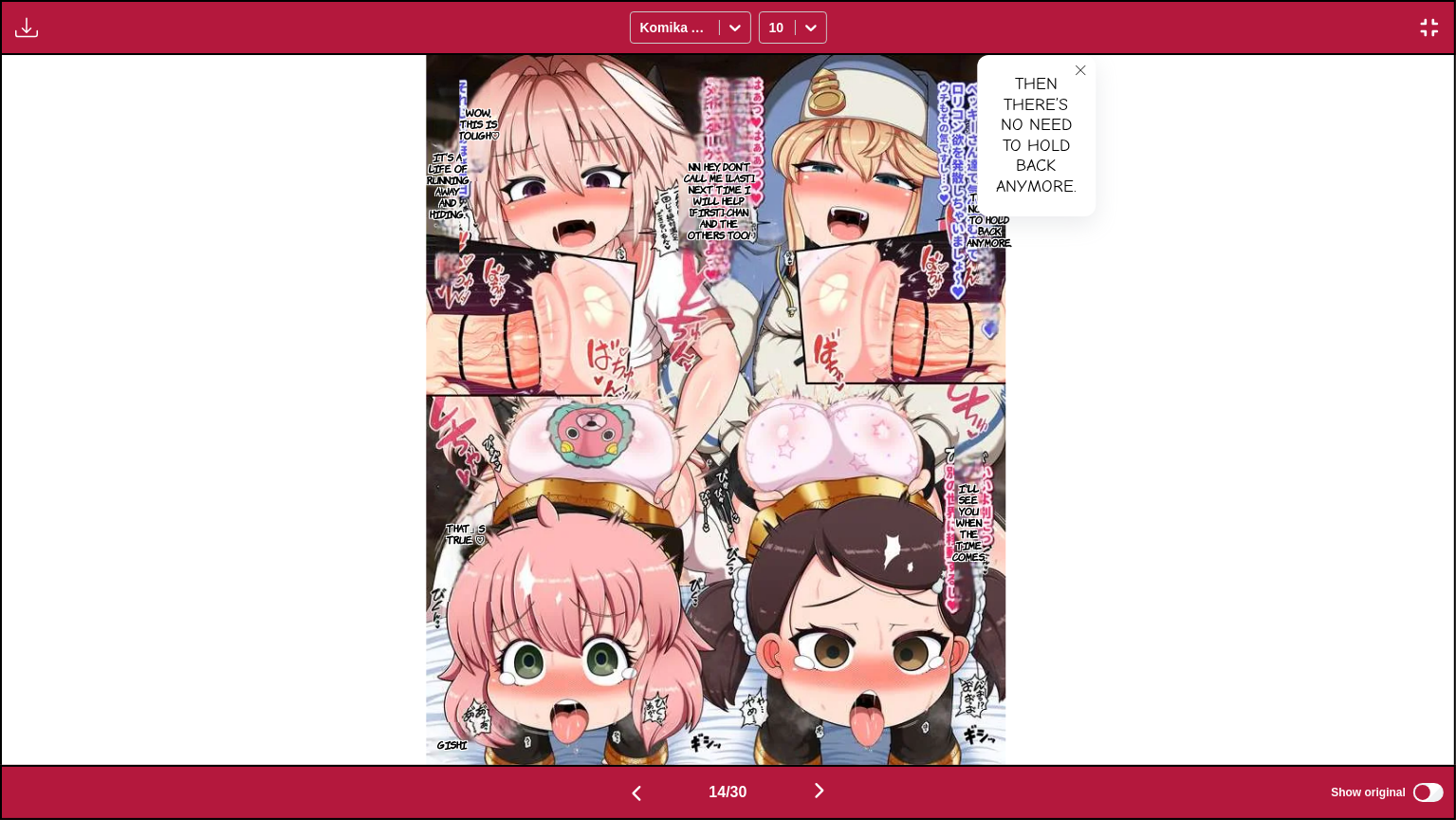 click on "Nn. Hey, don’t call me [LAST]. Next time I will help [FIRST]-chan and the others too!" at bounding box center (718, 200) 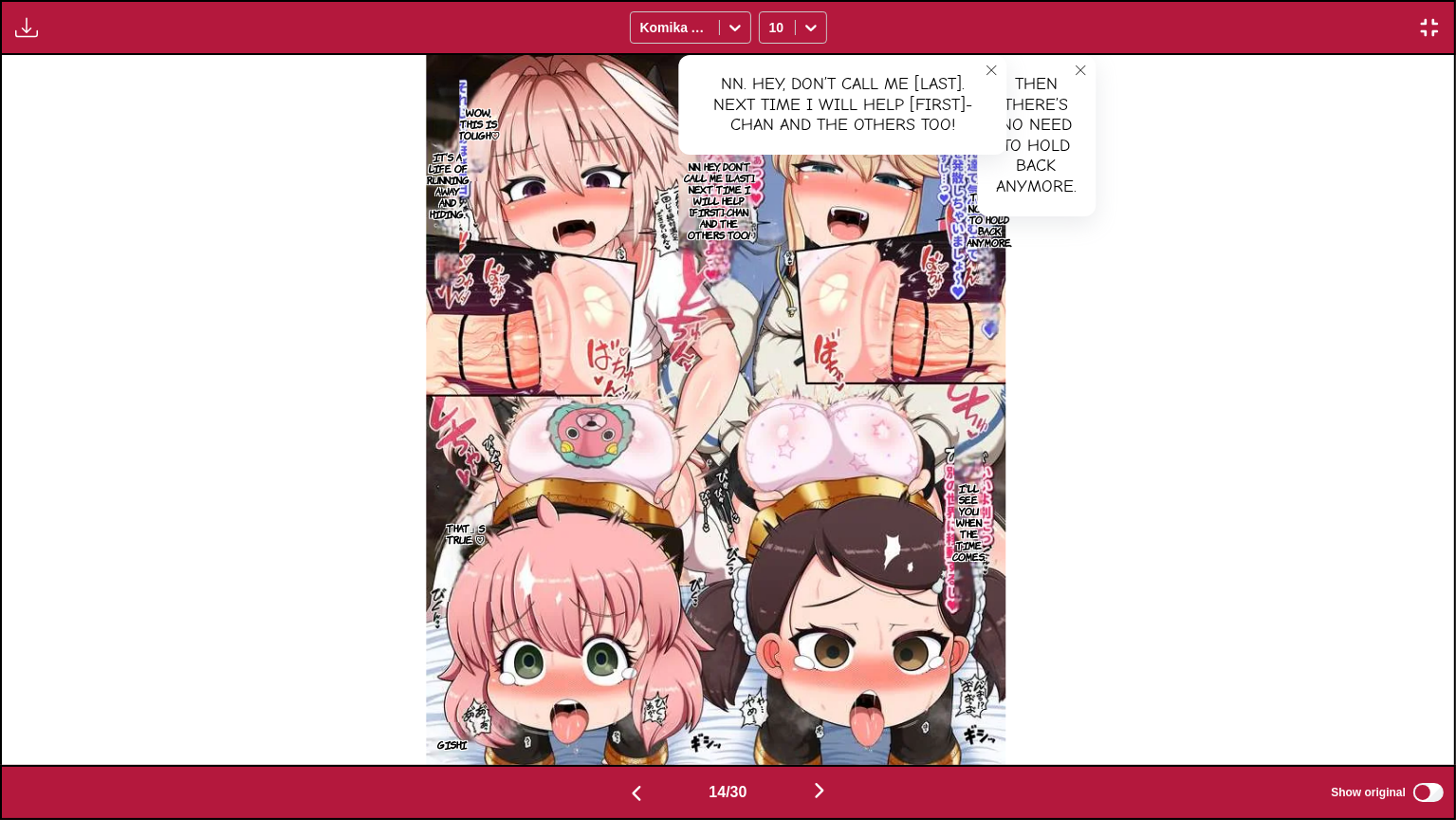 click on "It’s a life of running away and hiding." at bounding box center (447, 185) 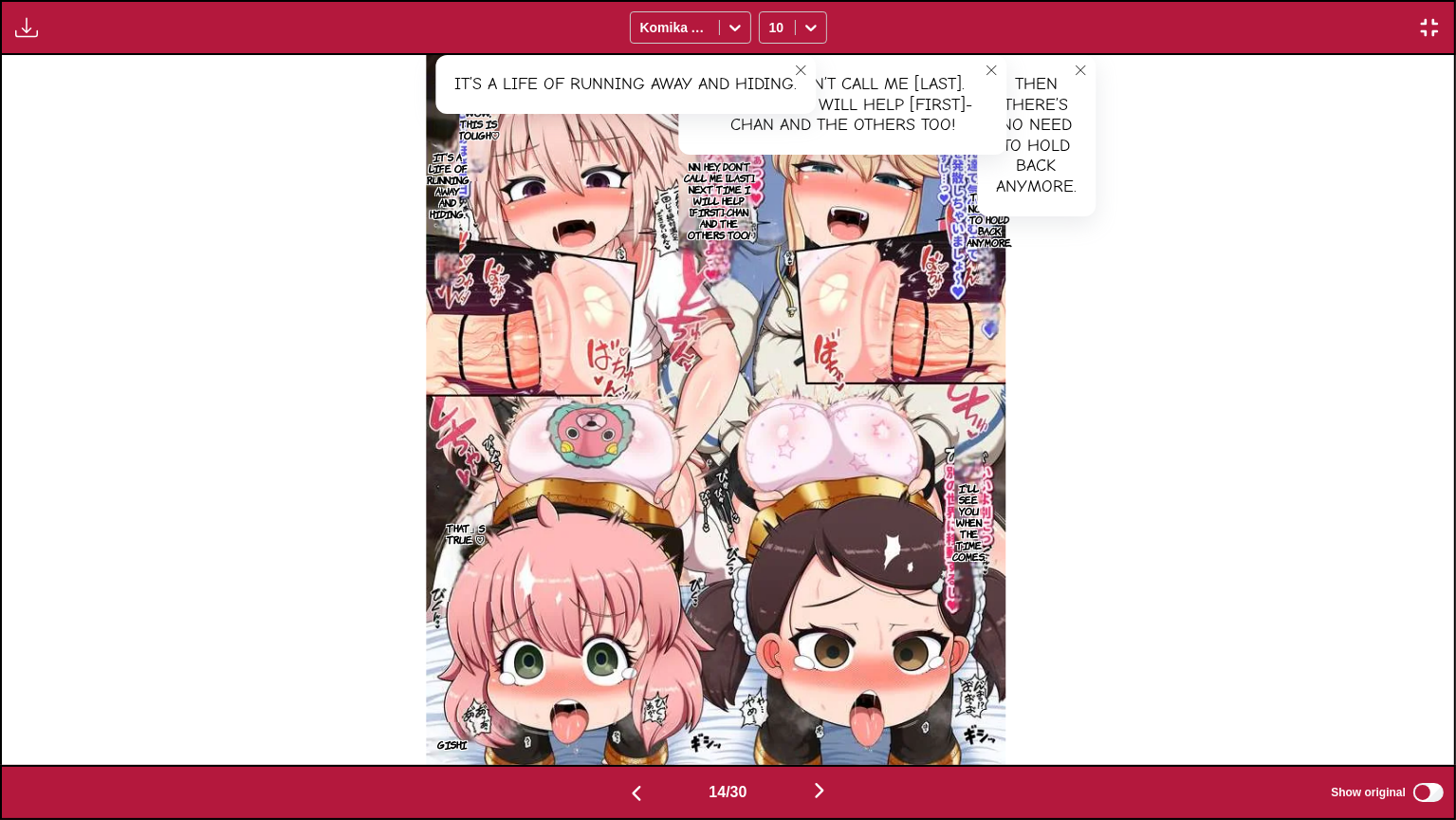 click on "Wow, this is tough♡" at bounding box center [478, 123] 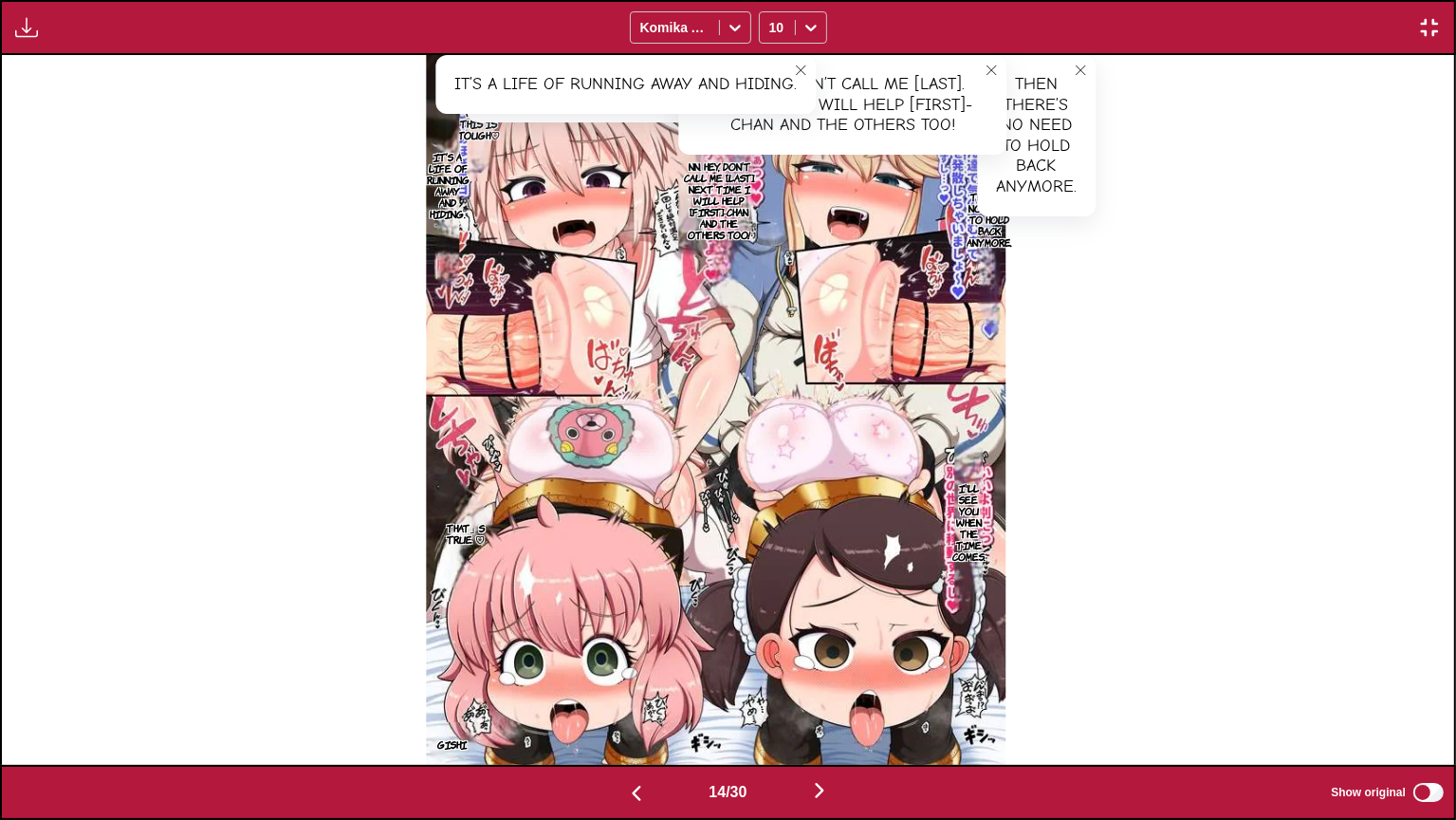 click 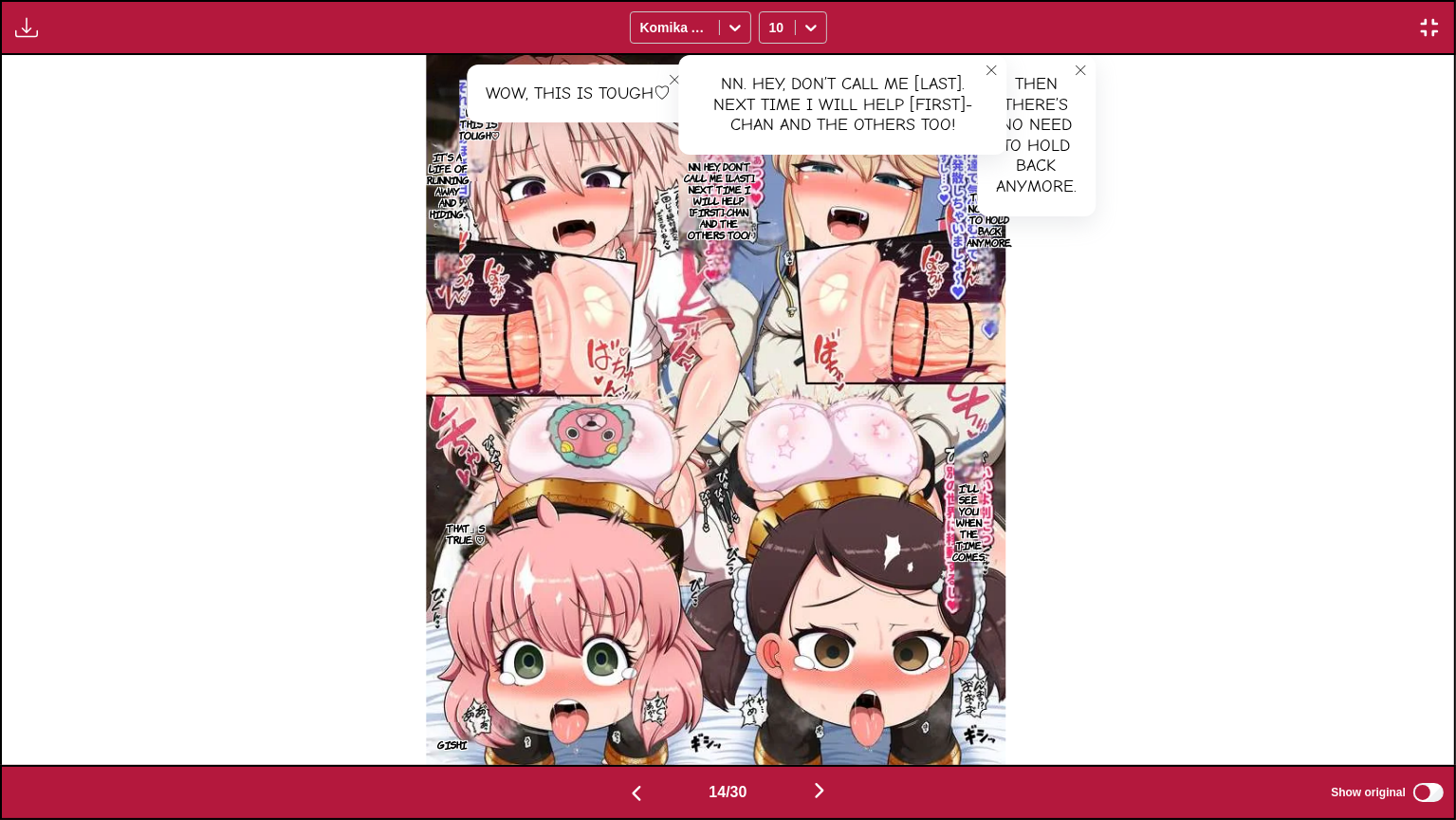 click on "I'll see you when the time comes." at bounding box center [968, 522] 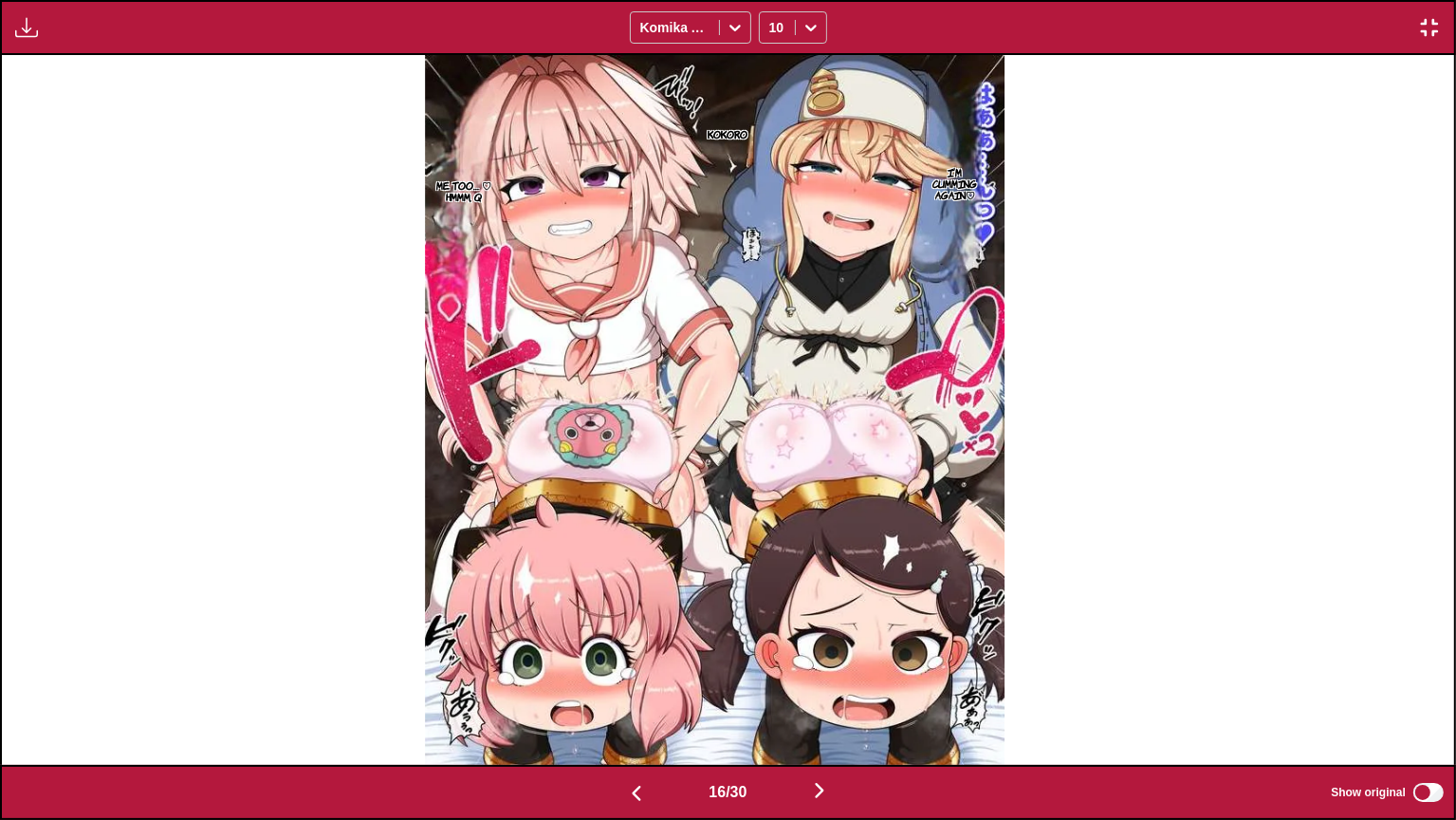 scroll, scrollTop: 0, scrollLeft: 21797, axis: horizontal 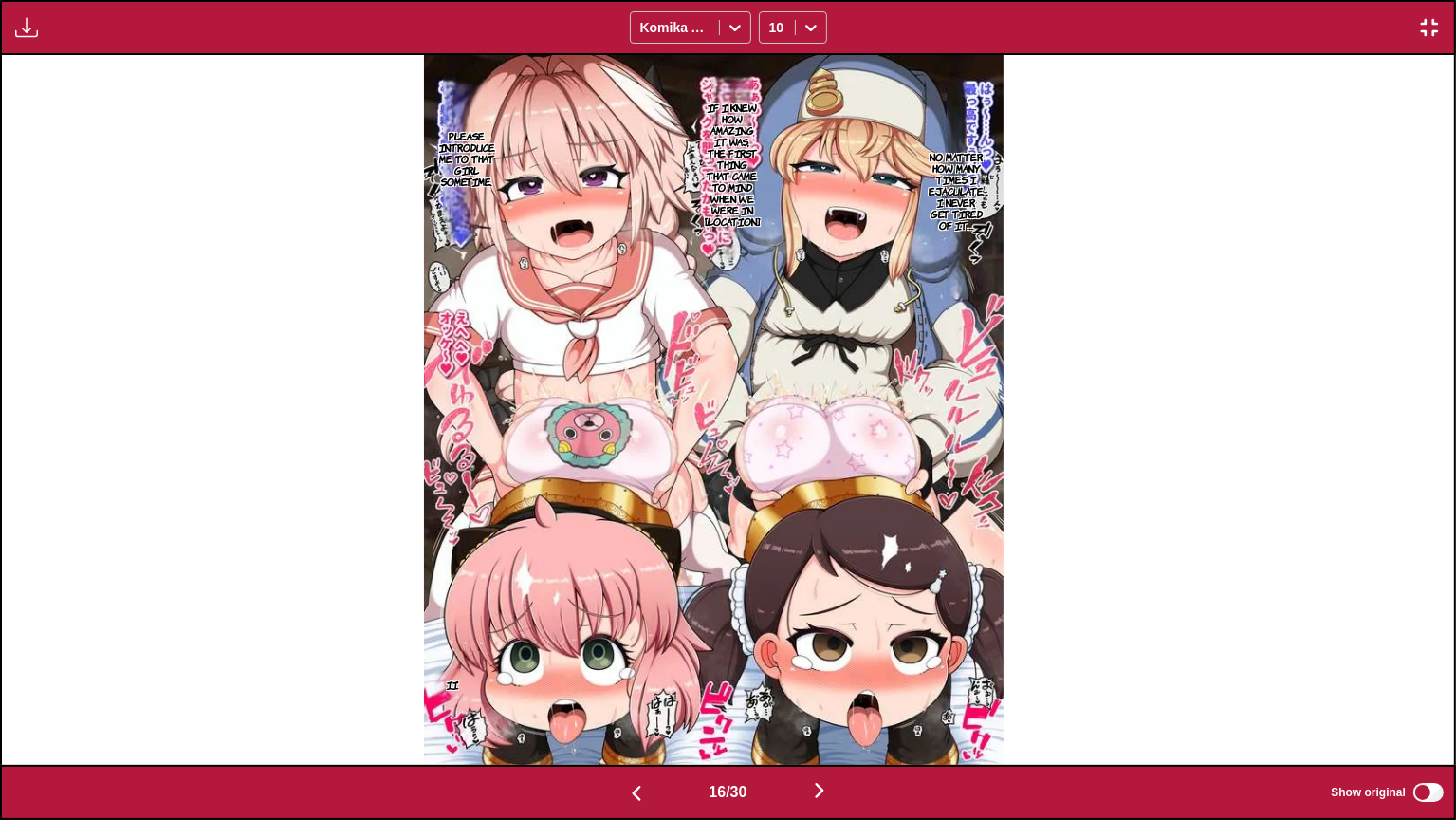 click on "No matter how many times I ejaculate, I never get tired of it…" at bounding box center [956, 191] 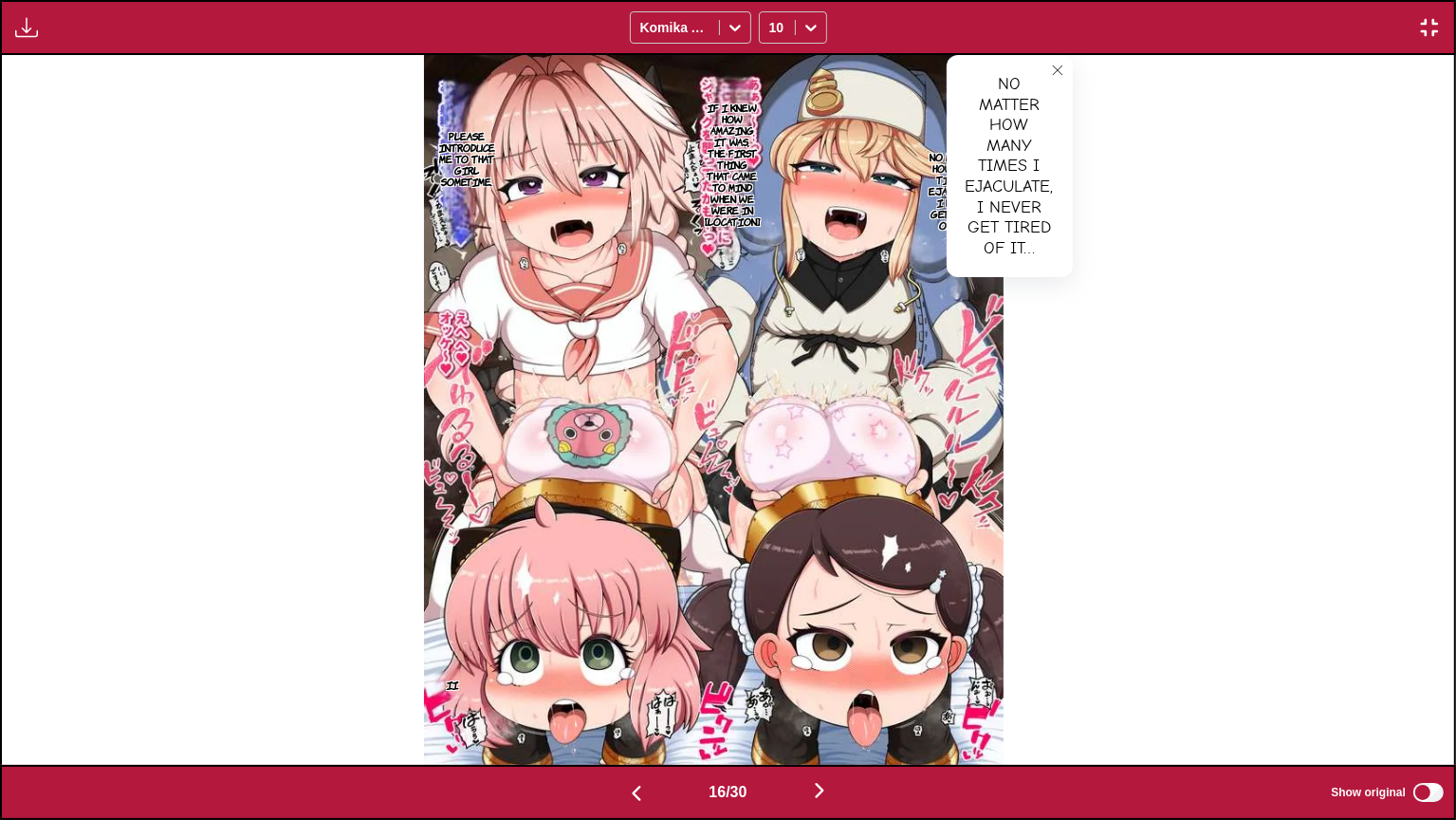 click on "If I knew how amazing it was, the first thing that came to mind when we were in [LOCATION]" at bounding box center [732, 164] 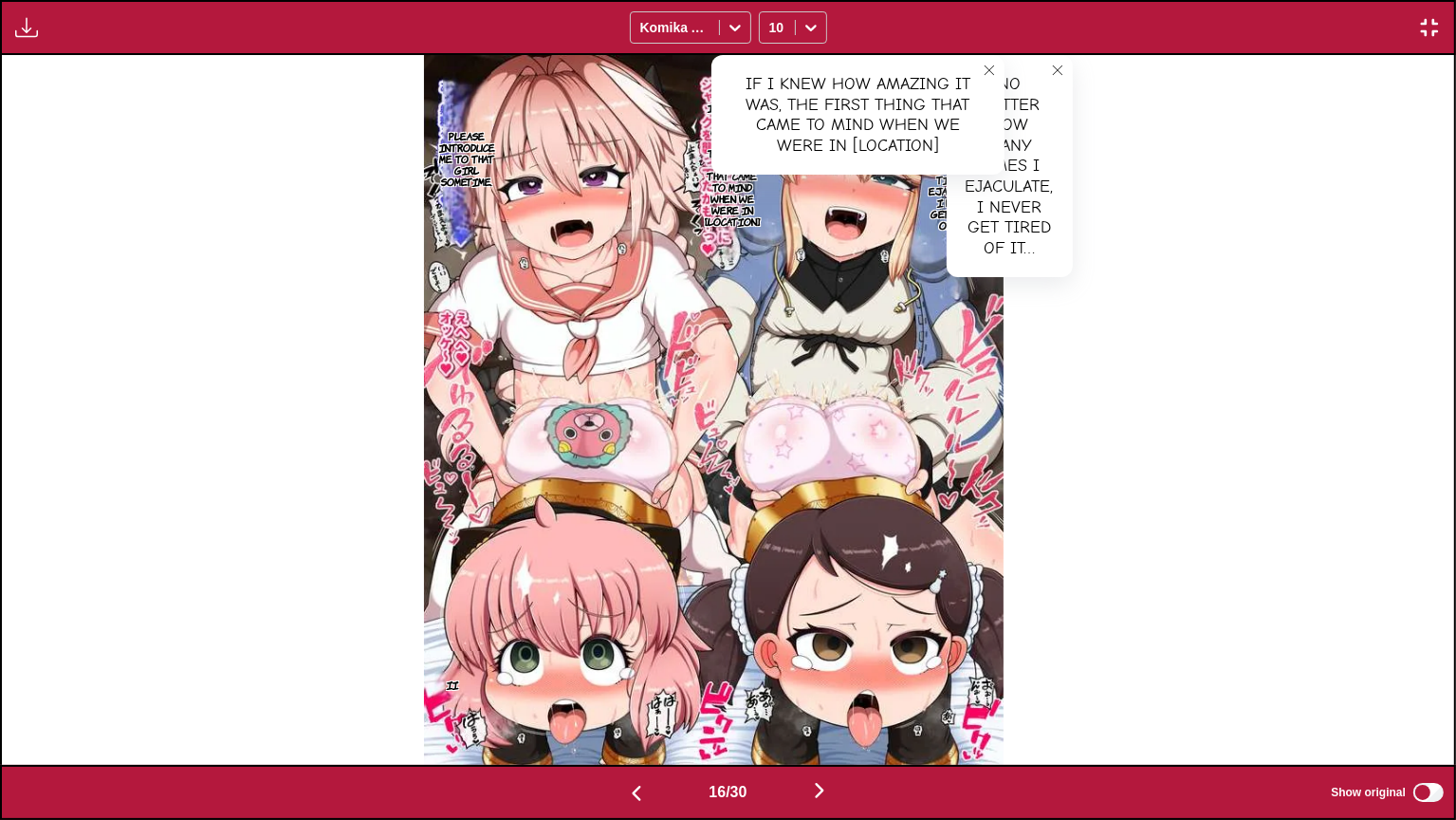 click on "Please introduce me to that girl sometime." at bounding box center [467, 158] 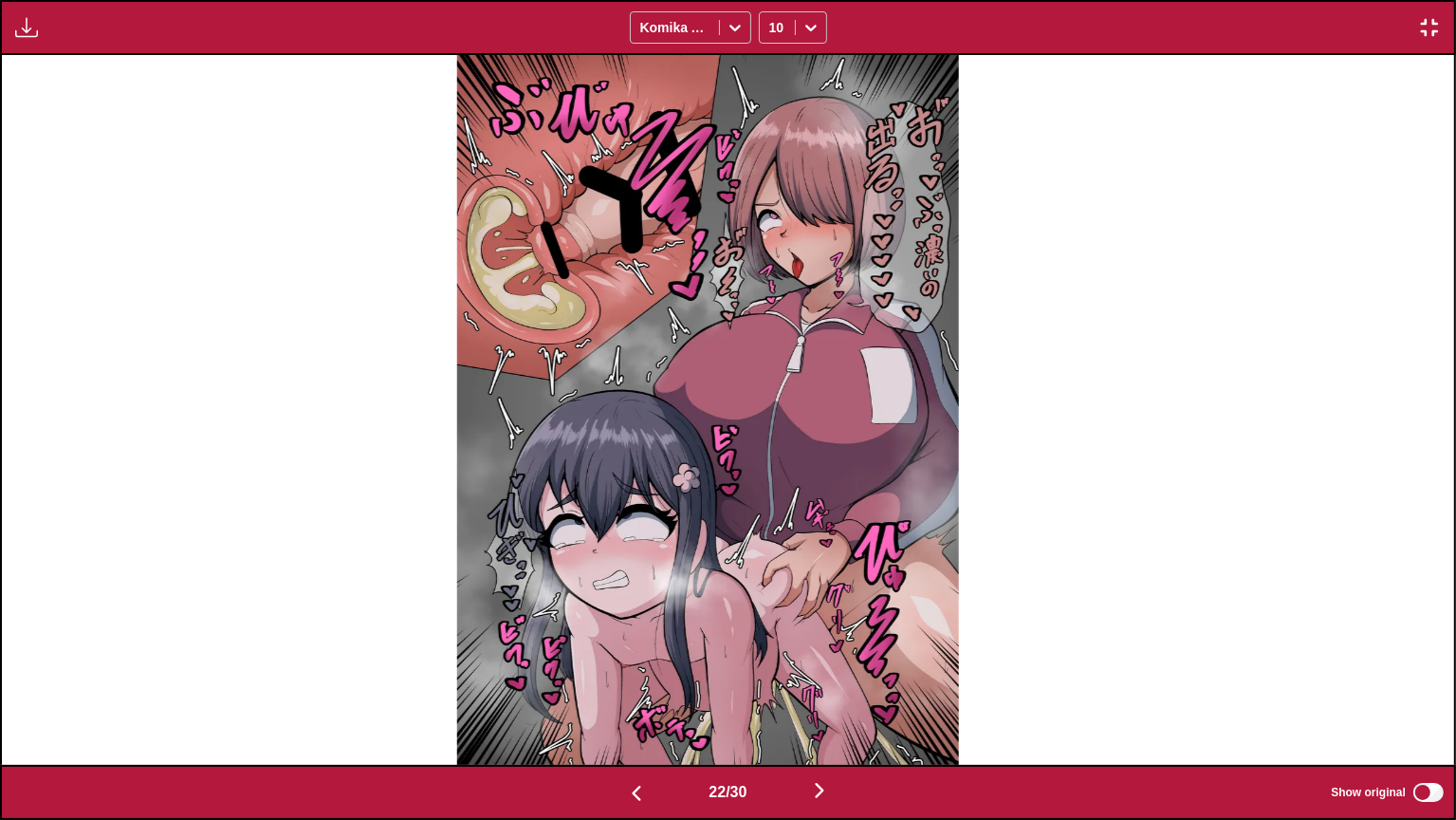 scroll, scrollTop: 0, scrollLeft: 31969, axis: horizontal 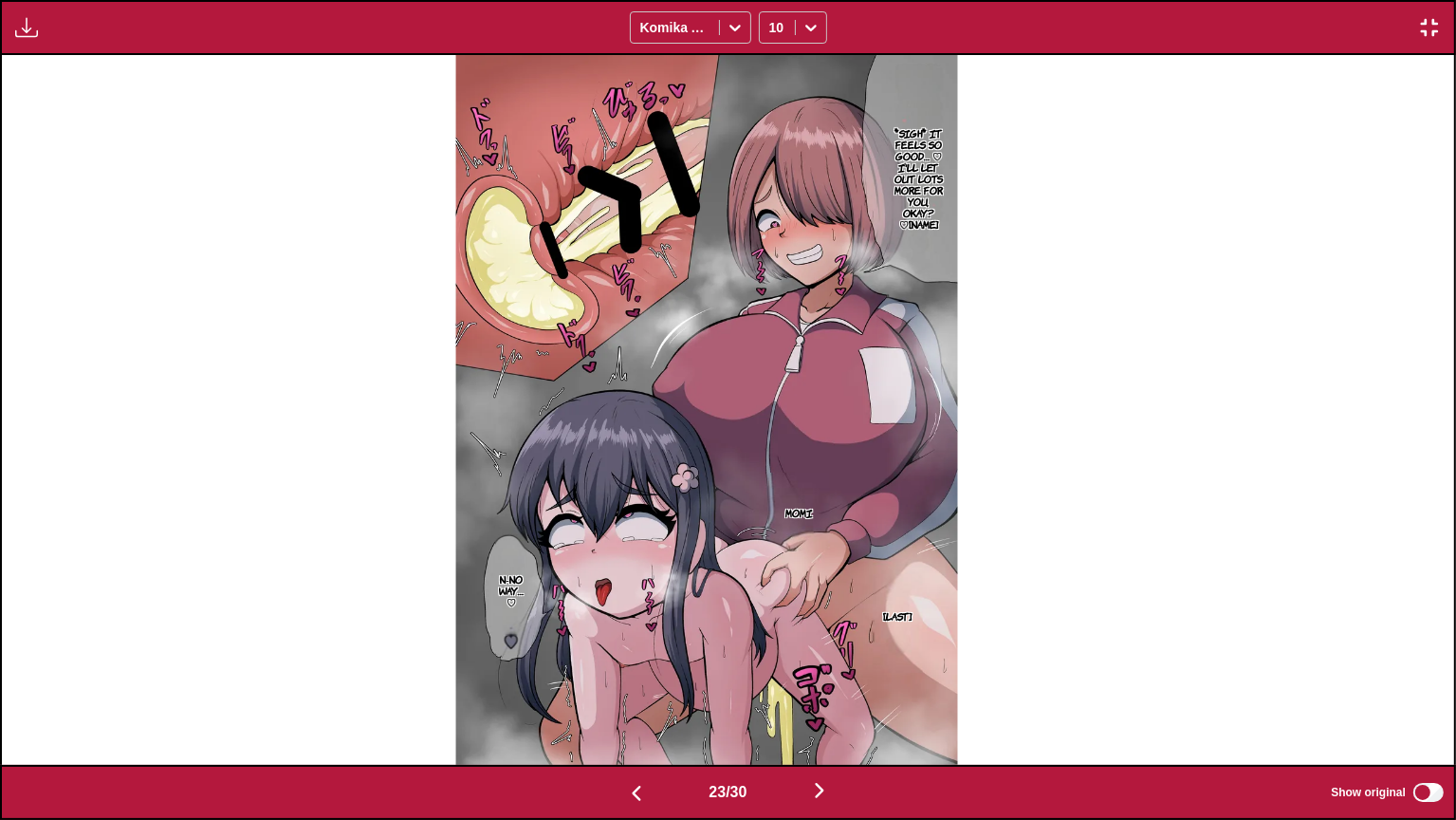 click on "*sigh* It feels so good… ♡ I'll let out lots more for you, okay? ♡[NAME]" at bounding box center [919, 178] 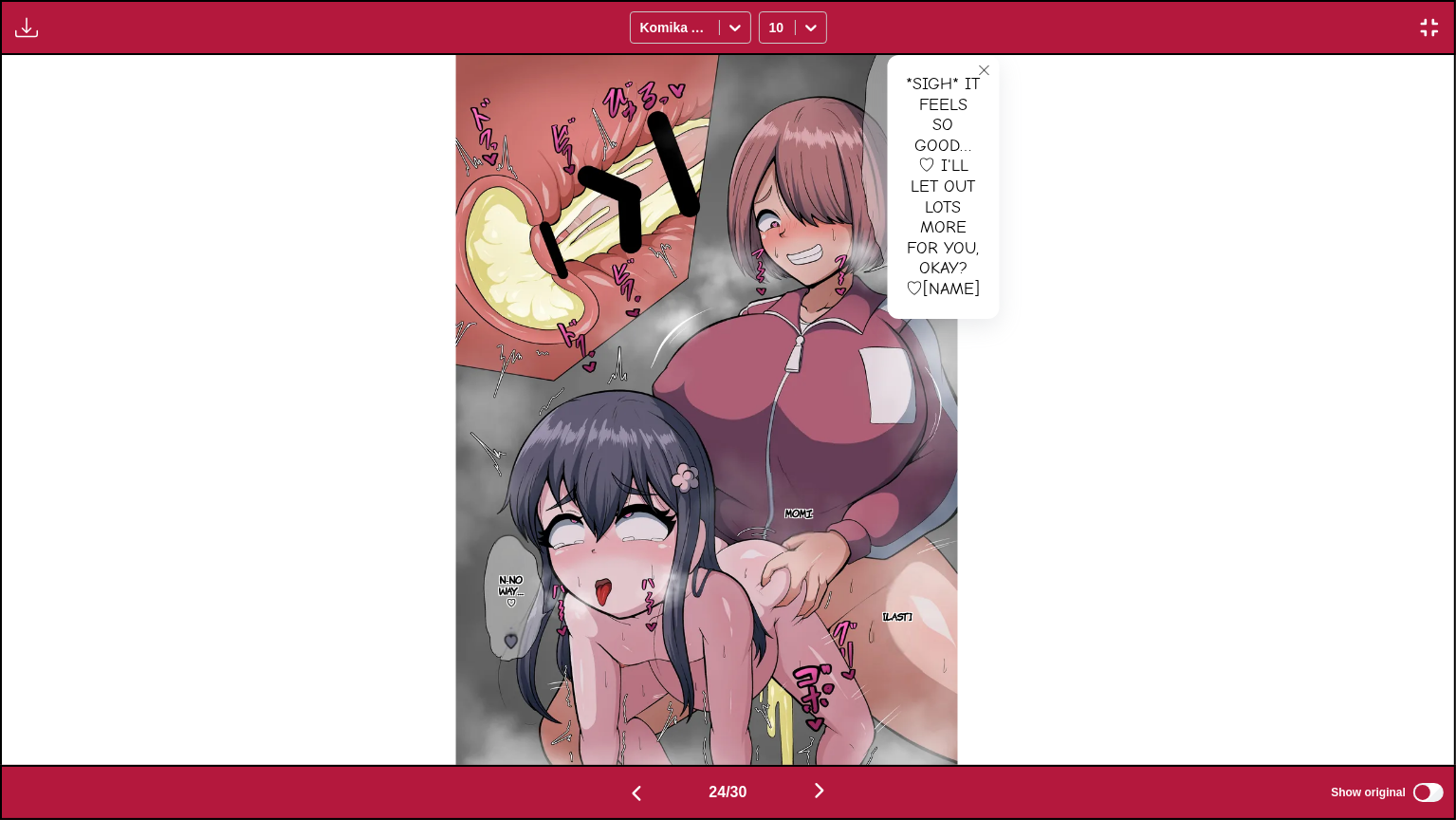 scroll, scrollTop: 0, scrollLeft: 33423, axis: horizontal 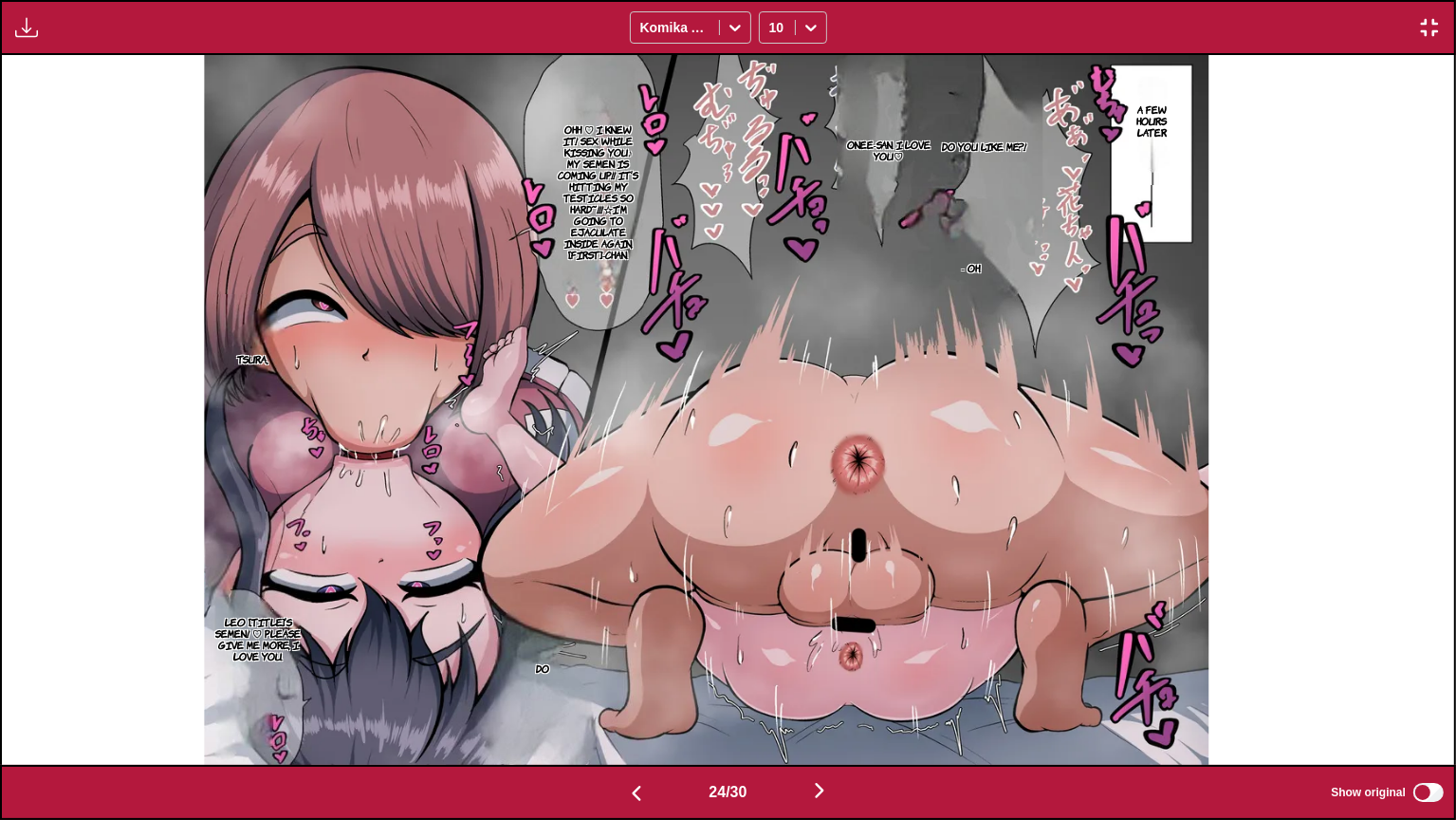 click on "A few hours later" at bounding box center (1152, 121) 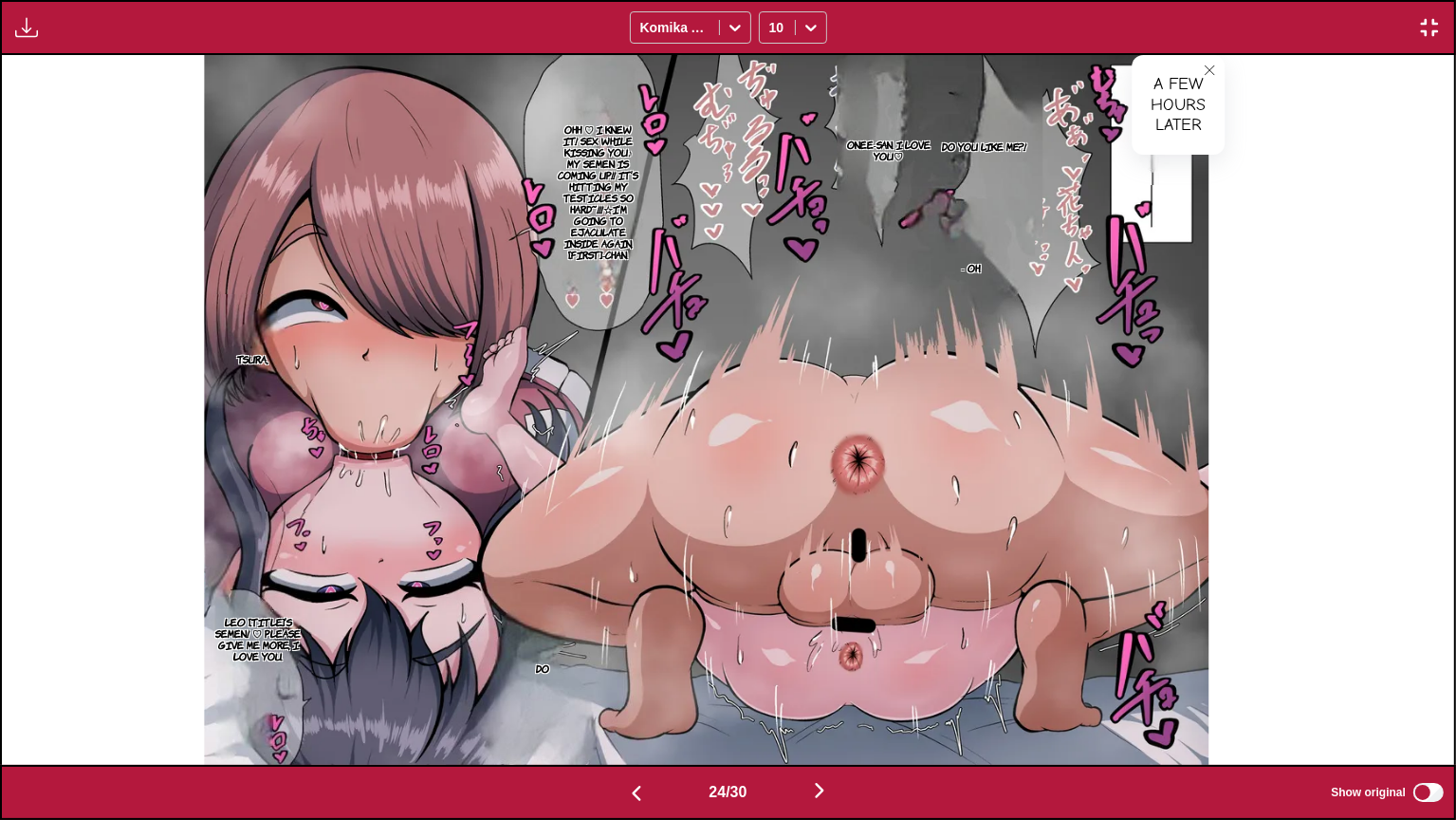 click on "Do you like me?!" at bounding box center [985, 146] 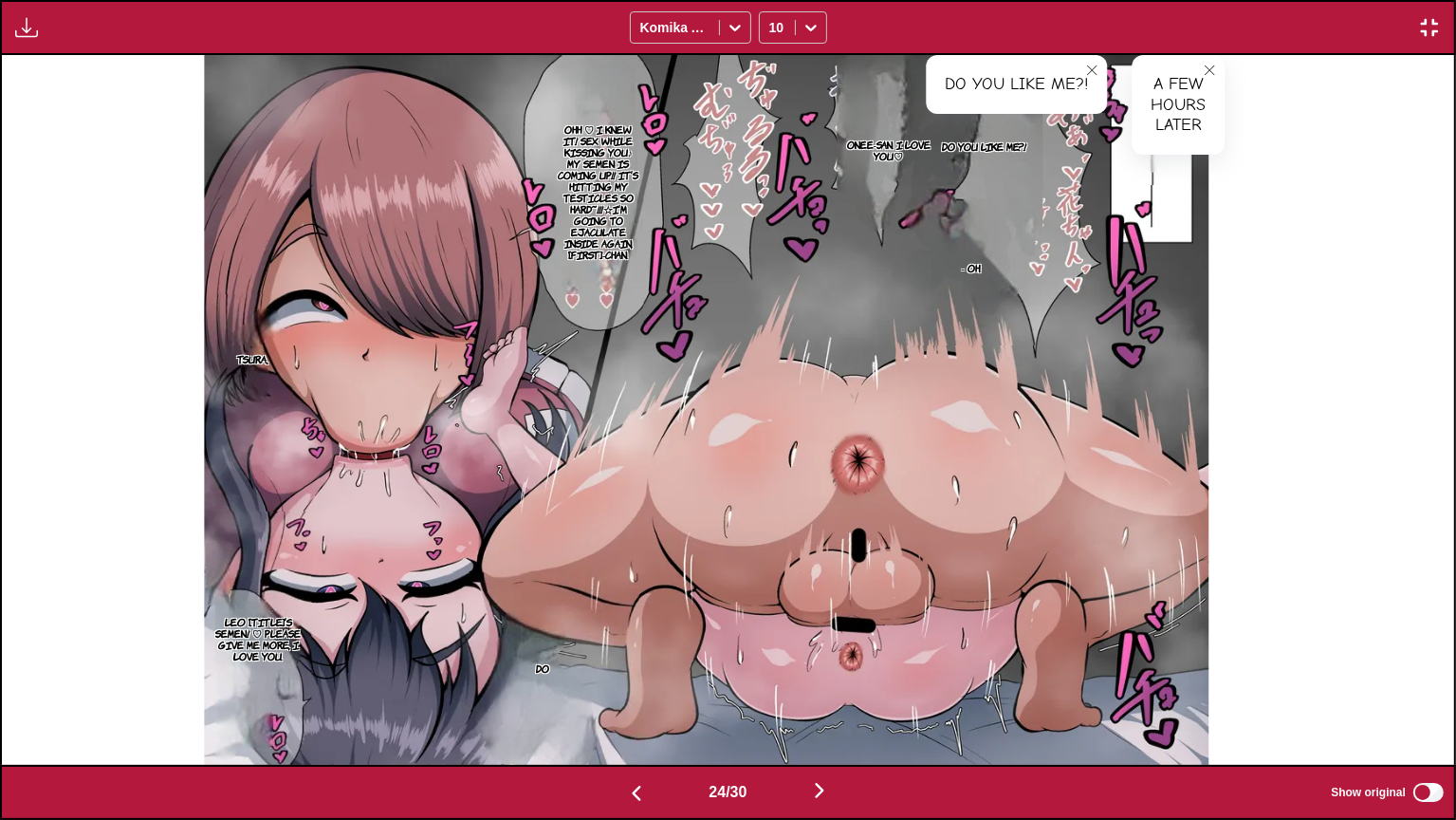 click on "Onee-san. I love you♡" at bounding box center (888, 150) 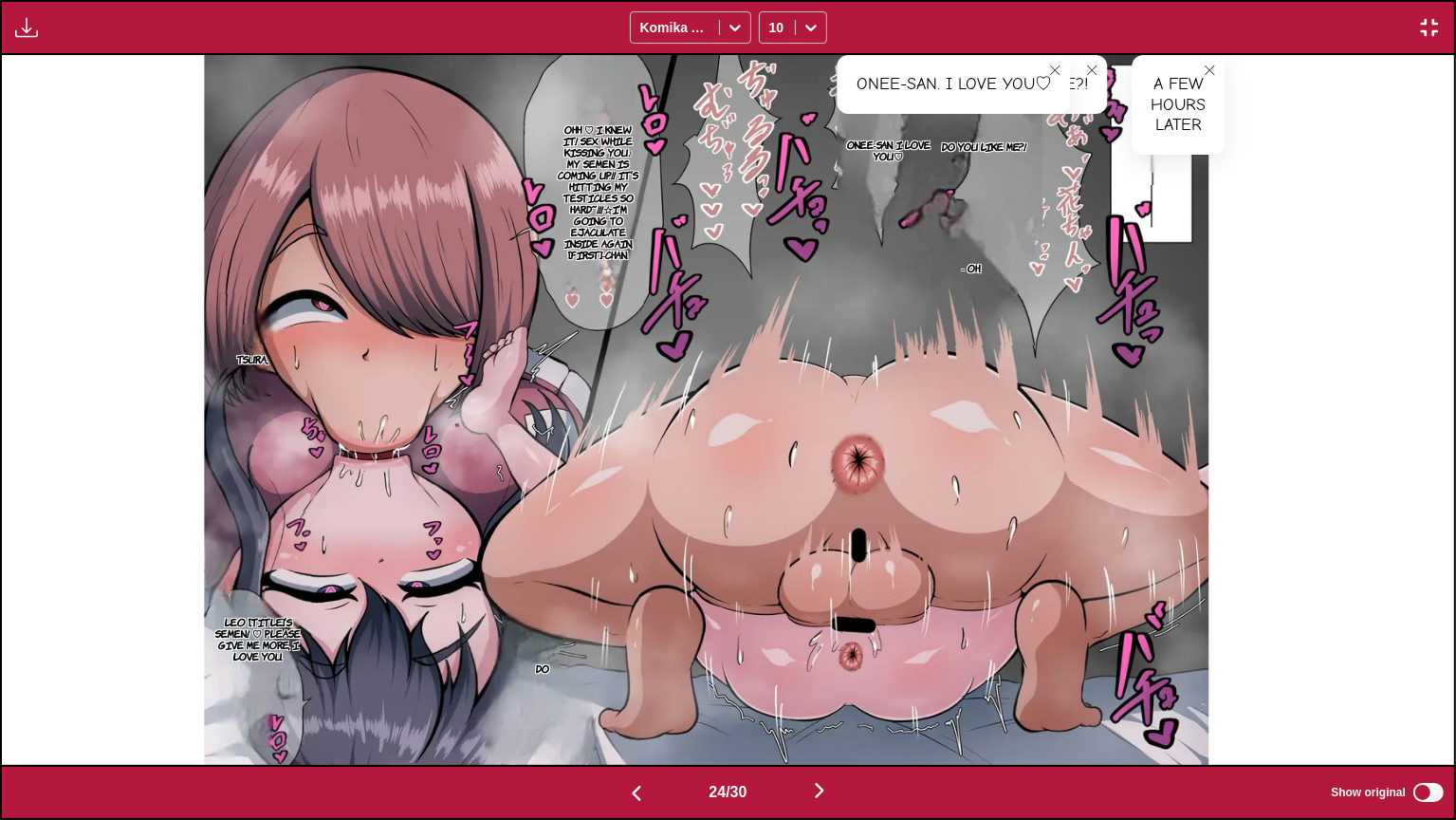click on "Ohh ♡ I knew it! Sex while kissing you♪ My semen is coming up!! It’s hitting my testicles so hard~!!!☆I’m going to ejaculate inside again, [FIRST]-chan." at bounding box center (598, 192) 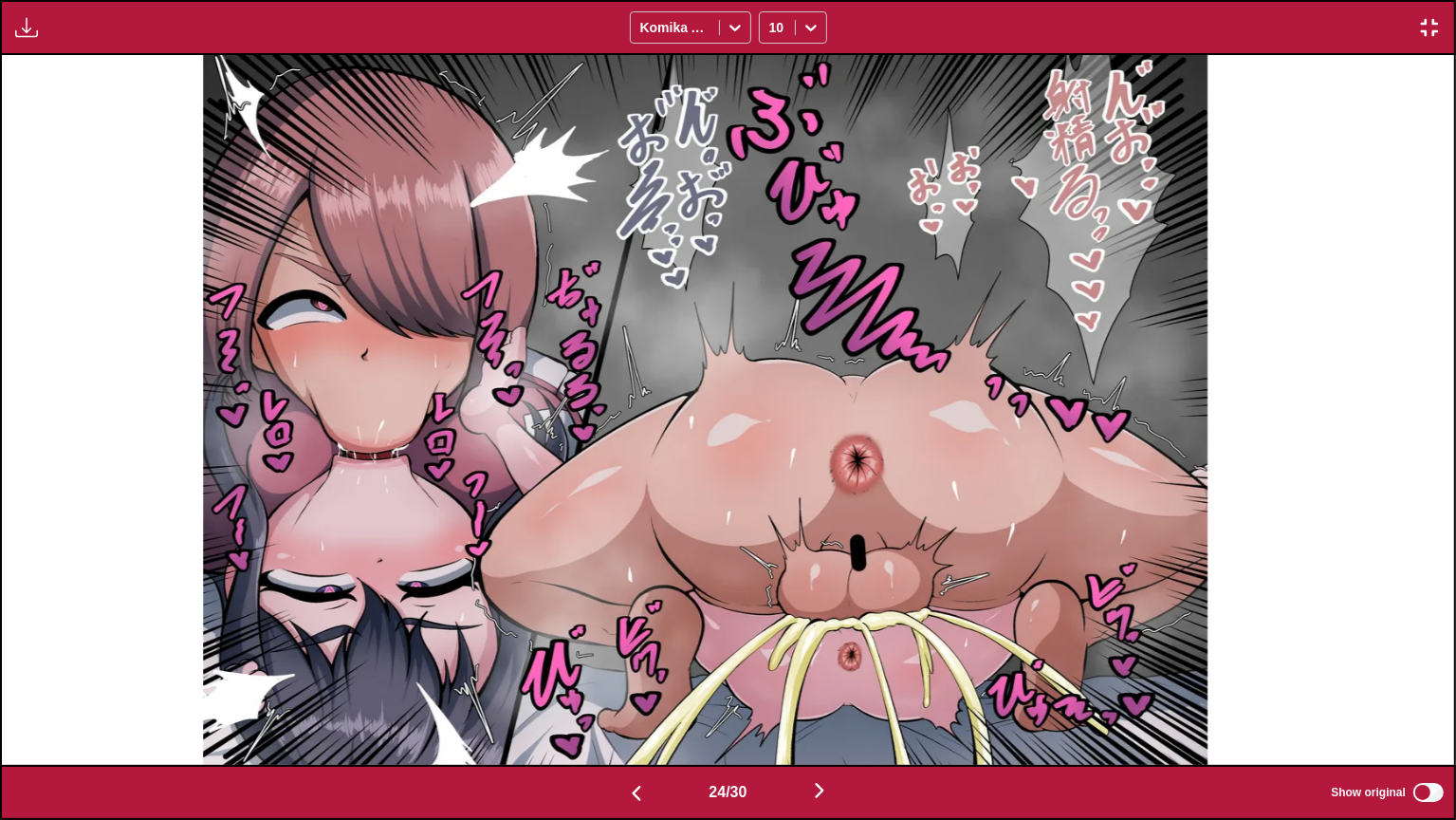 scroll, scrollTop: 0, scrollLeft: 33423, axis: horizontal 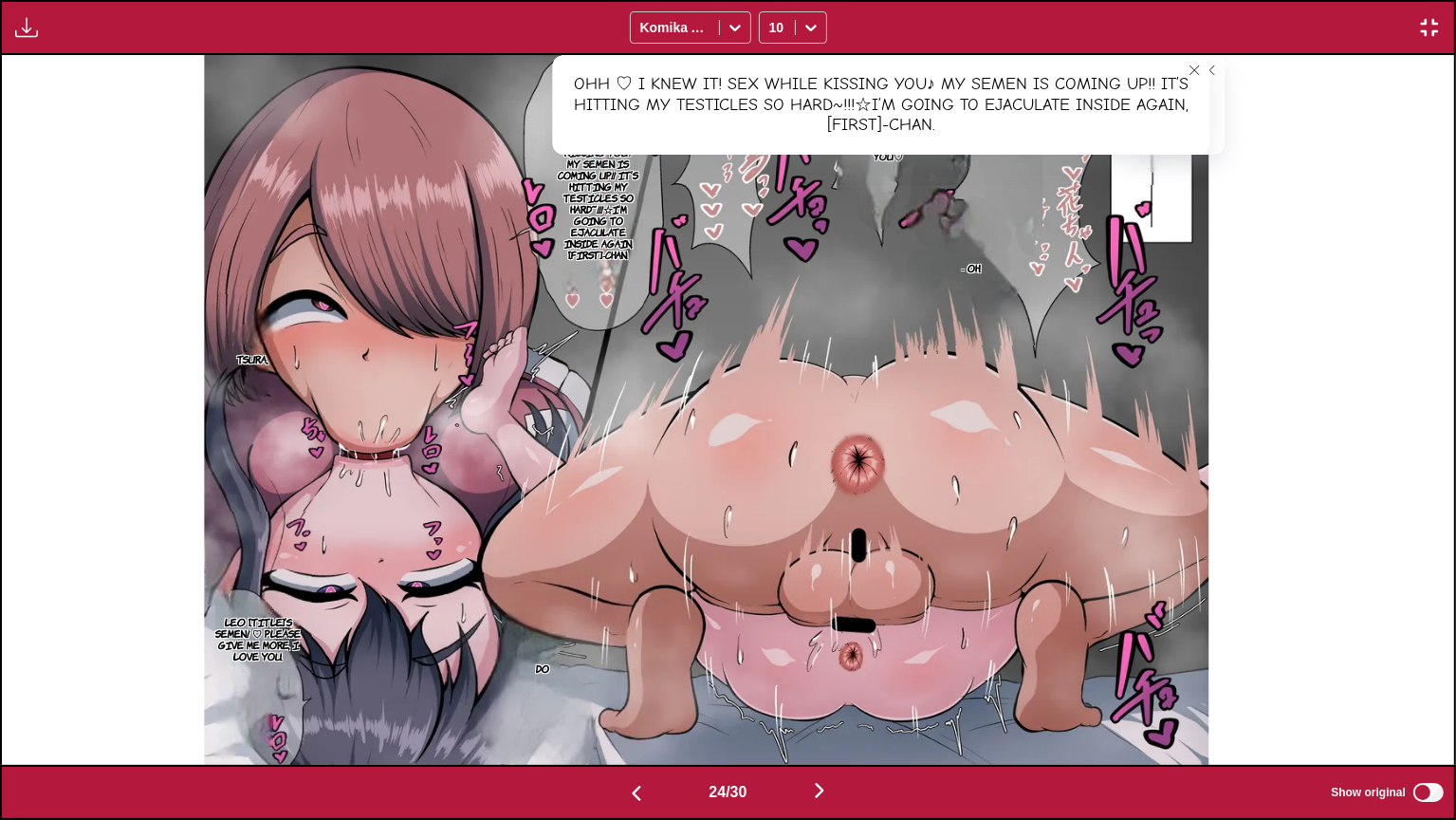 click on "Le0 [TITLE]’s semen! ♡ Please give me more, I love you." at bounding box center (258, 639) 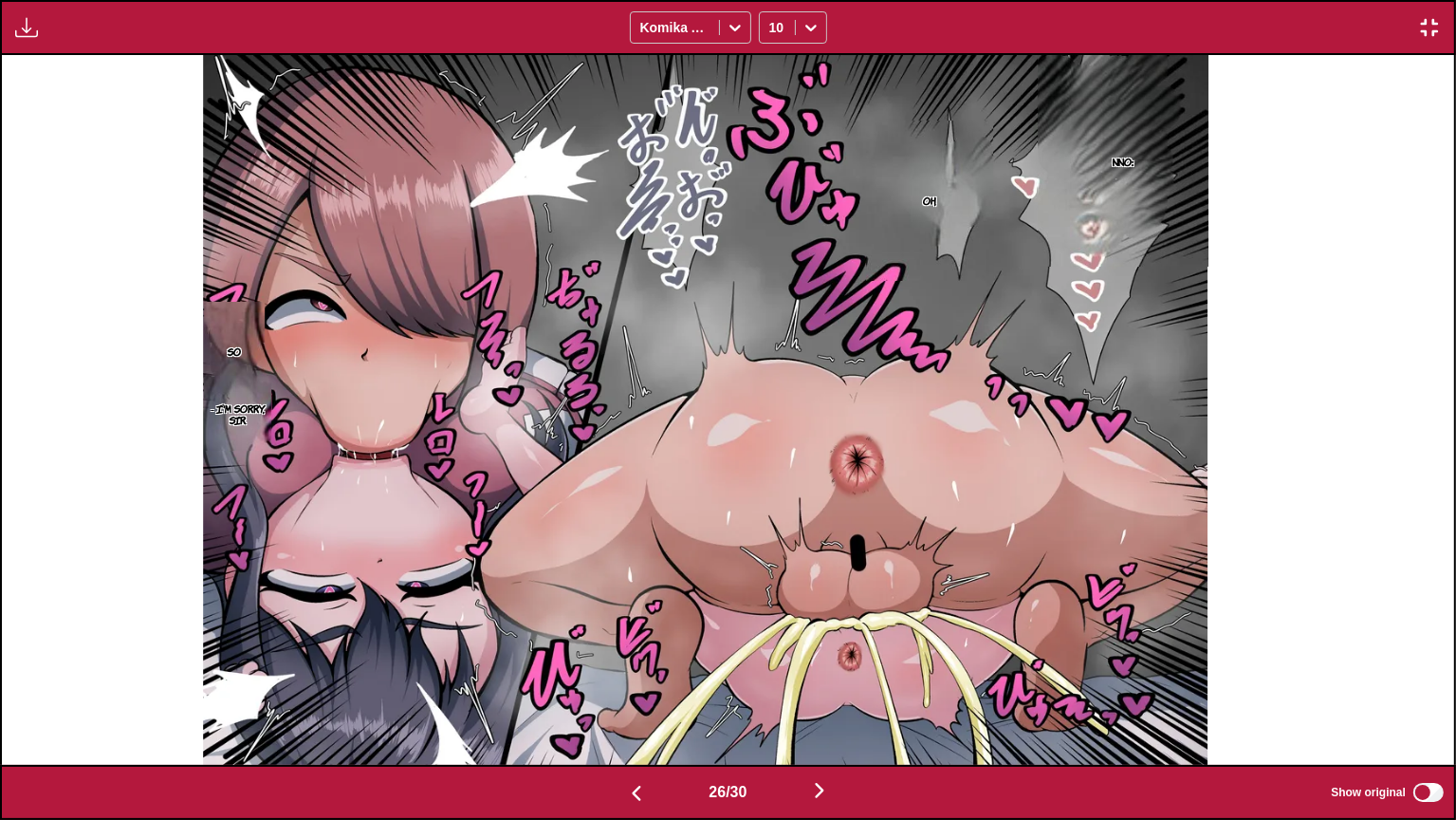 scroll, scrollTop: 0, scrollLeft: 36329, axis: horizontal 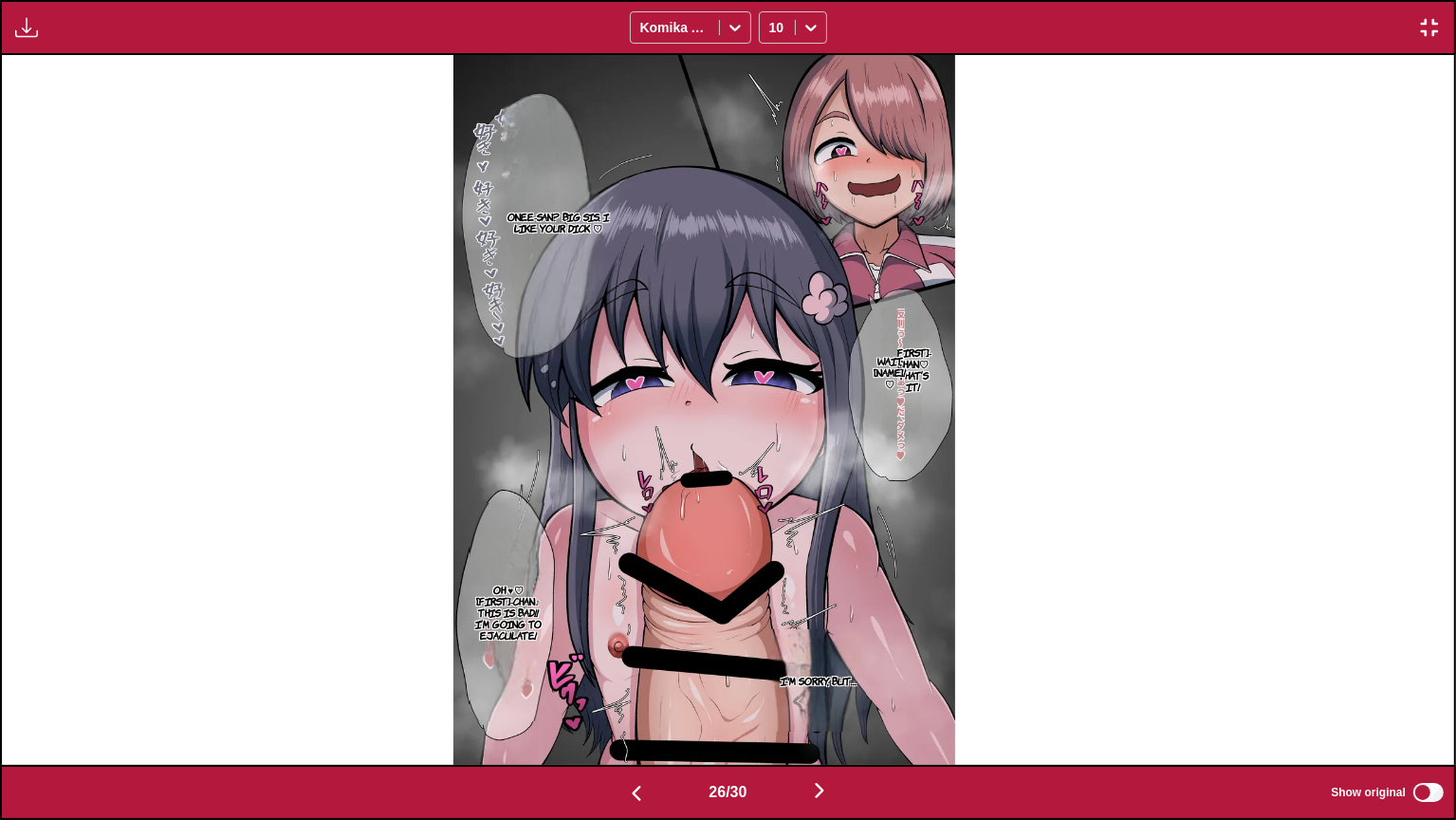 click on "[FIRST]-chan♡ That’s it!" at bounding box center [912, 369] 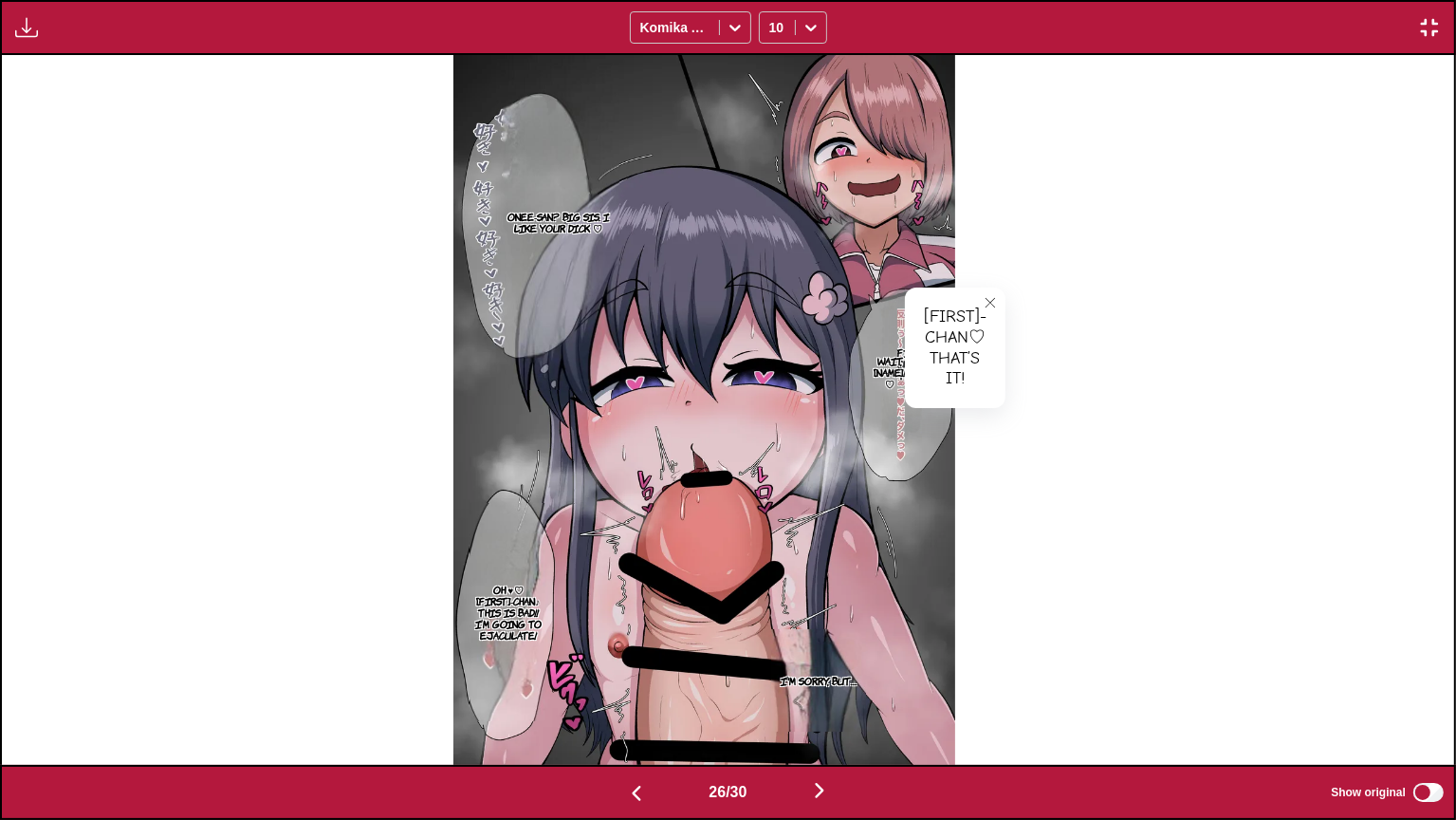 click 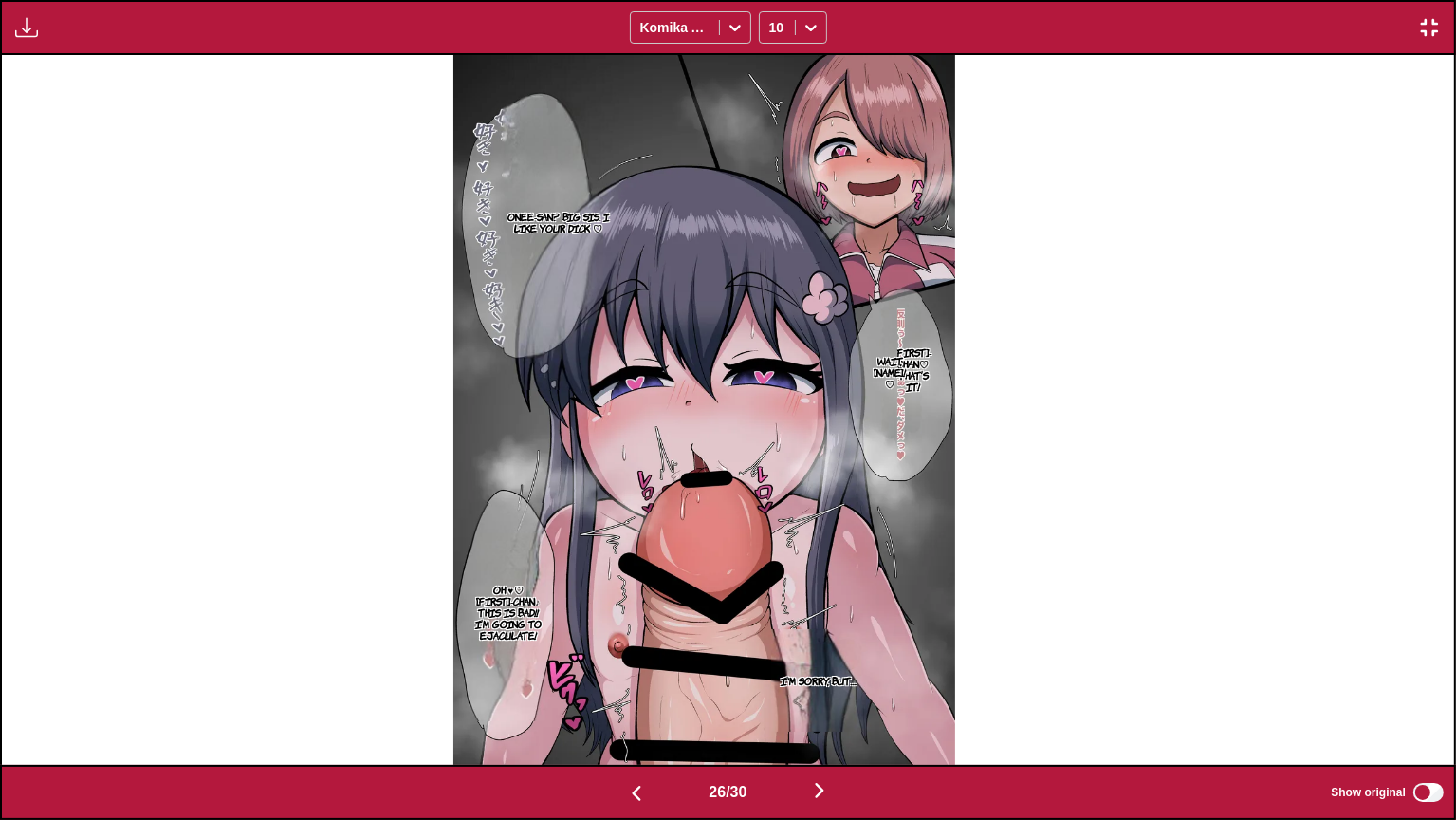 click on "[FIRST]-chan♡ That’s it!" at bounding box center (912, 369) 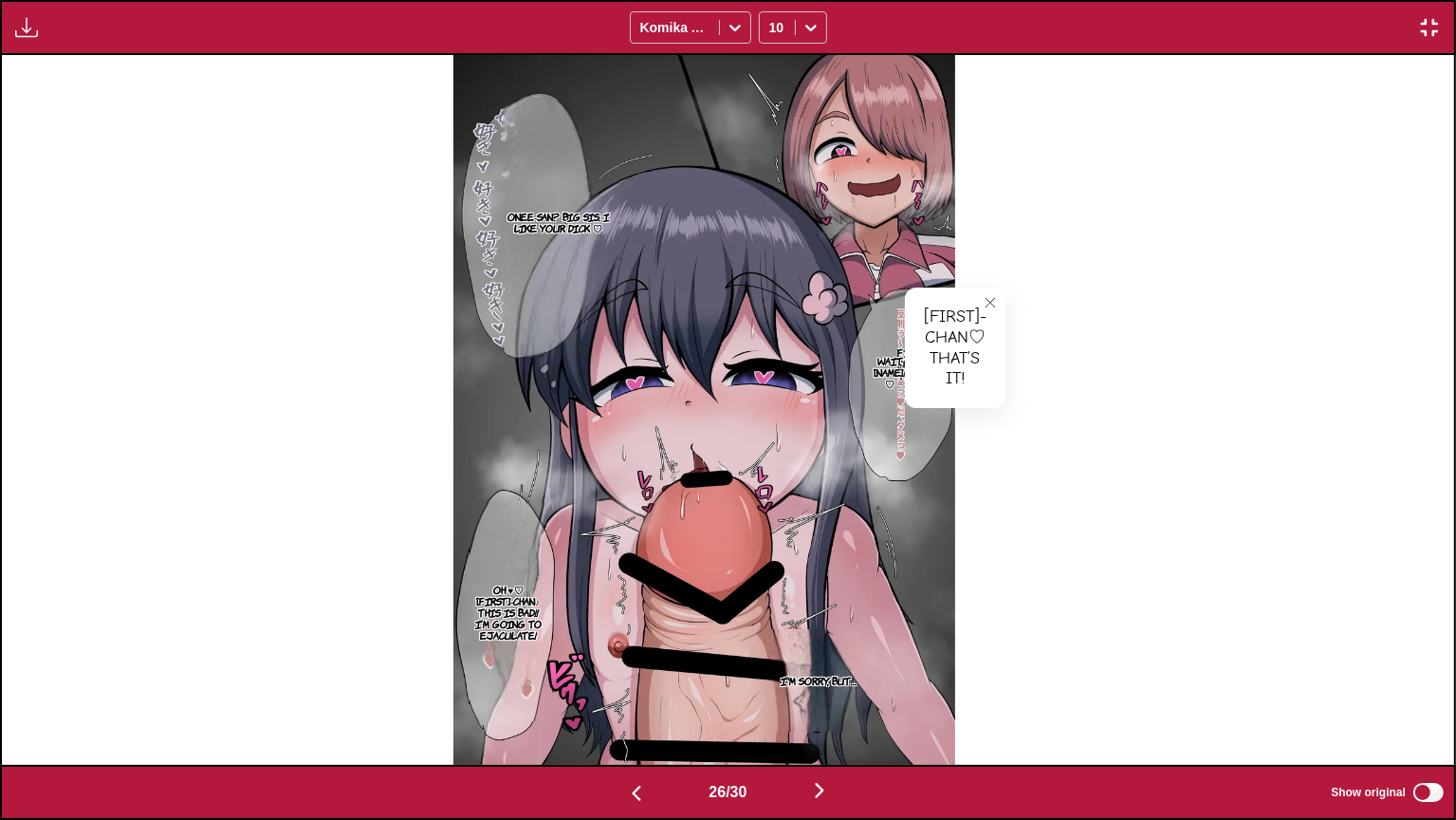 click on "Wait, [NAME]! ♡" at bounding box center [890, 372] 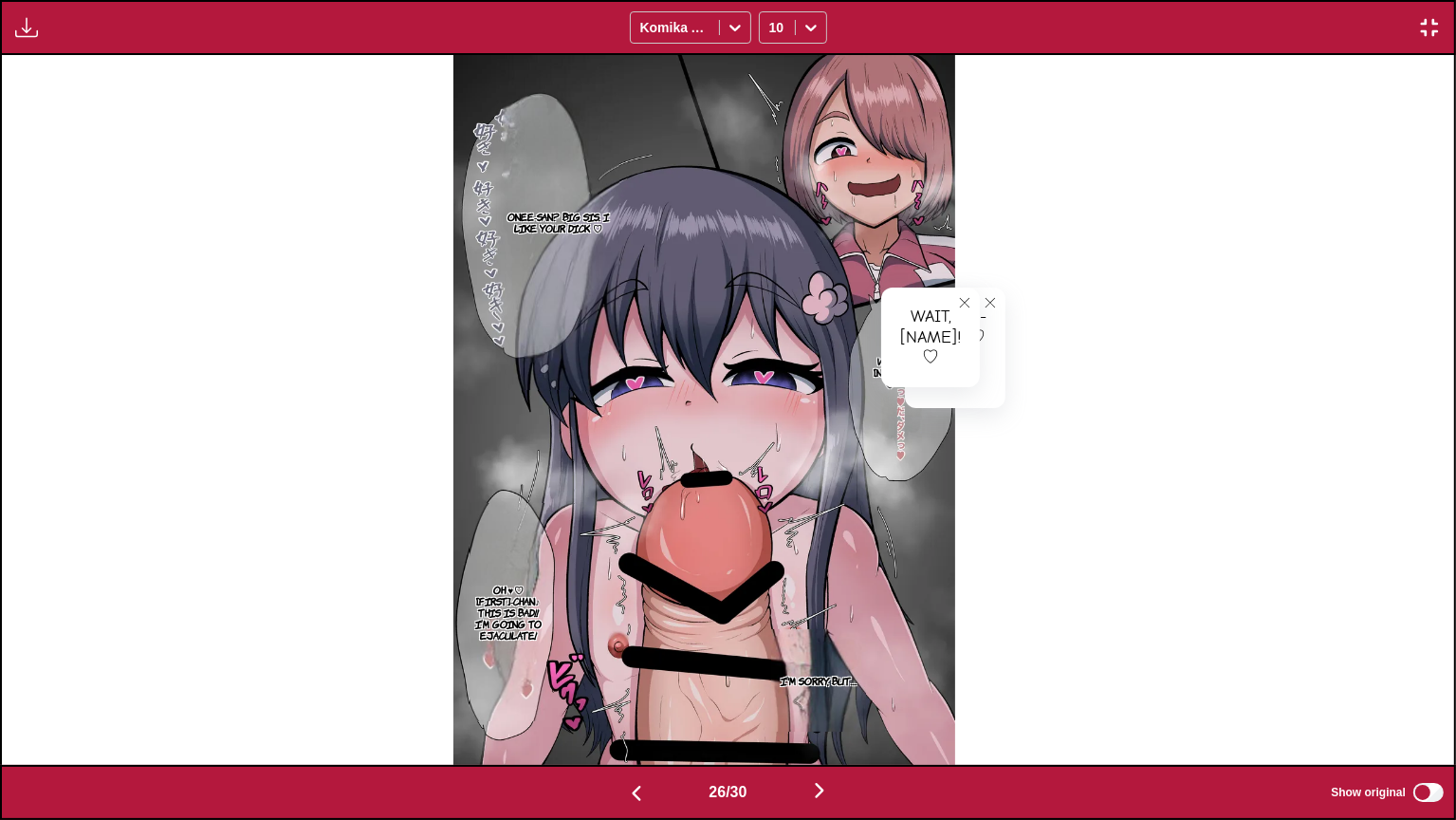 click on "Onee-san? Big Sis. I like your dick ♡" at bounding box center [558, 222] 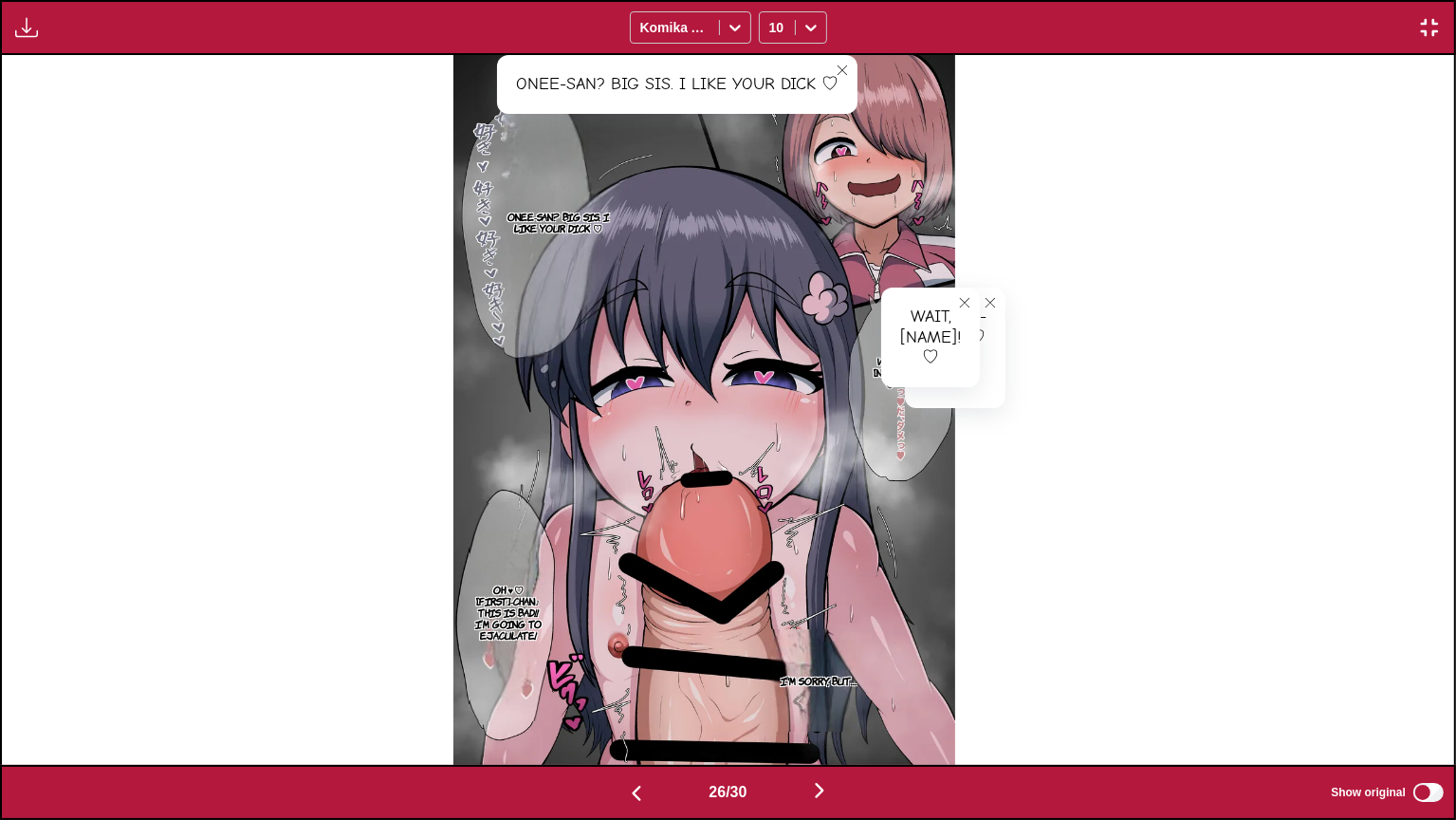 click on "Oh ♥♡ [FIRST]-chan♪ This is bad!! I’m going to ejaculate!" at bounding box center [507, 612] 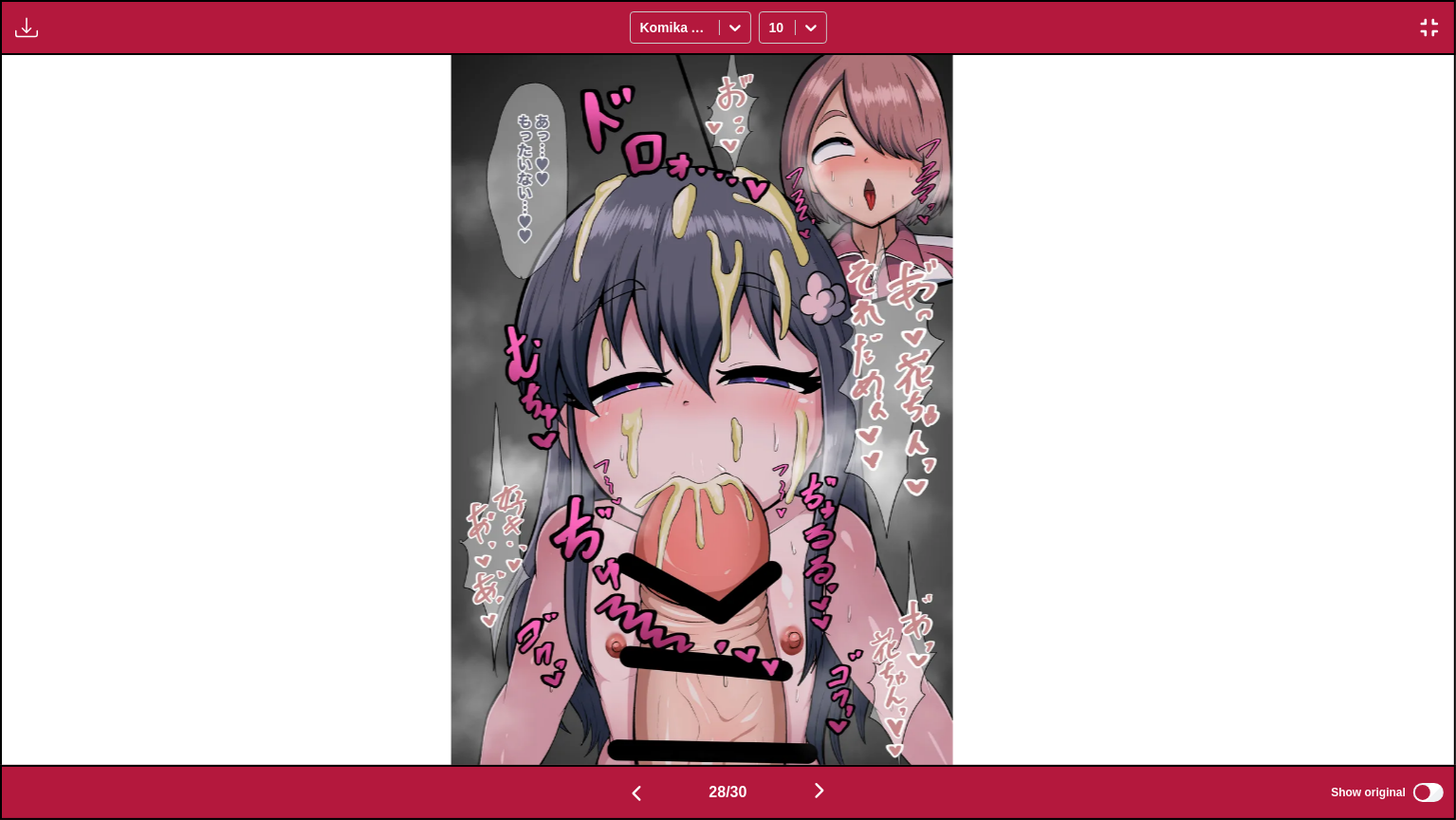 scroll, scrollTop: 0, scrollLeft: 40688, axis: horizontal 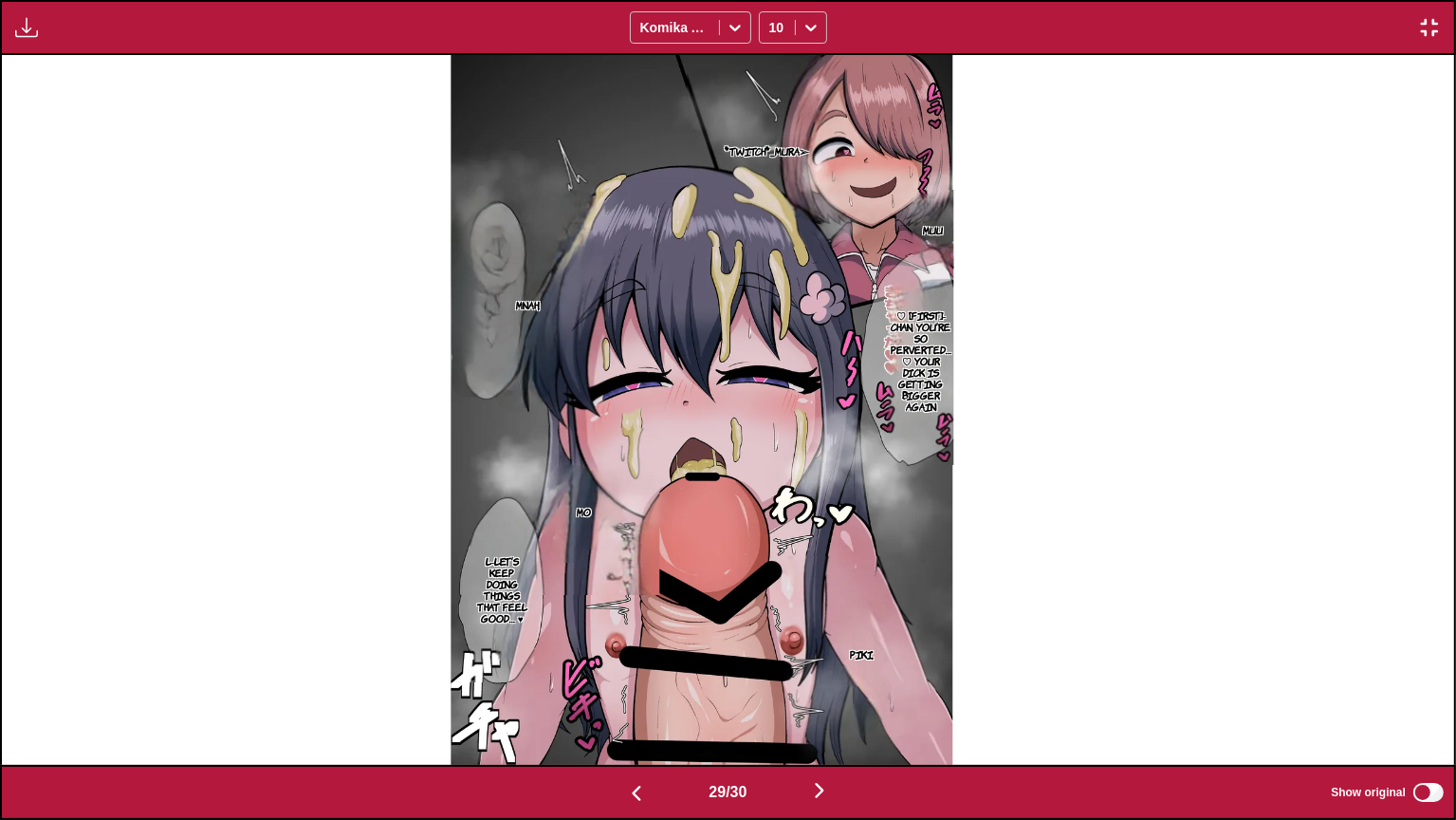 click on "♡ [FIRST]-chan, you’re so perverted… ♡ Your dick is getting bigger again" at bounding box center (921, 361) 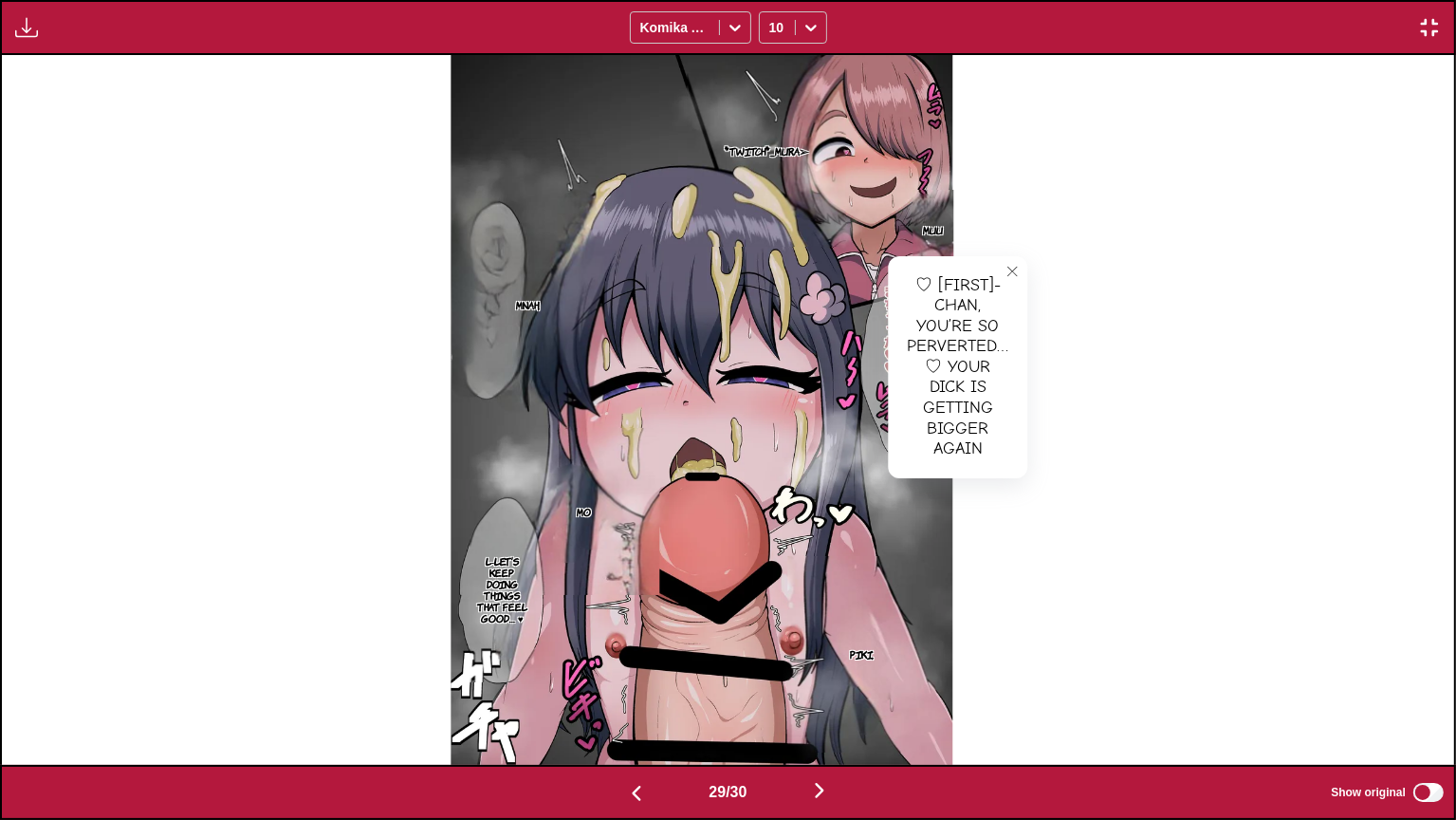 click on "L-Let’s keep doing things that feel good… ♥" at bounding box center (502, 589) 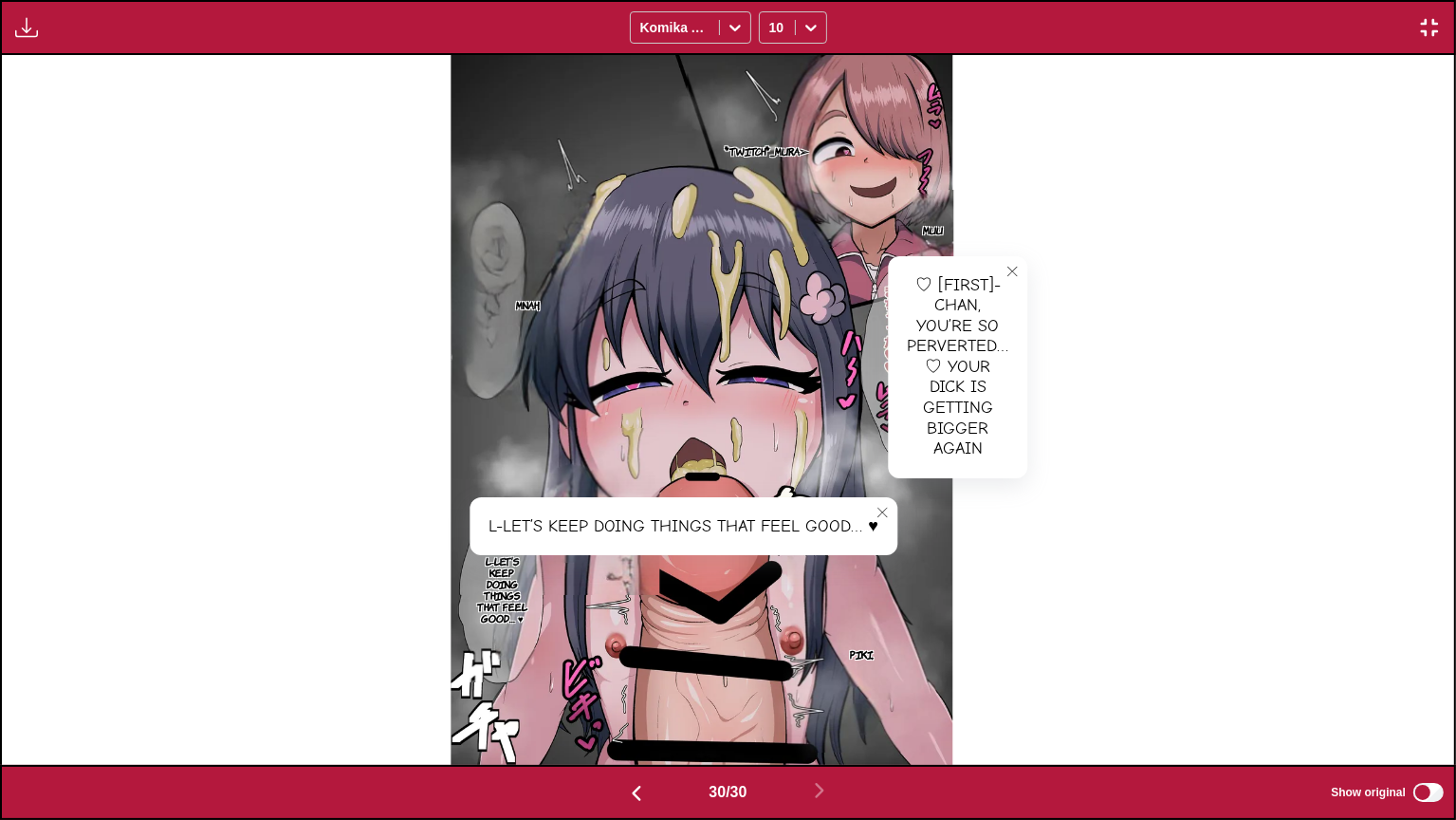 scroll, scrollTop: 0, scrollLeft: 42141, axis: horizontal 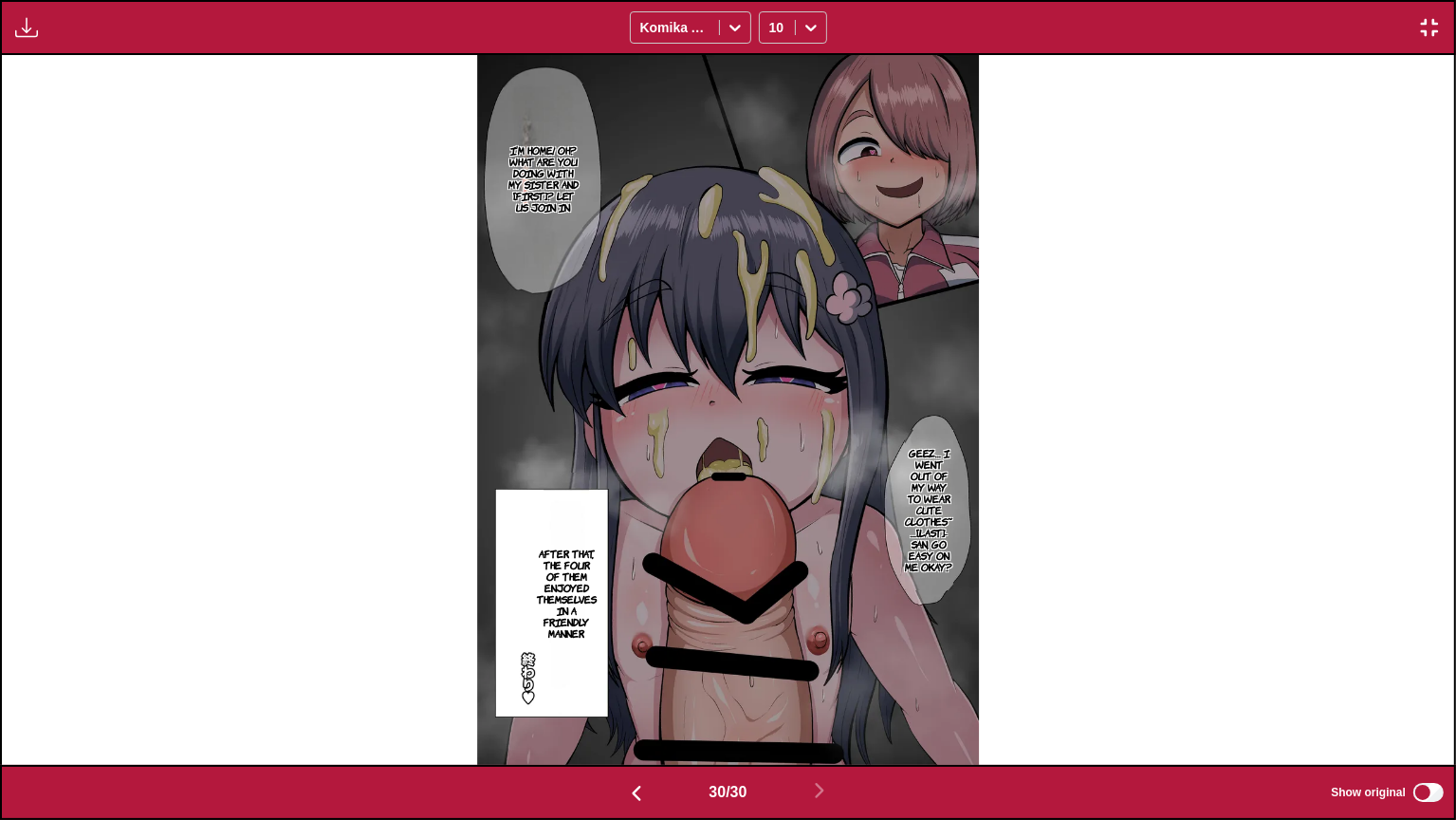 click on "I’m home! Oh? What are you doing with my sister and [FIRST]? Let us join in" at bounding box center [543, 178] 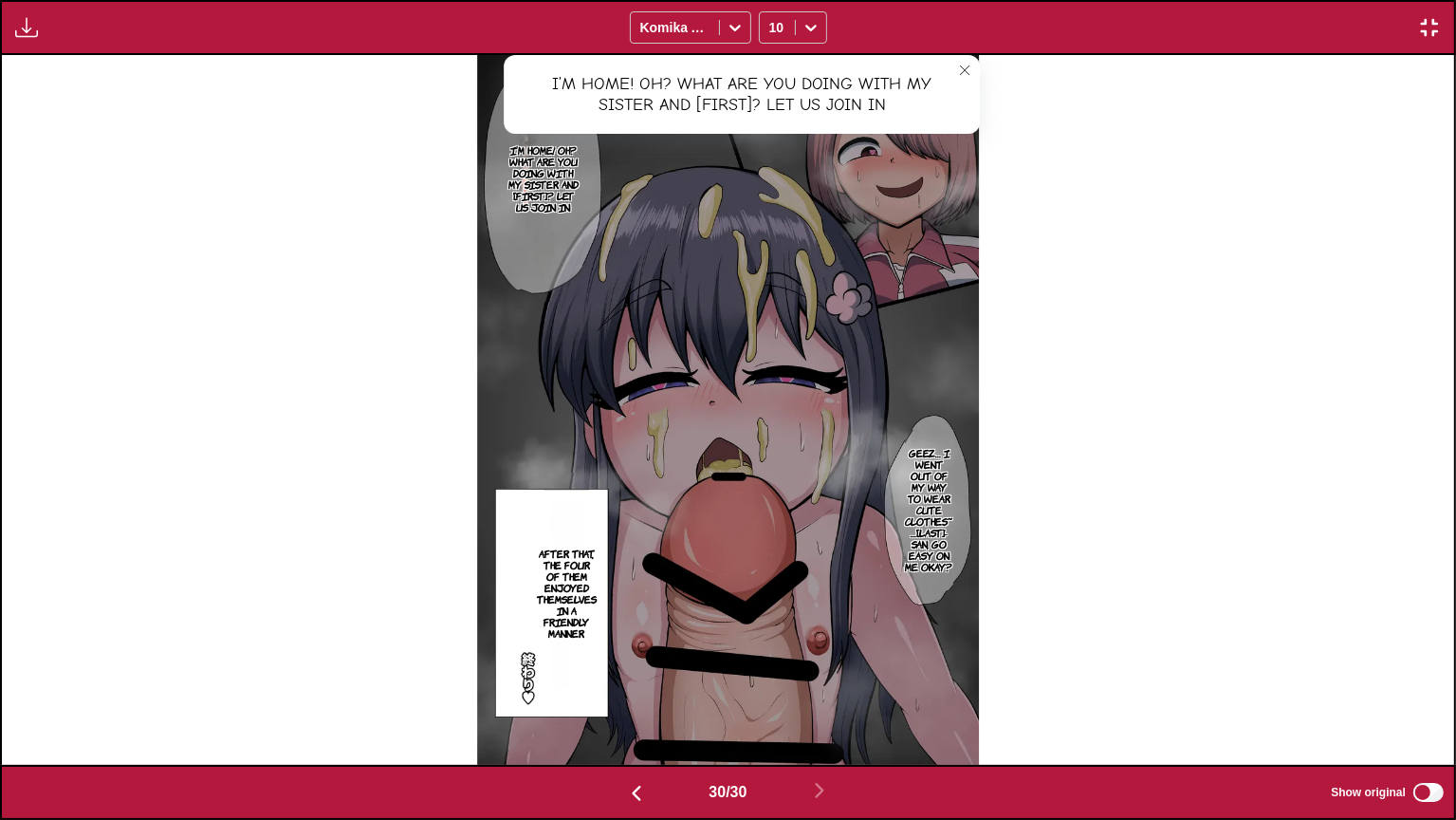 click on "Geez… I went out of my way to wear cute clothes~ …[LAST]-san, go easy on me okay?" at bounding box center [929, 510] 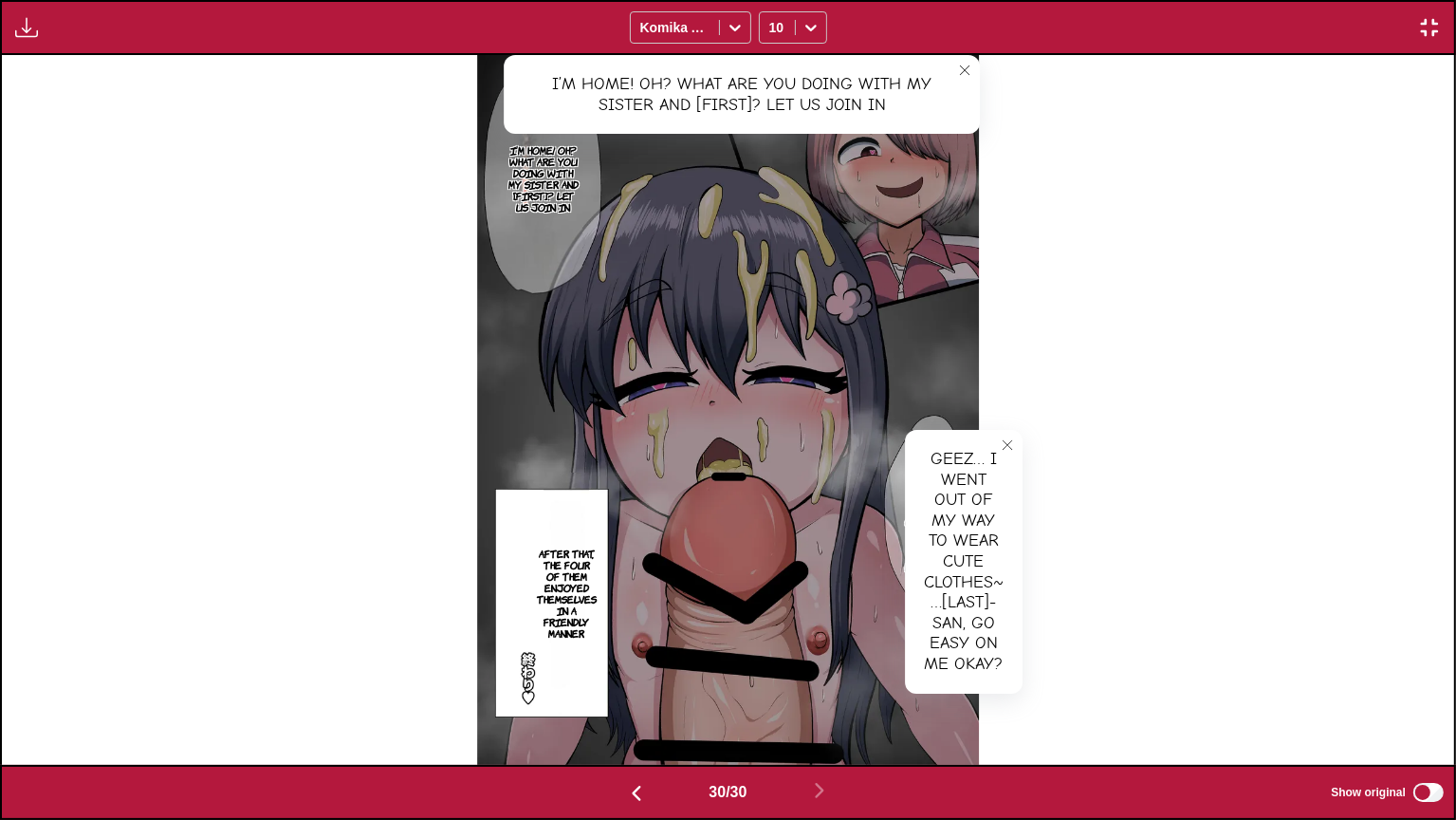 click on "After that, the four of them enjoyed themselves in a friendly manner" at bounding box center (566, 593) 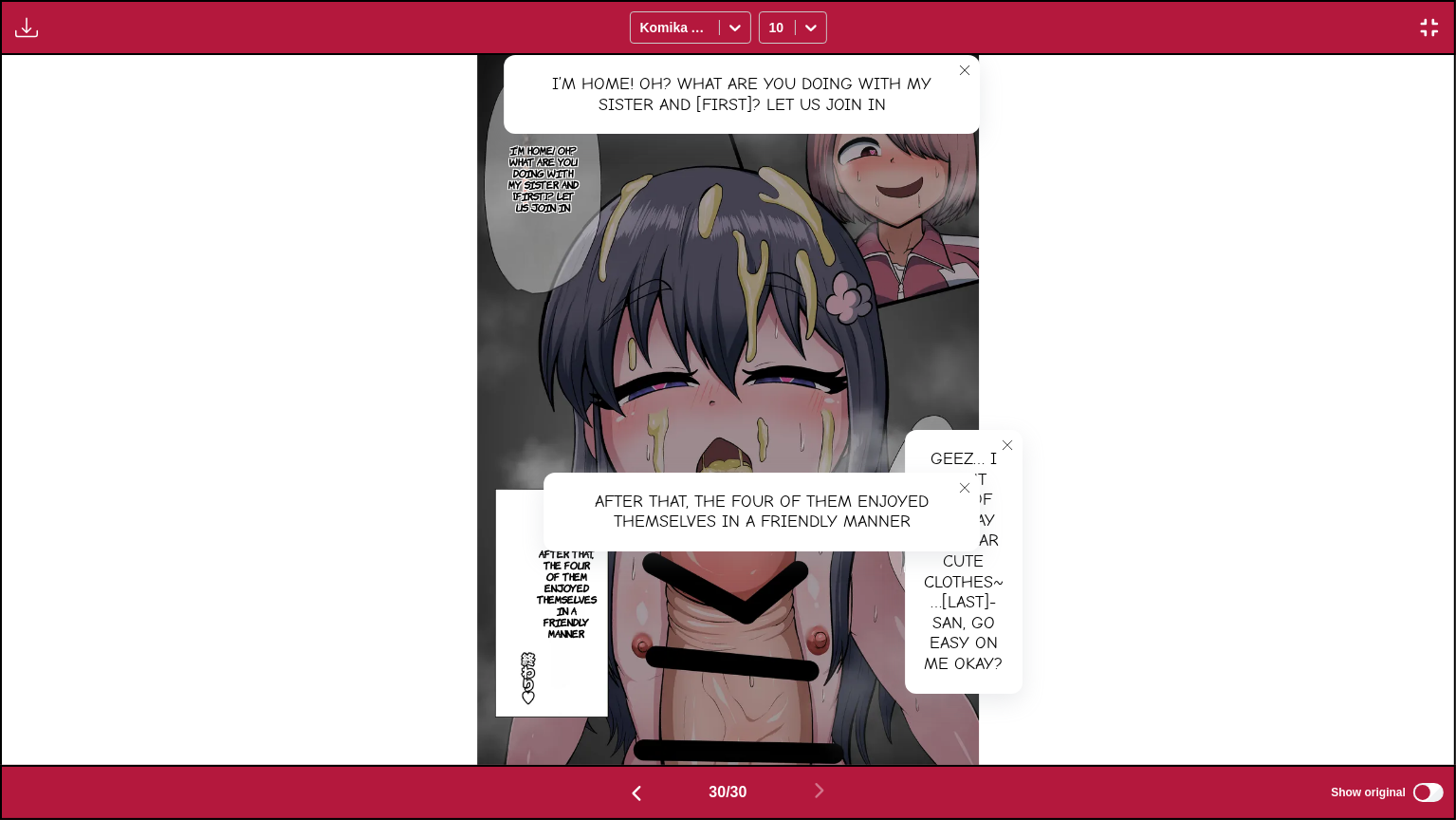 click at bounding box center (1429, 28) 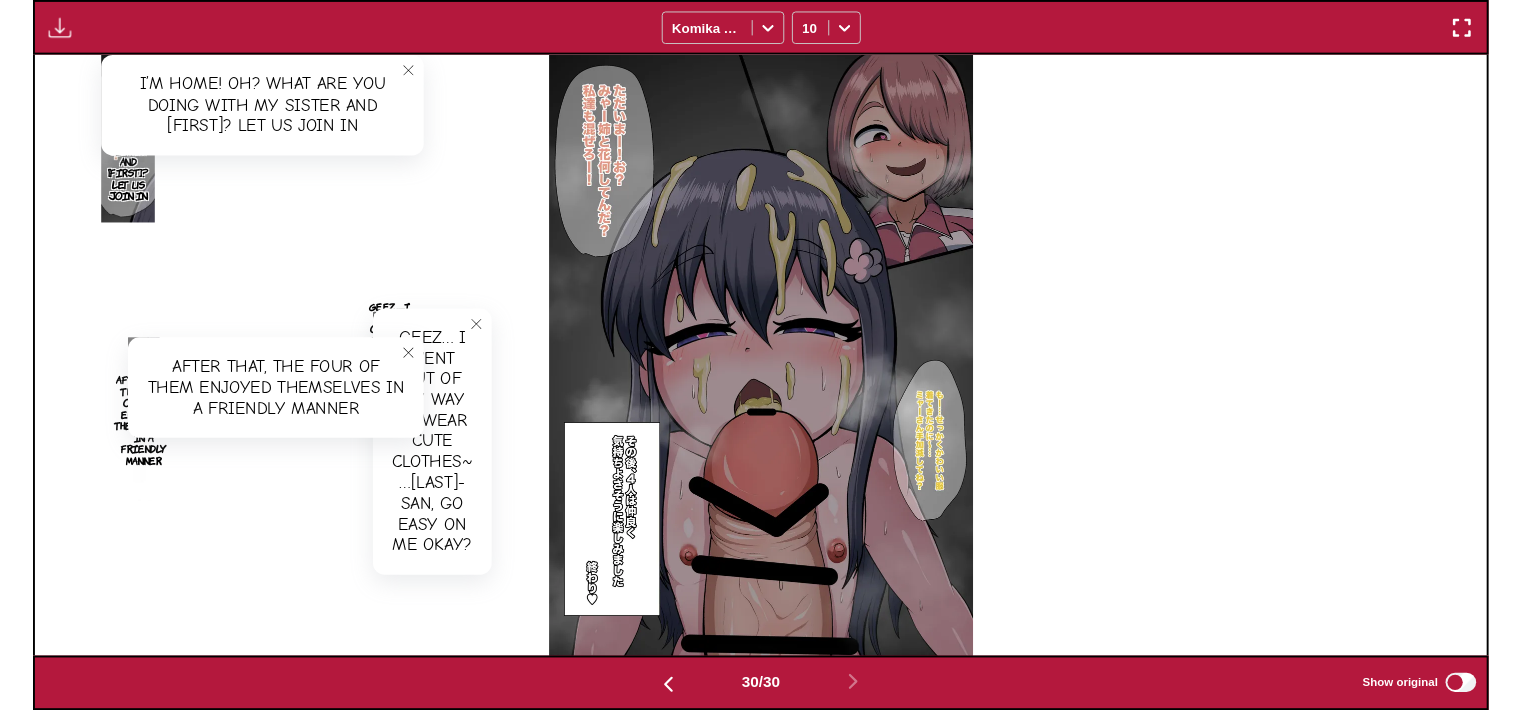 scroll, scrollTop: 522, scrollLeft: 0, axis: vertical 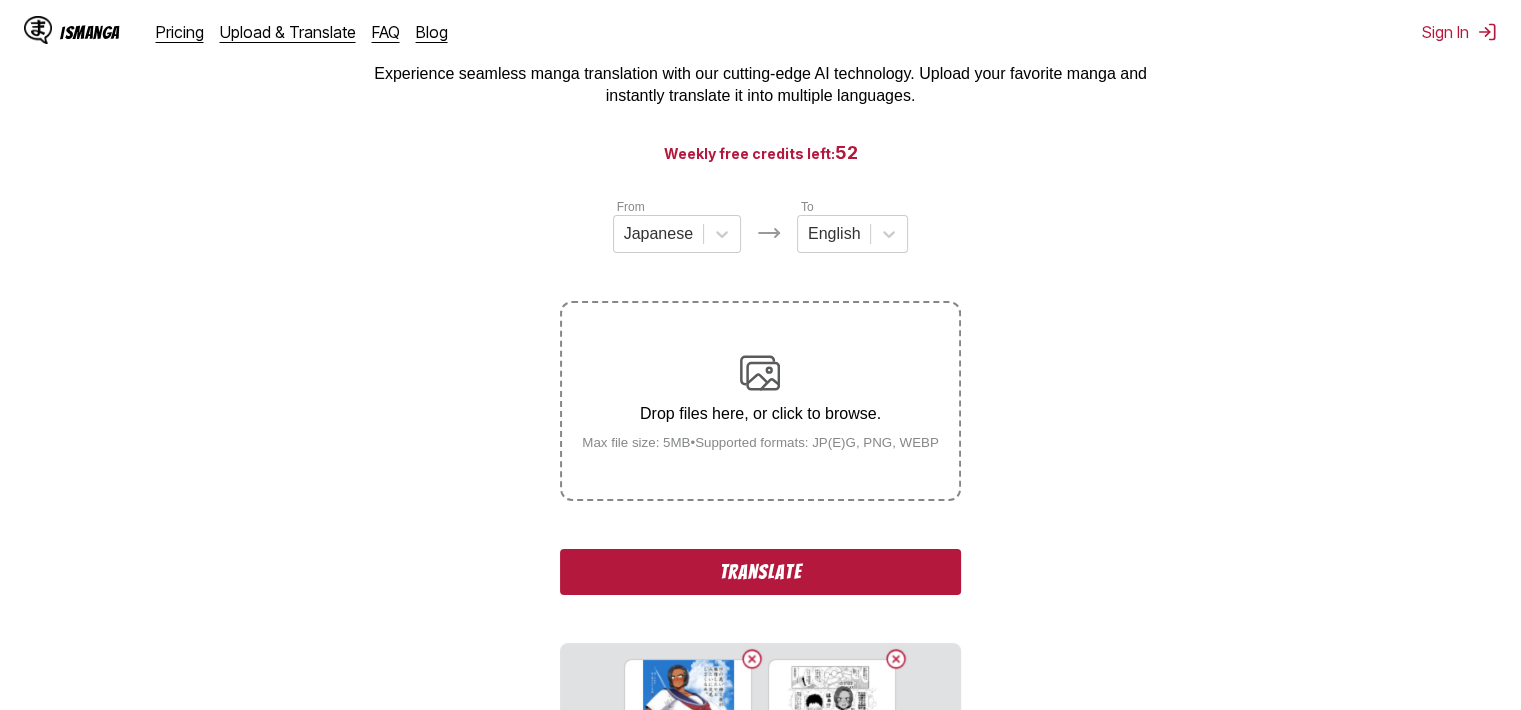 click on "Translate" at bounding box center [760, 572] 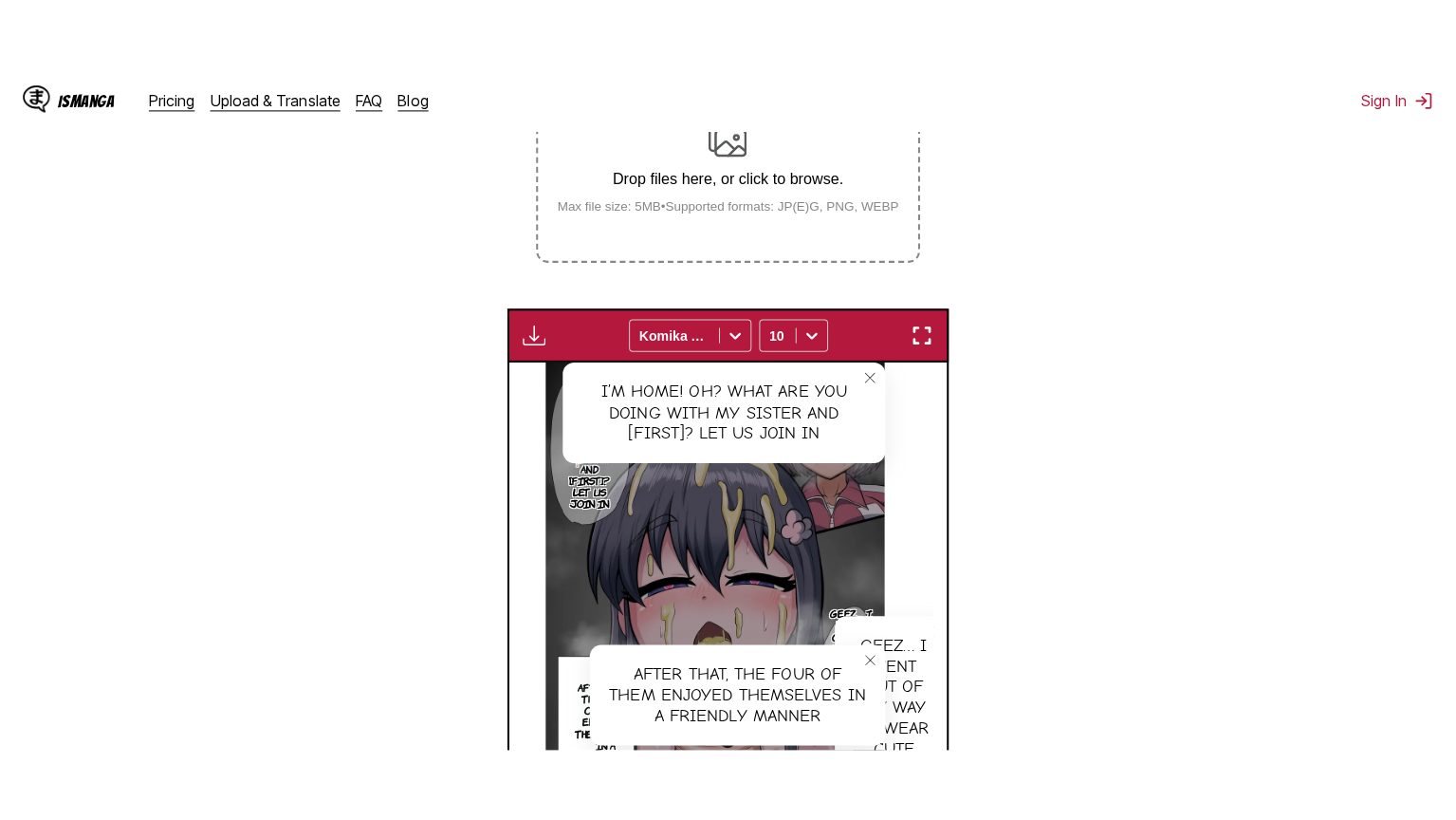 scroll, scrollTop: 116, scrollLeft: 0, axis: vertical 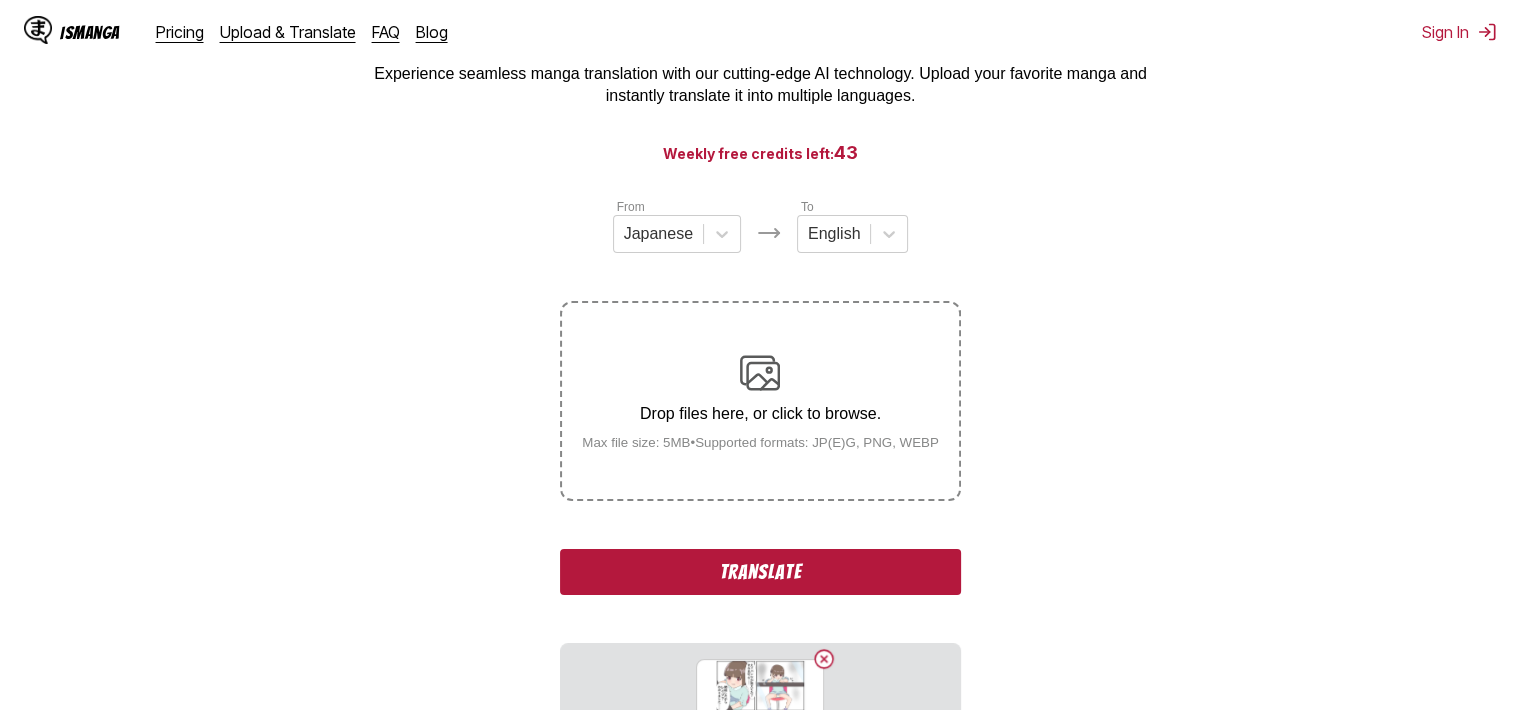 click on "Translate" at bounding box center [760, 572] 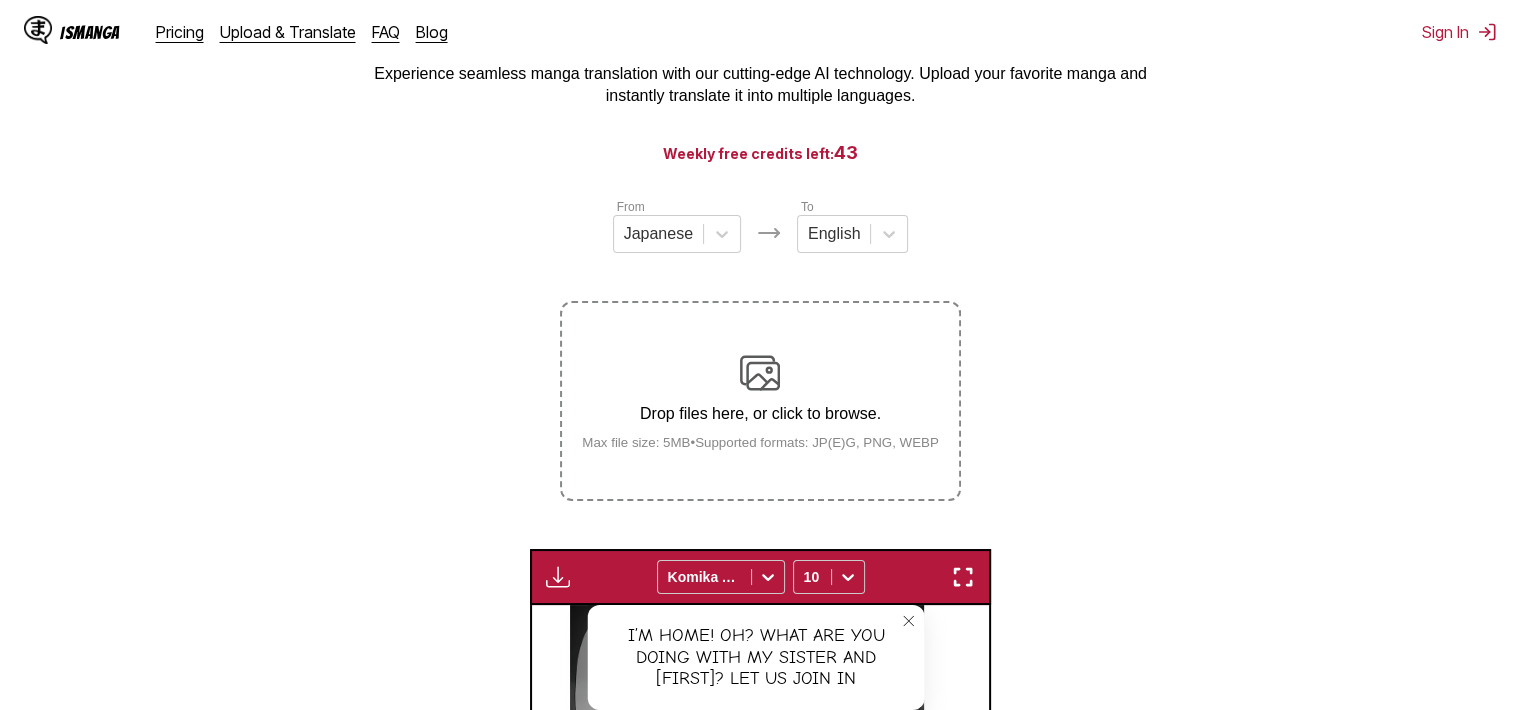 click on "I’m home! Oh? What are you doing with my sister and [FIRST]? Let us join in I’m home! Oh? What are you doing with my sister and [FIRST]? Let us join in Geez… I went out of my way to wear cute clothes~ …[LAST]-san, go easy on me okay? Geez… I went out of my way to wear cute clothes~ …[LAST]-san, go easy on me okay? After that, the four of them enjoyed themselves in a friendly manner After that, the four of them enjoyed themselves in a friendly manner" at bounding box center [747, 856] 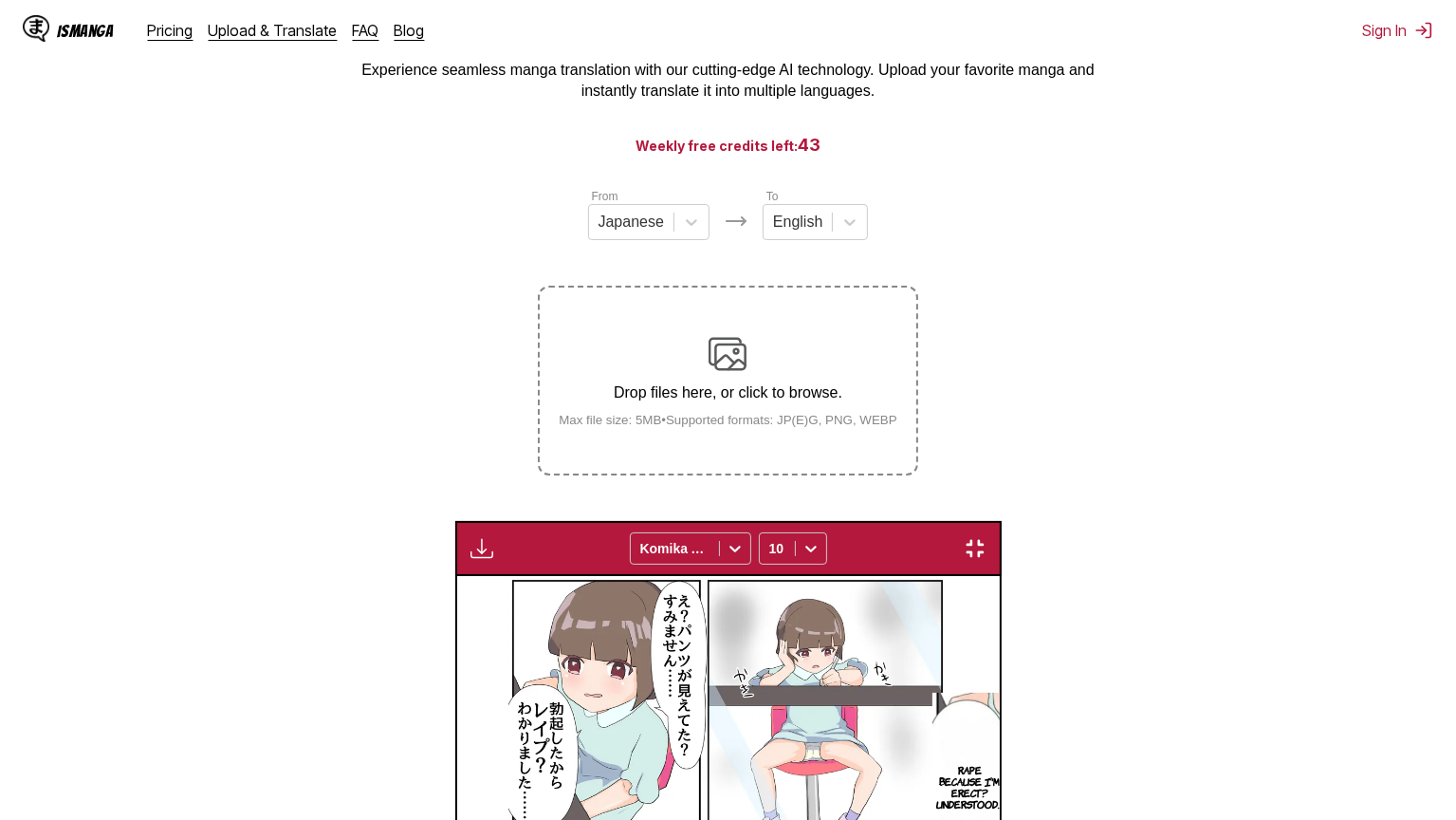 scroll, scrollTop: 0, scrollLeft: 43595, axis: horizontal 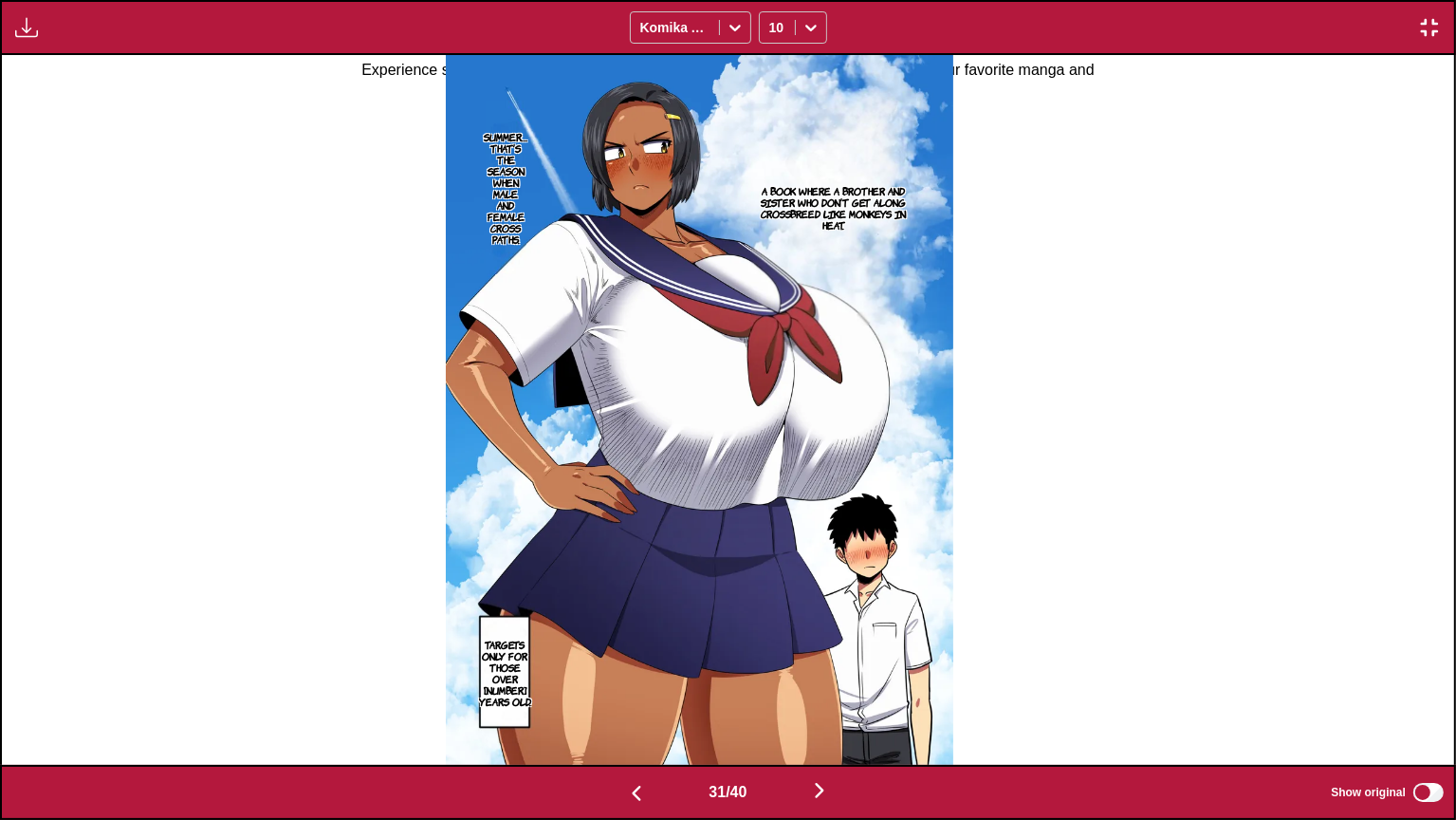 click on "A book where a brother and sister who don’t get along crossbreed like monkeys in heat." at bounding box center (834, 208) 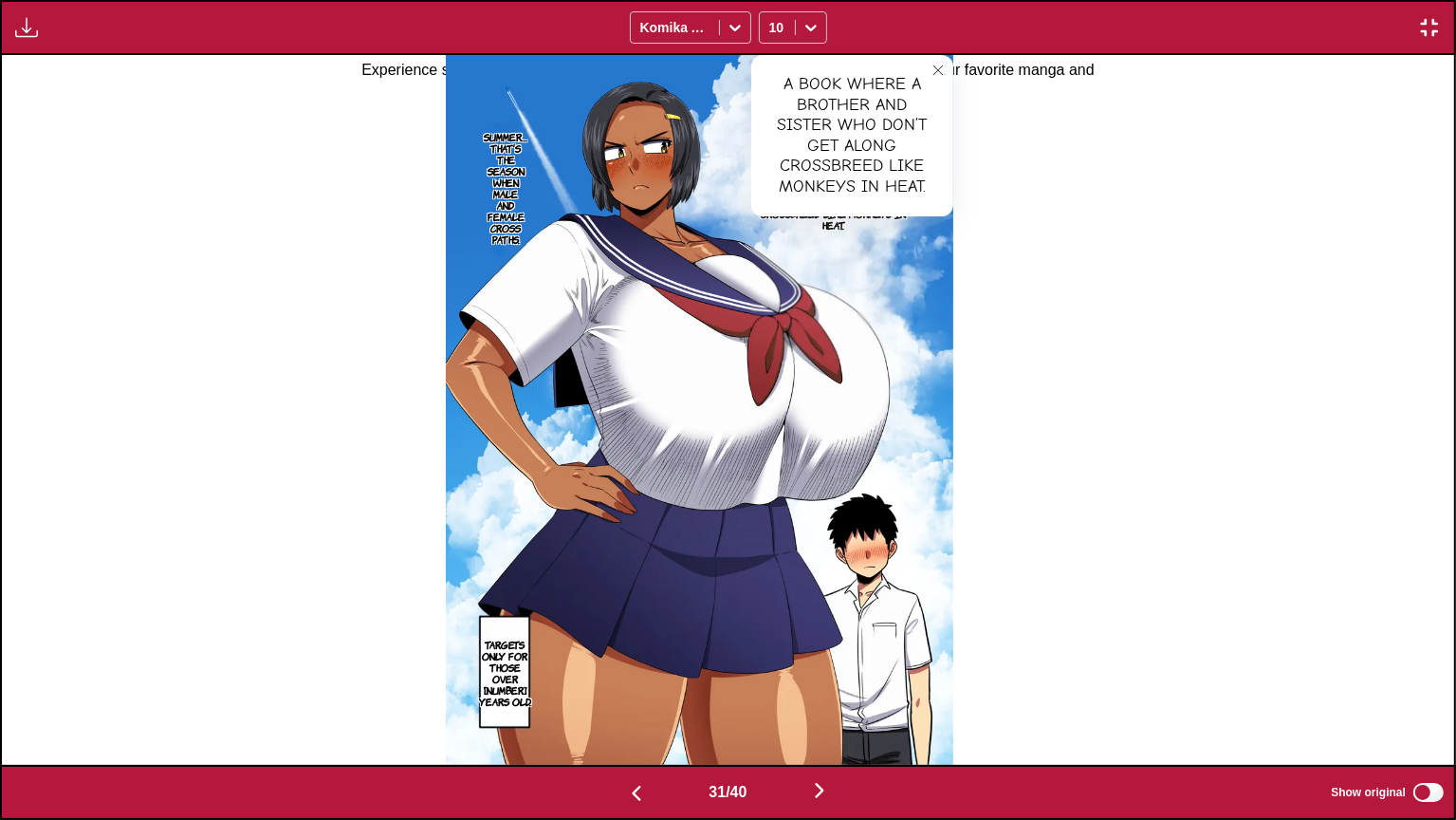 click at bounding box center [699, 410] 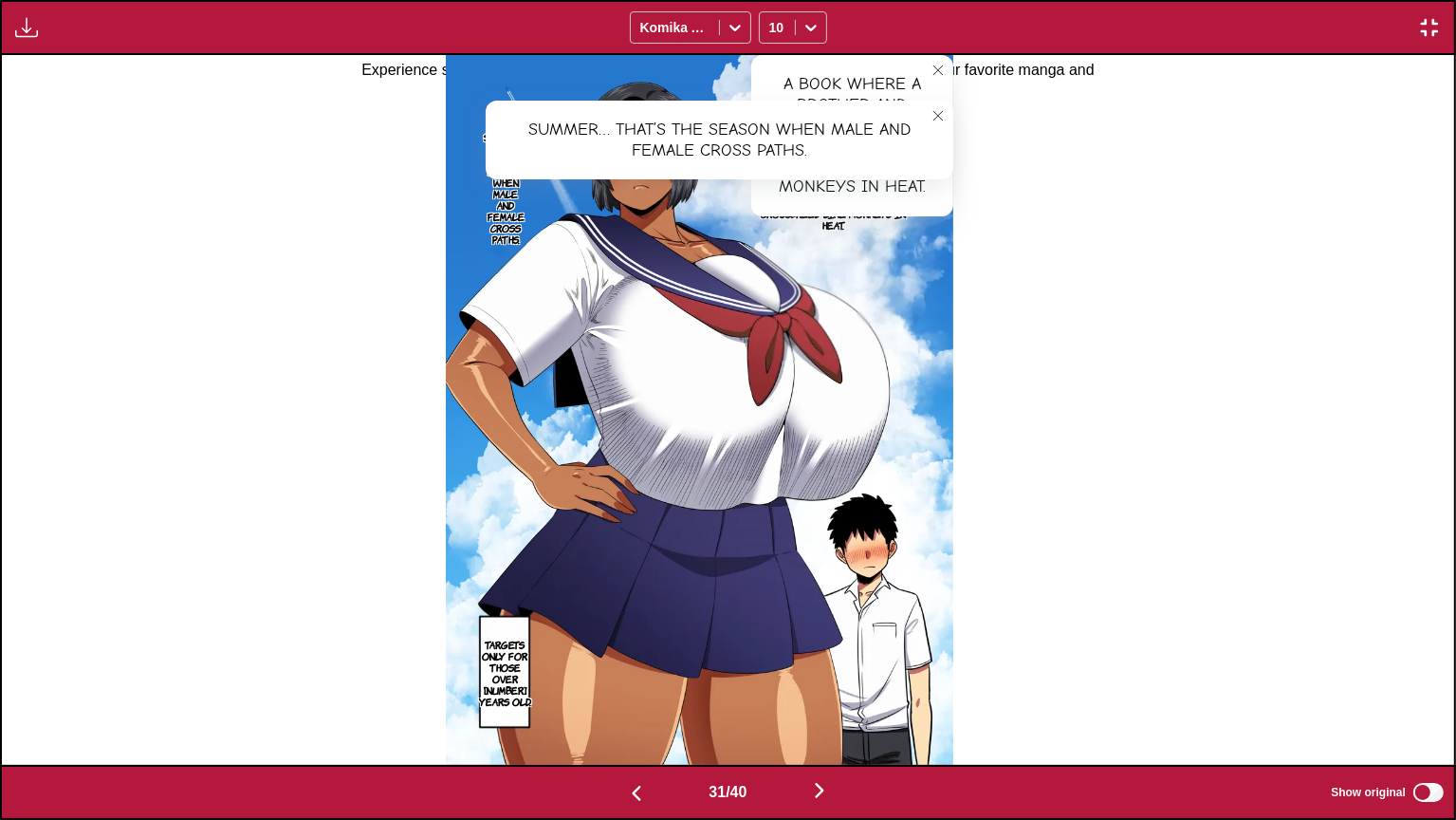 click on "Targets only for those over [NUMBER] years old." at bounding box center (505, 673) 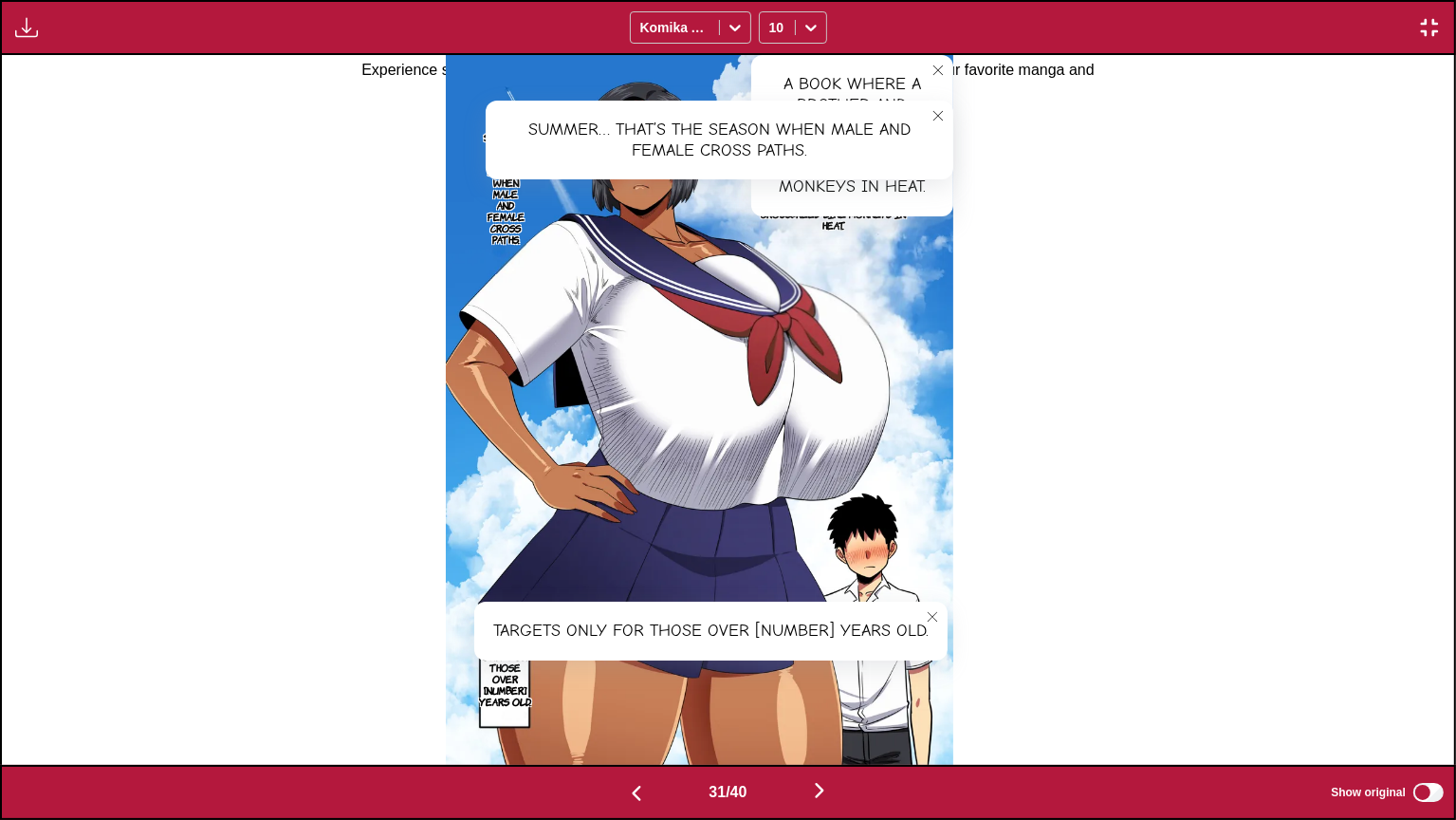 scroll, scrollTop: 0, scrollLeft: 45048, axis: horizontal 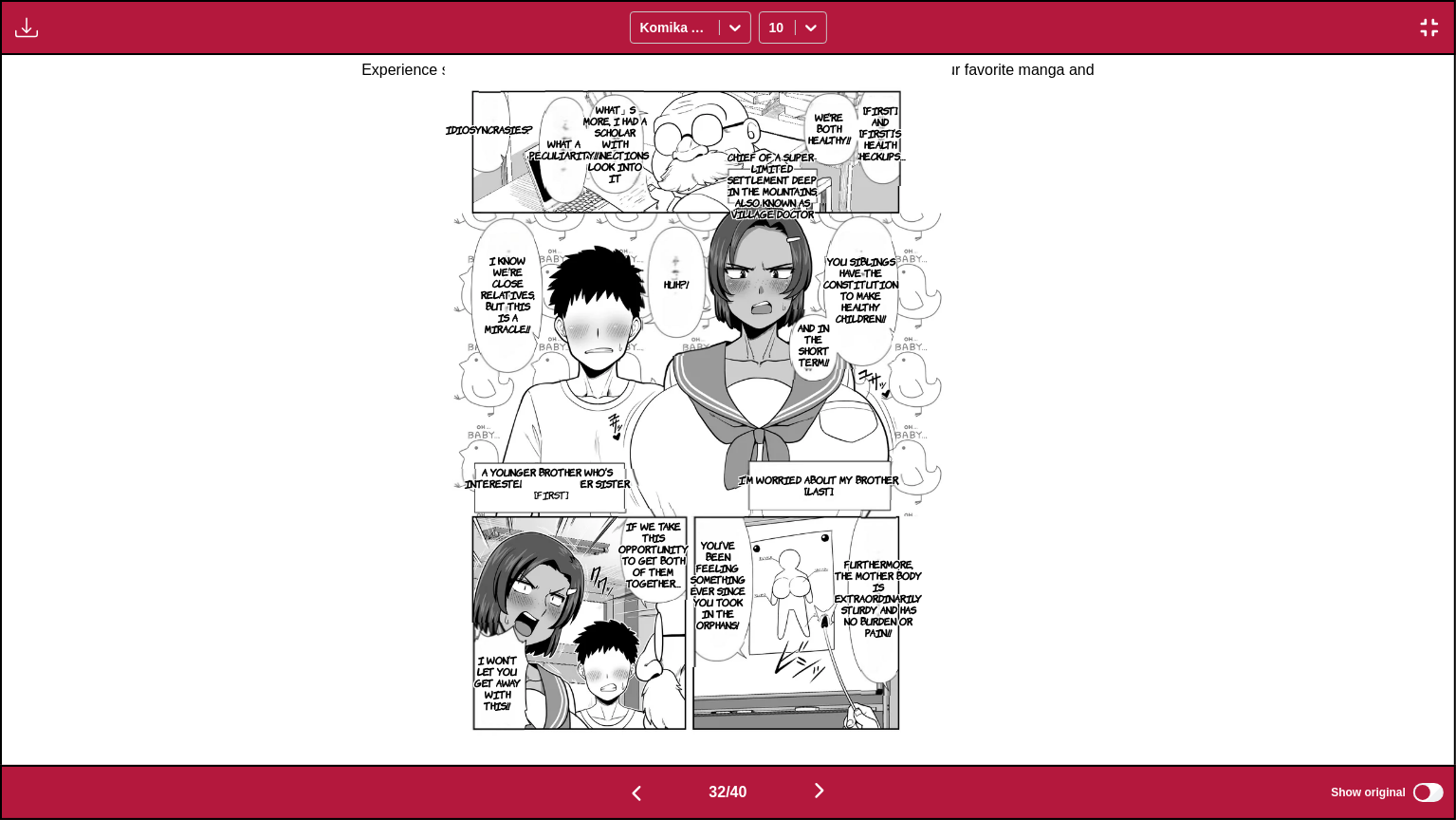 click on "[FIRST] and [FIRST]’s health checkups…" at bounding box center [880, 133] 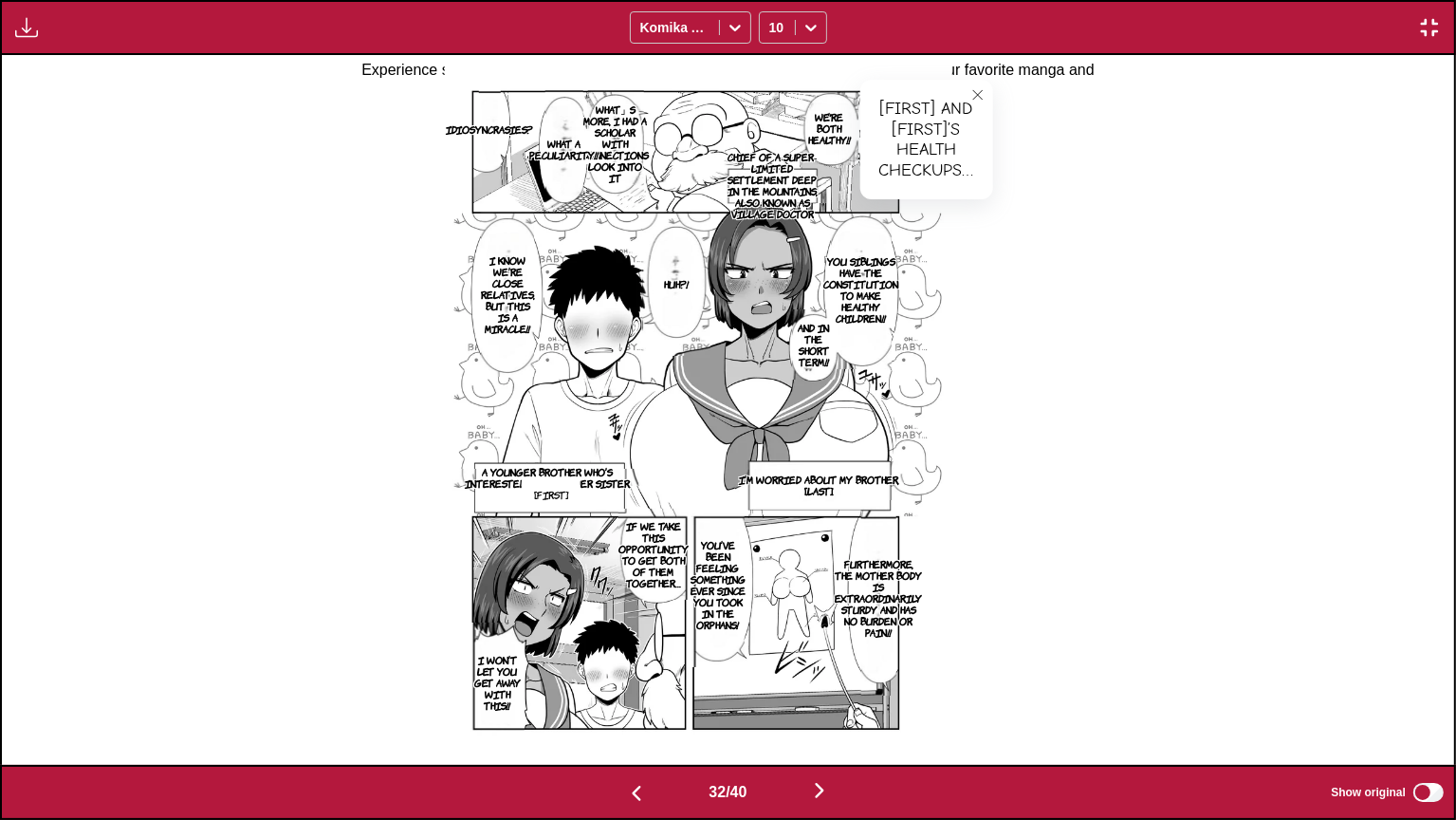 click on "We're both healthy!!" at bounding box center [829, 128] 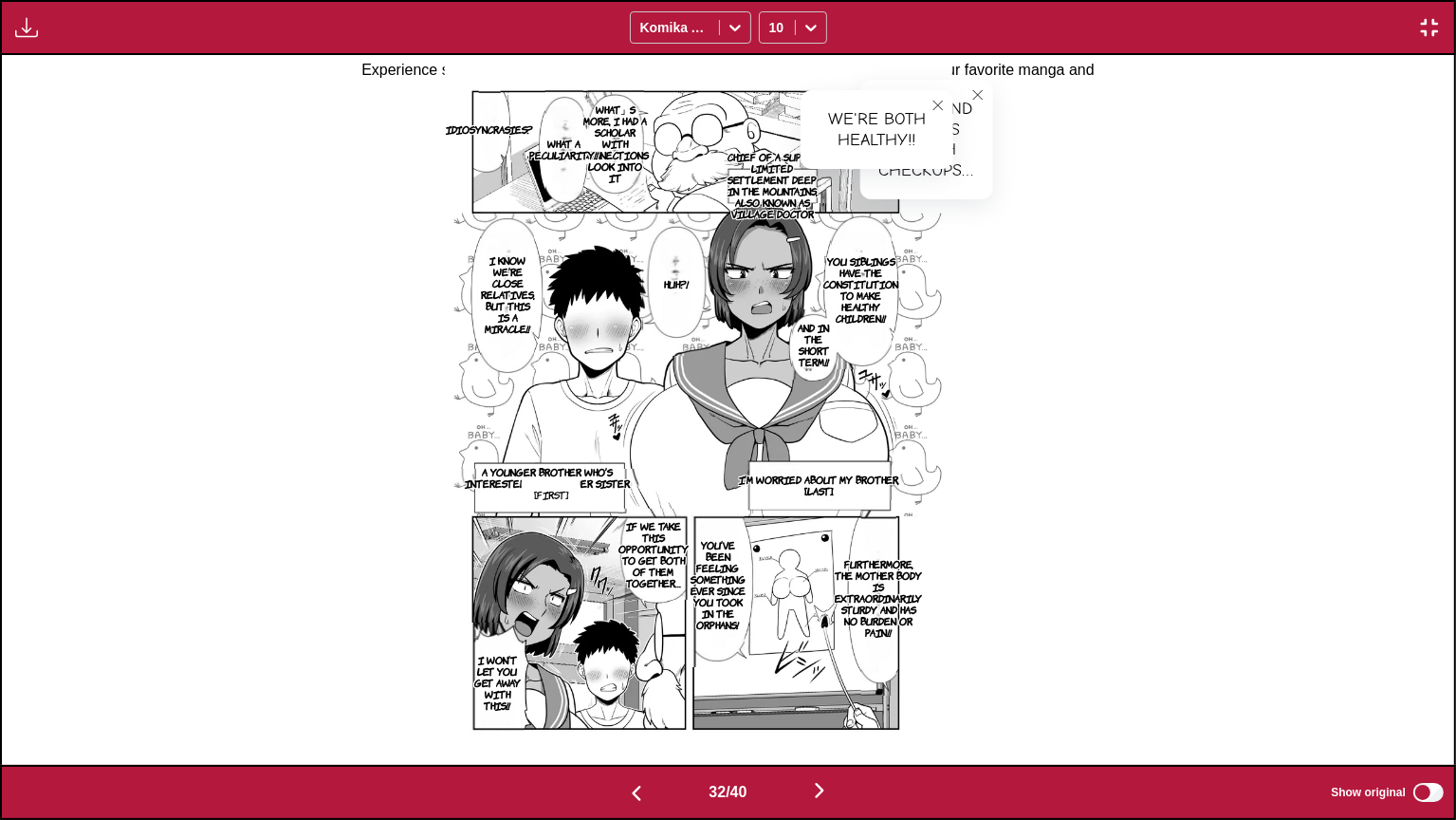 click on "Chief of a super-limited settlement deep in the mountains, also known as Village Doctor" at bounding box center (772, 185) 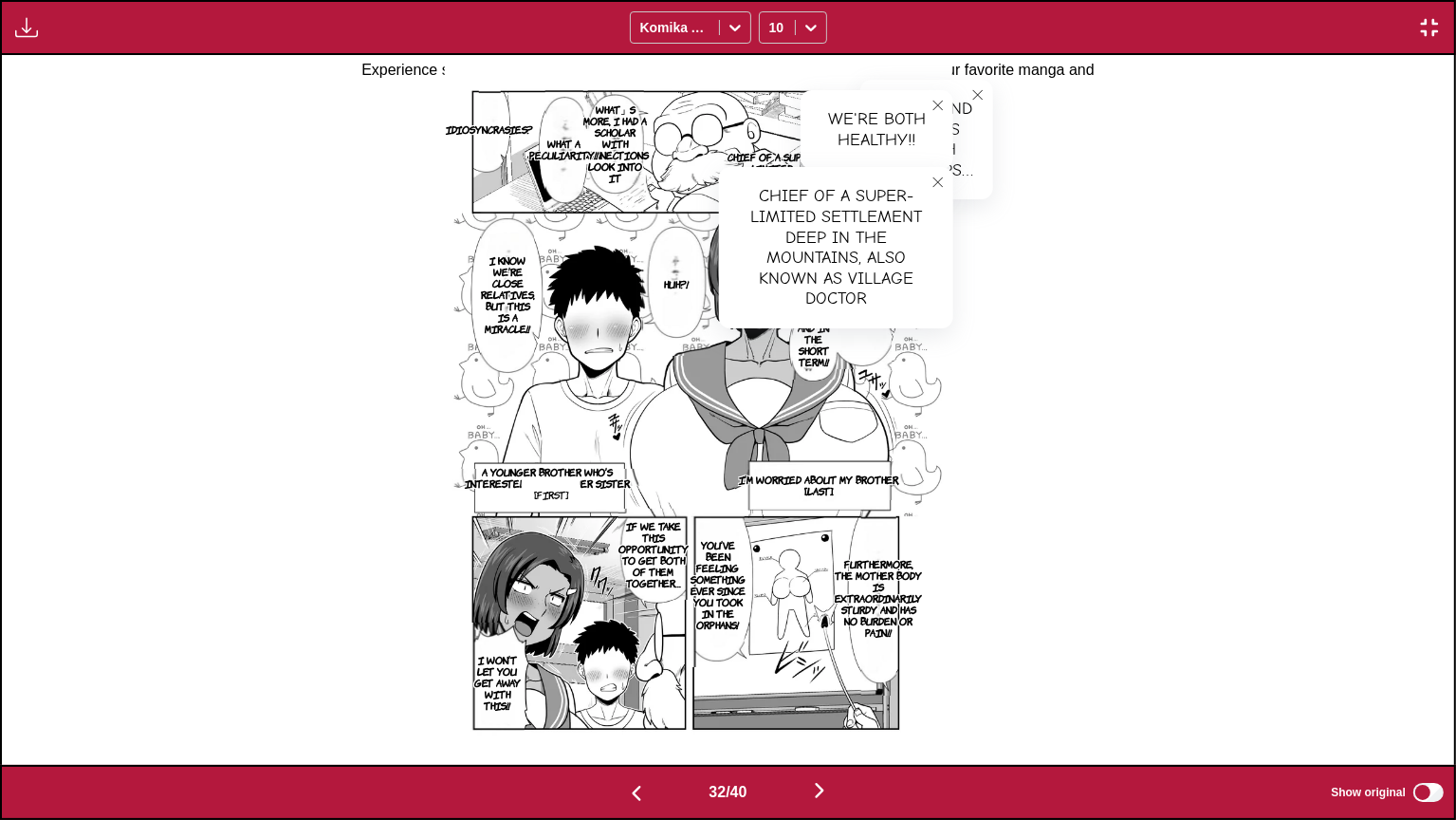 click at bounding box center (938, 182) 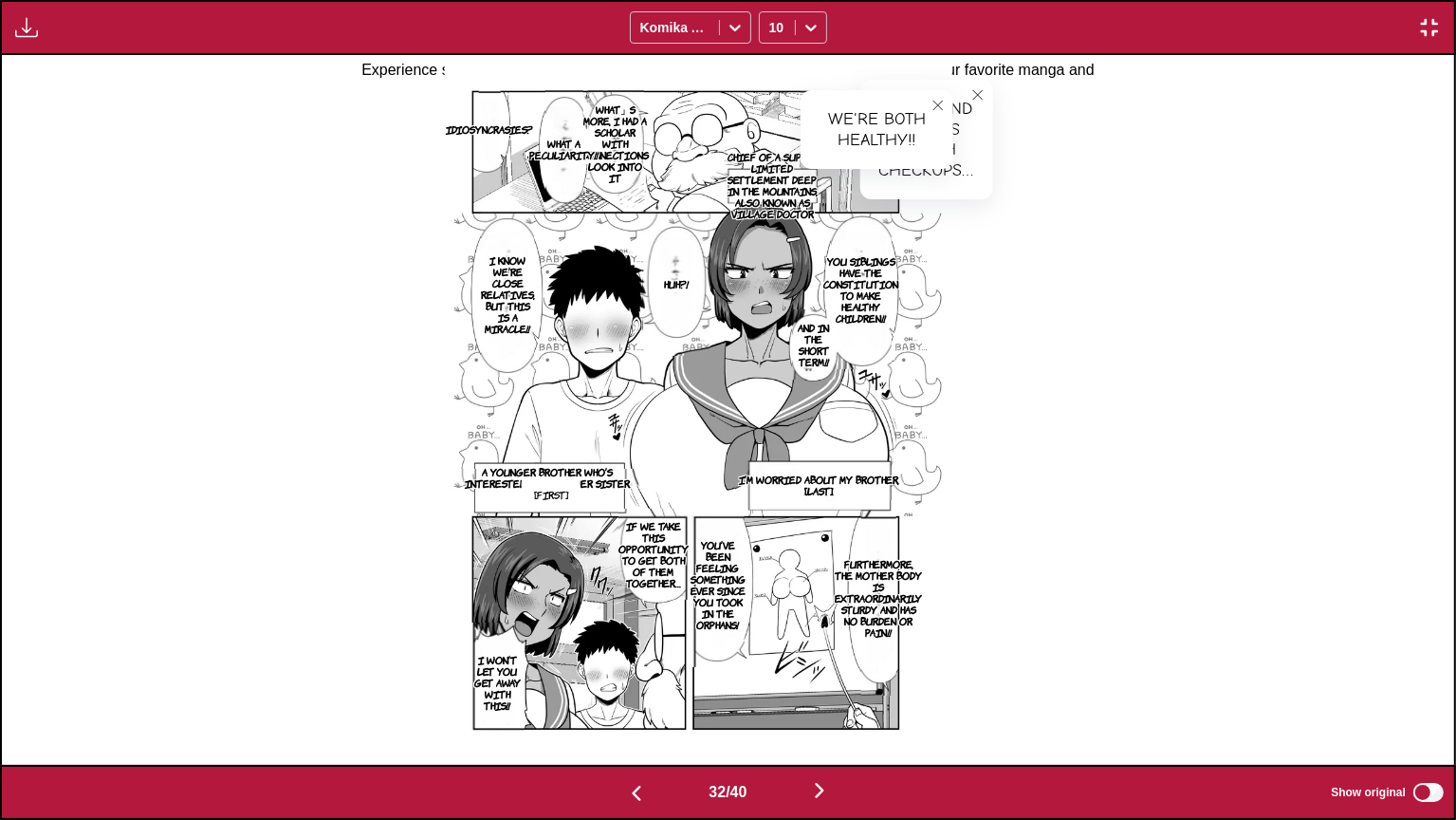 click on "What」s more, I had a scholar with connections look into it" at bounding box center (616, 143) 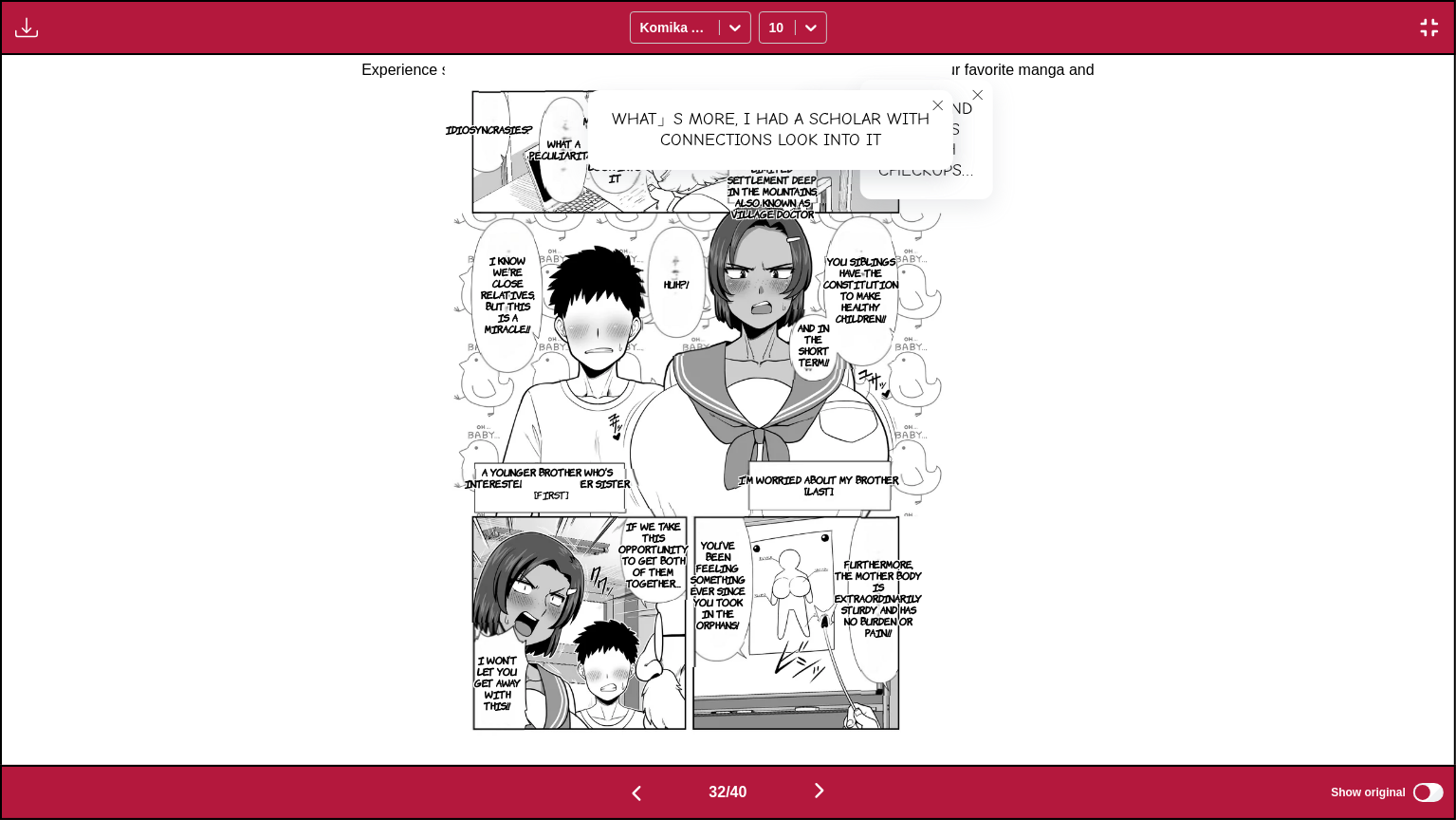 click on "What a peculiarity!!" at bounding box center [563, 149] 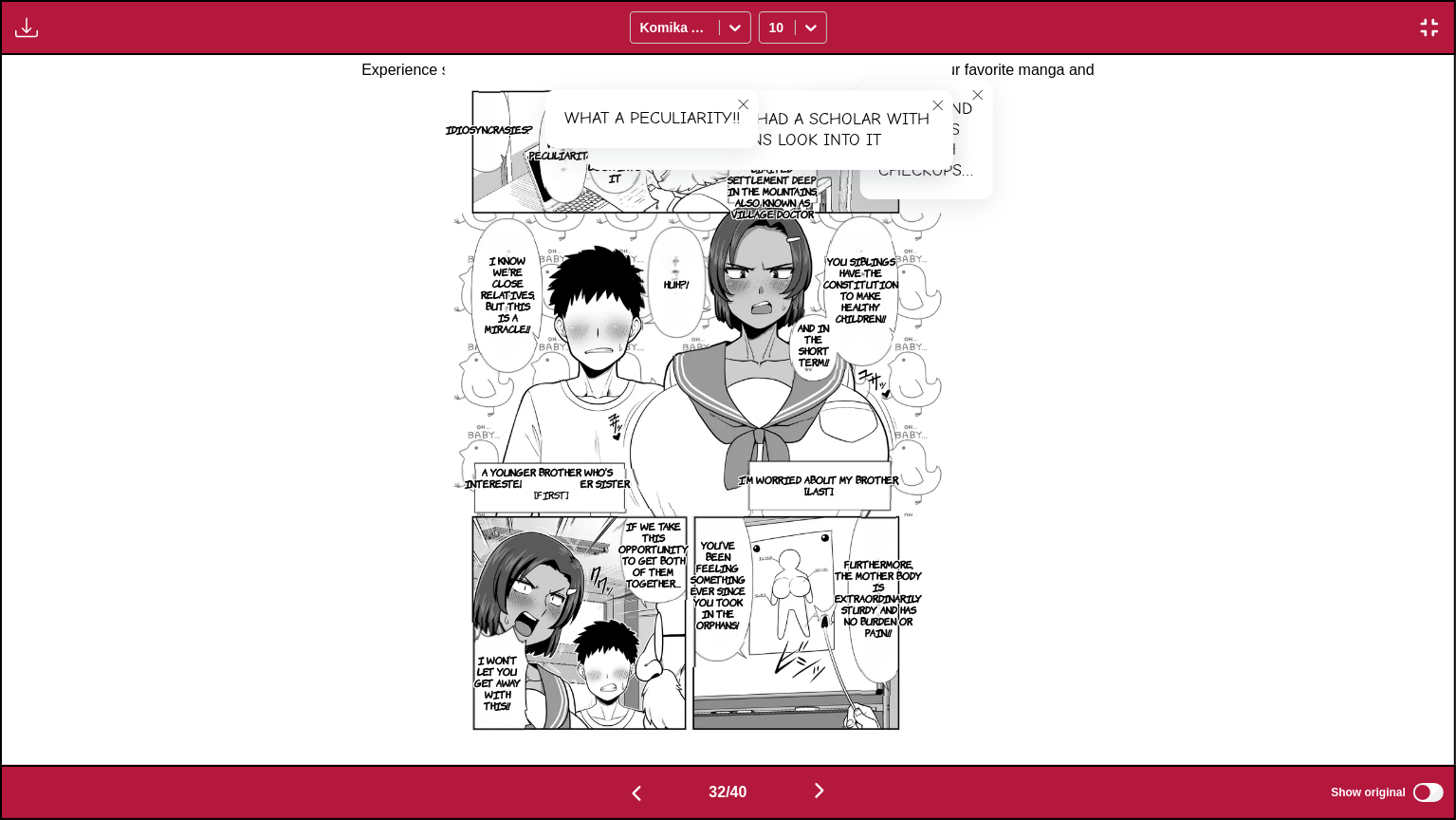 click on "Idiosyncrasies?" at bounding box center (489, 129) 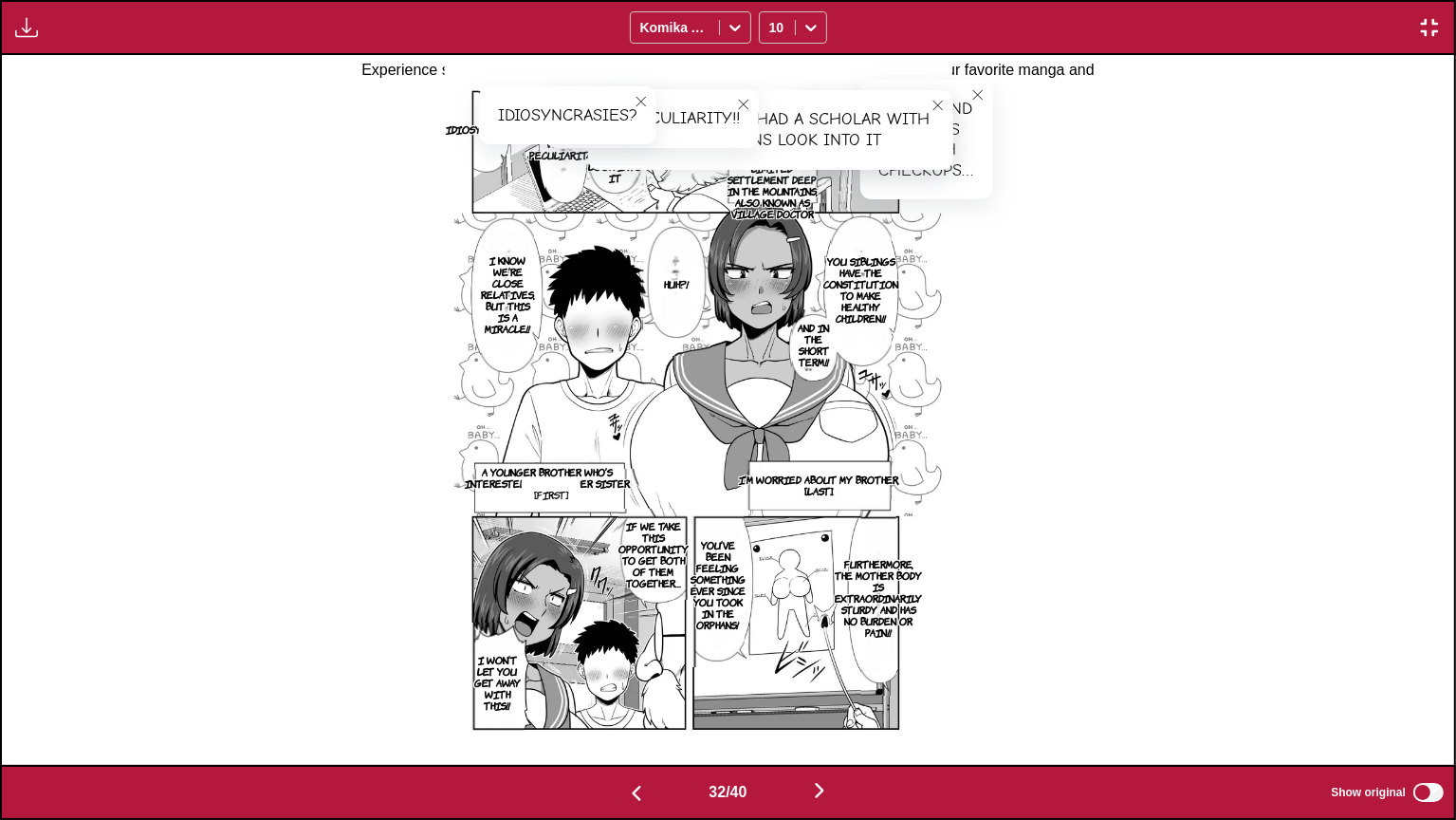 click on "You siblings have the constitution to make healthy children!!" at bounding box center [860, 289] 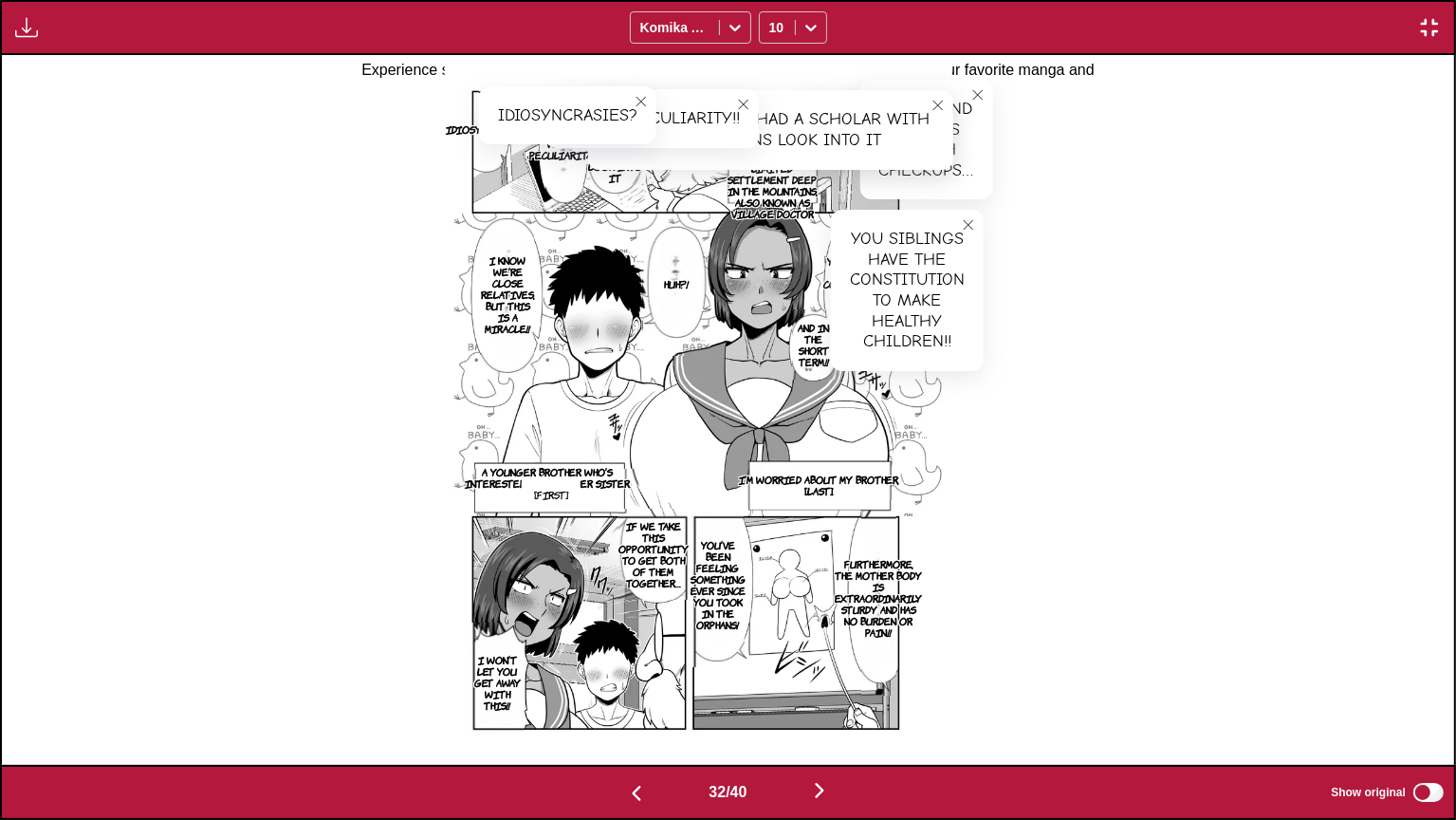 click on "And in the short term!!" at bounding box center (814, 345) 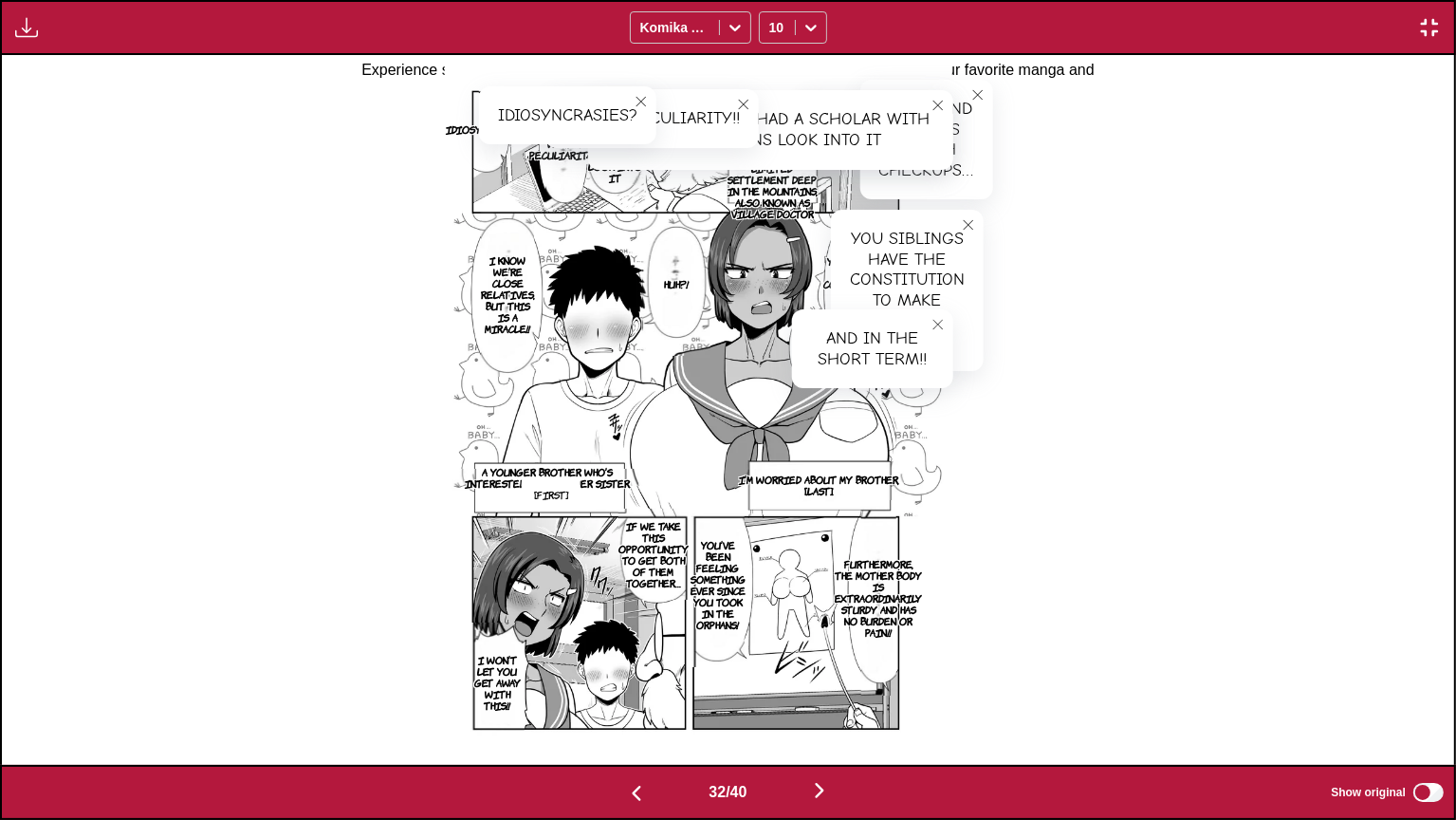 click on "I know we’re close relatives, but this is a miracle!!" at bounding box center (507, 294) 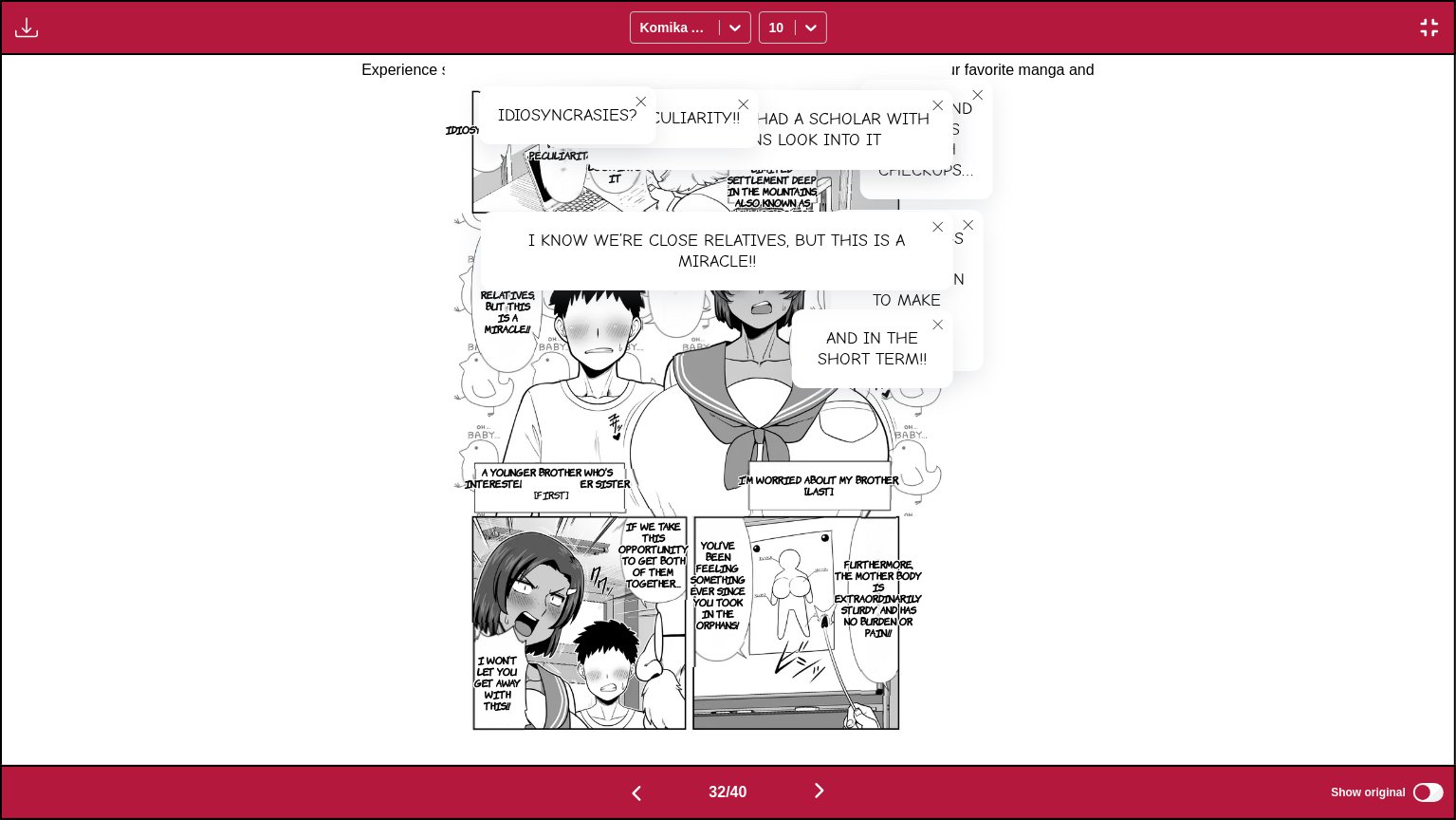 click on "I’m worried about my brother, [LAST]." at bounding box center (819, 485) 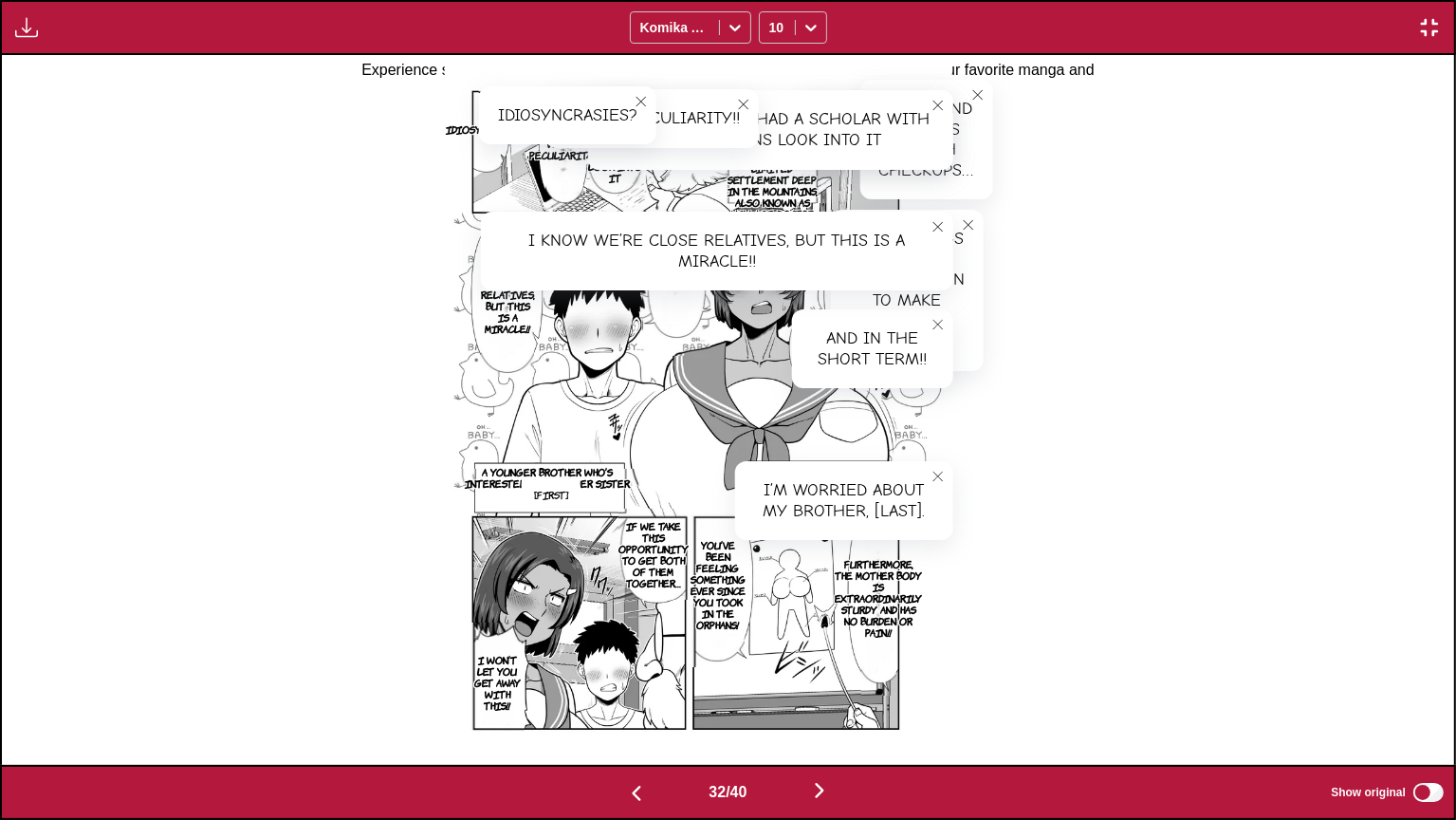 click 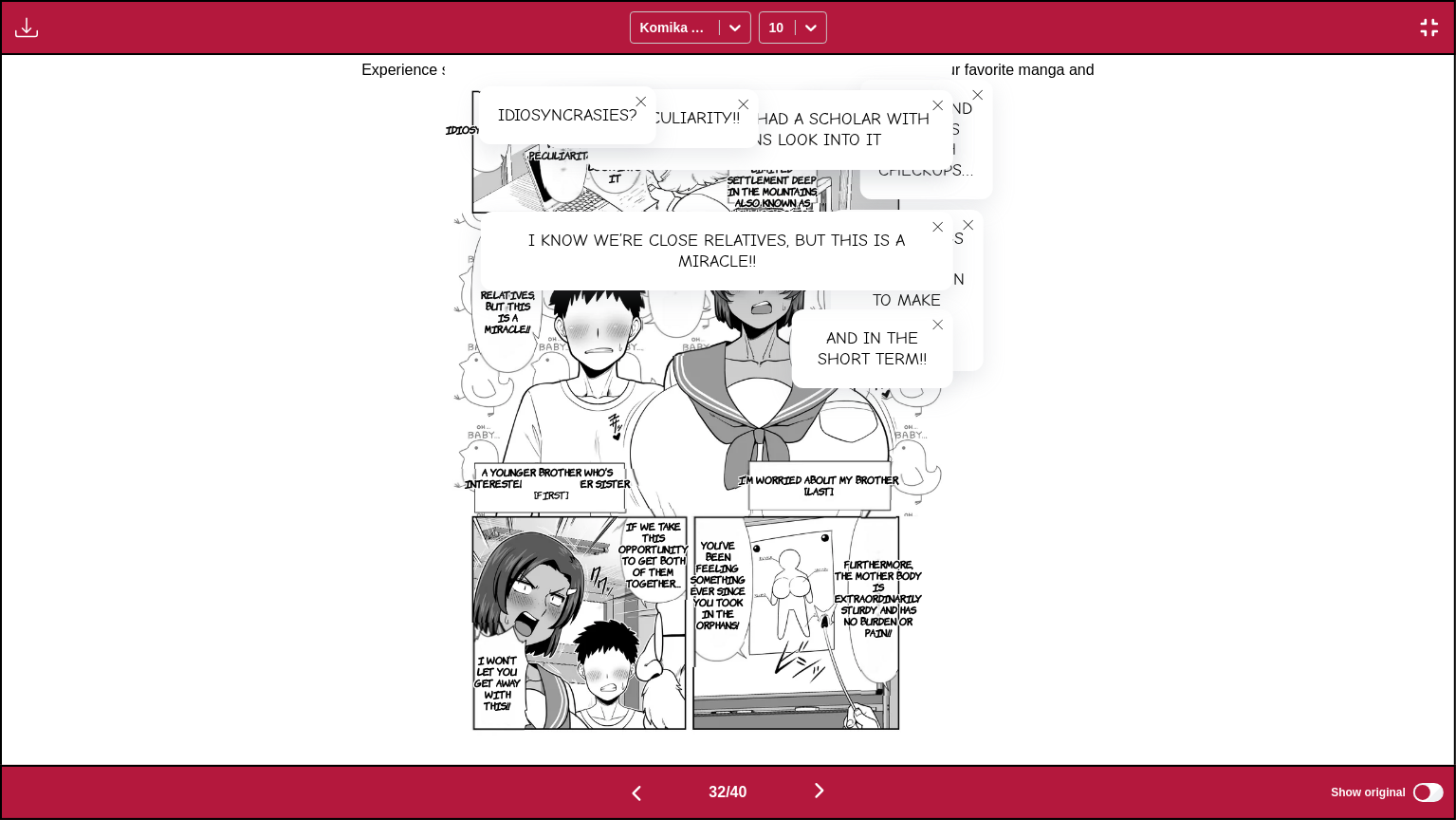 click on "A younger brother who’s interested in his older sister." at bounding box center [547, 477] 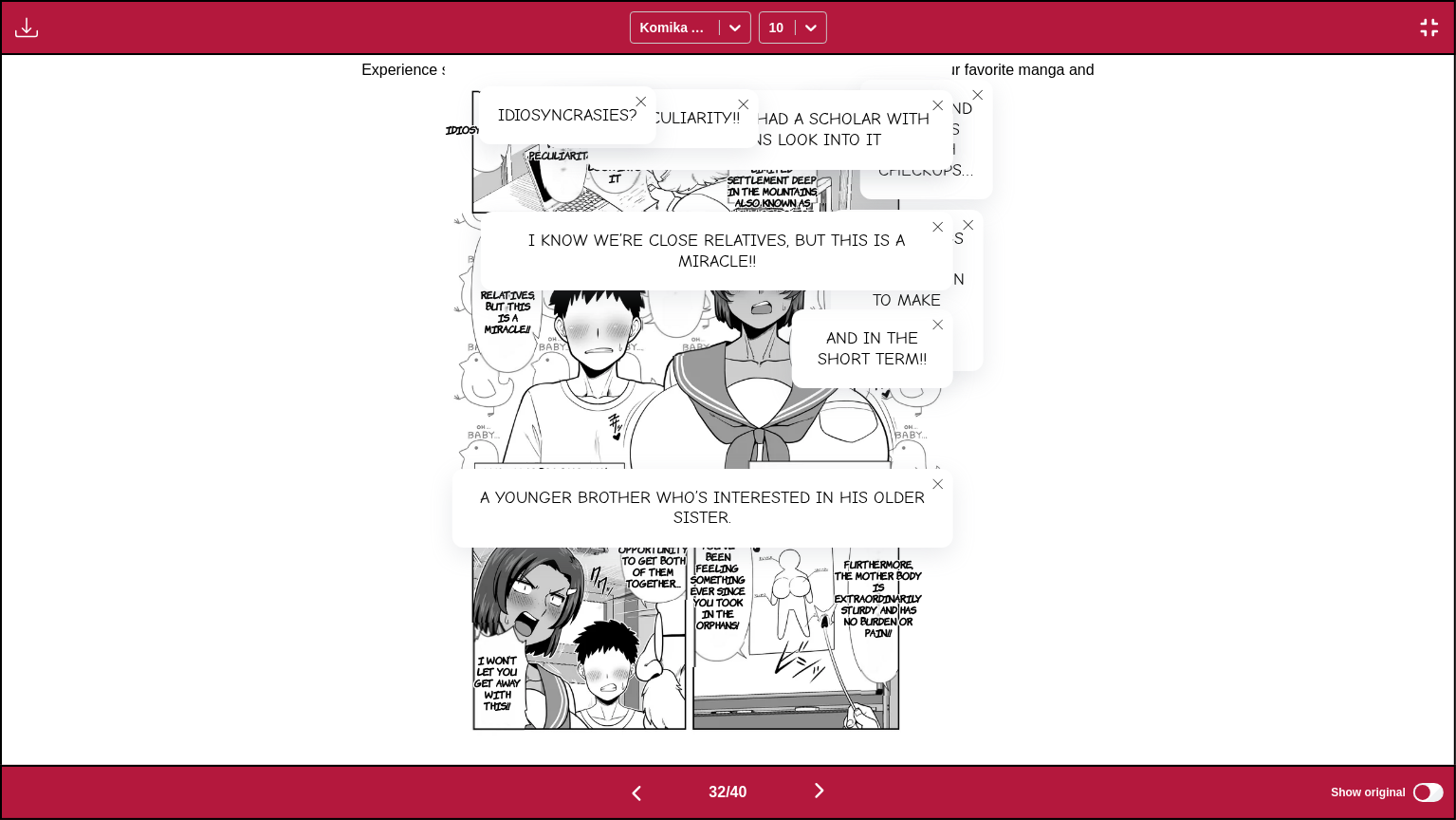 click 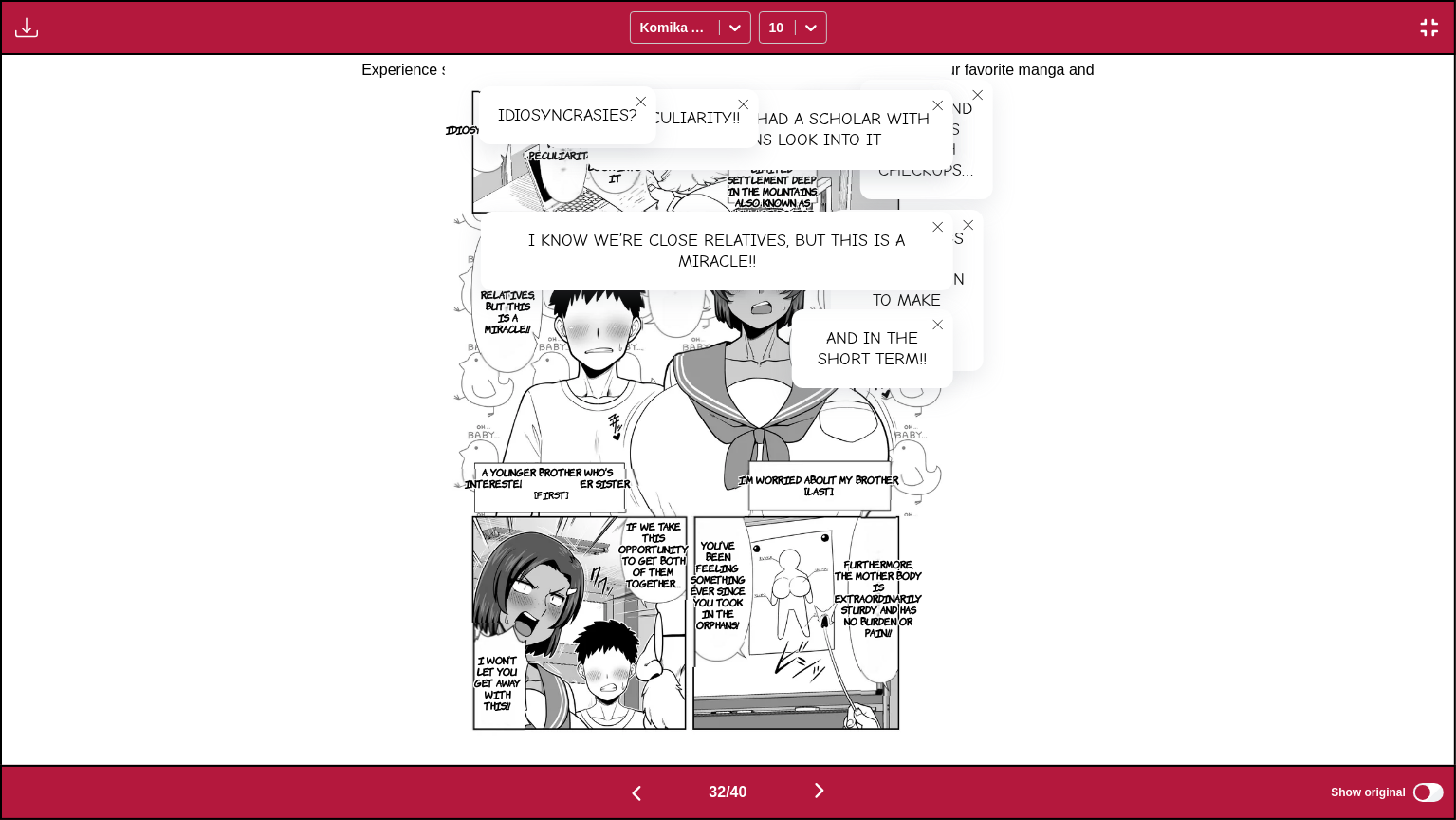 click on "Furthermore, the mother body is extraordinarily sturdy and has no burden or pain!!" at bounding box center (878, 598) 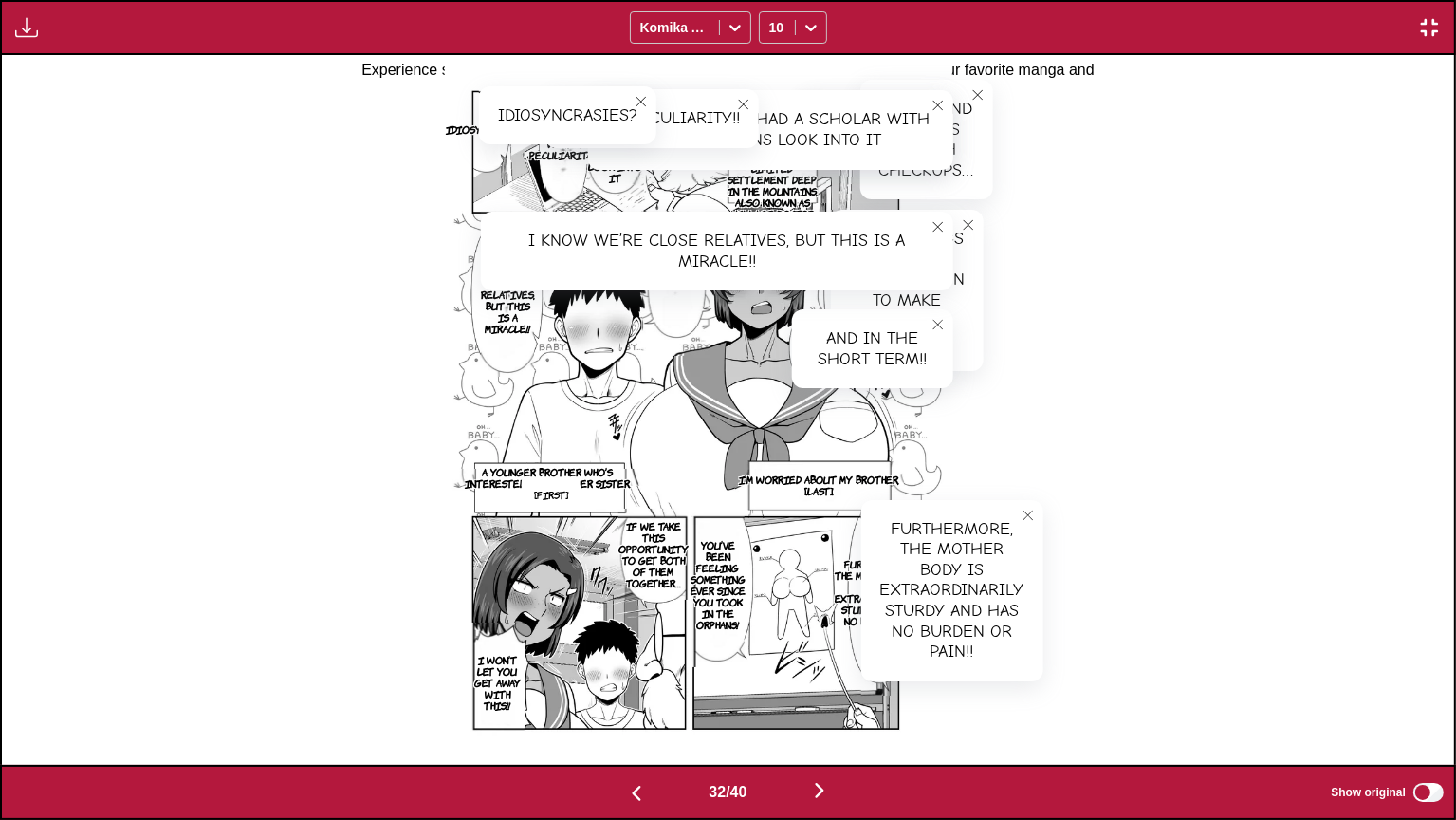 click on "You’ve been feeling something ever since you took in the orphans!" at bounding box center [718, 585] 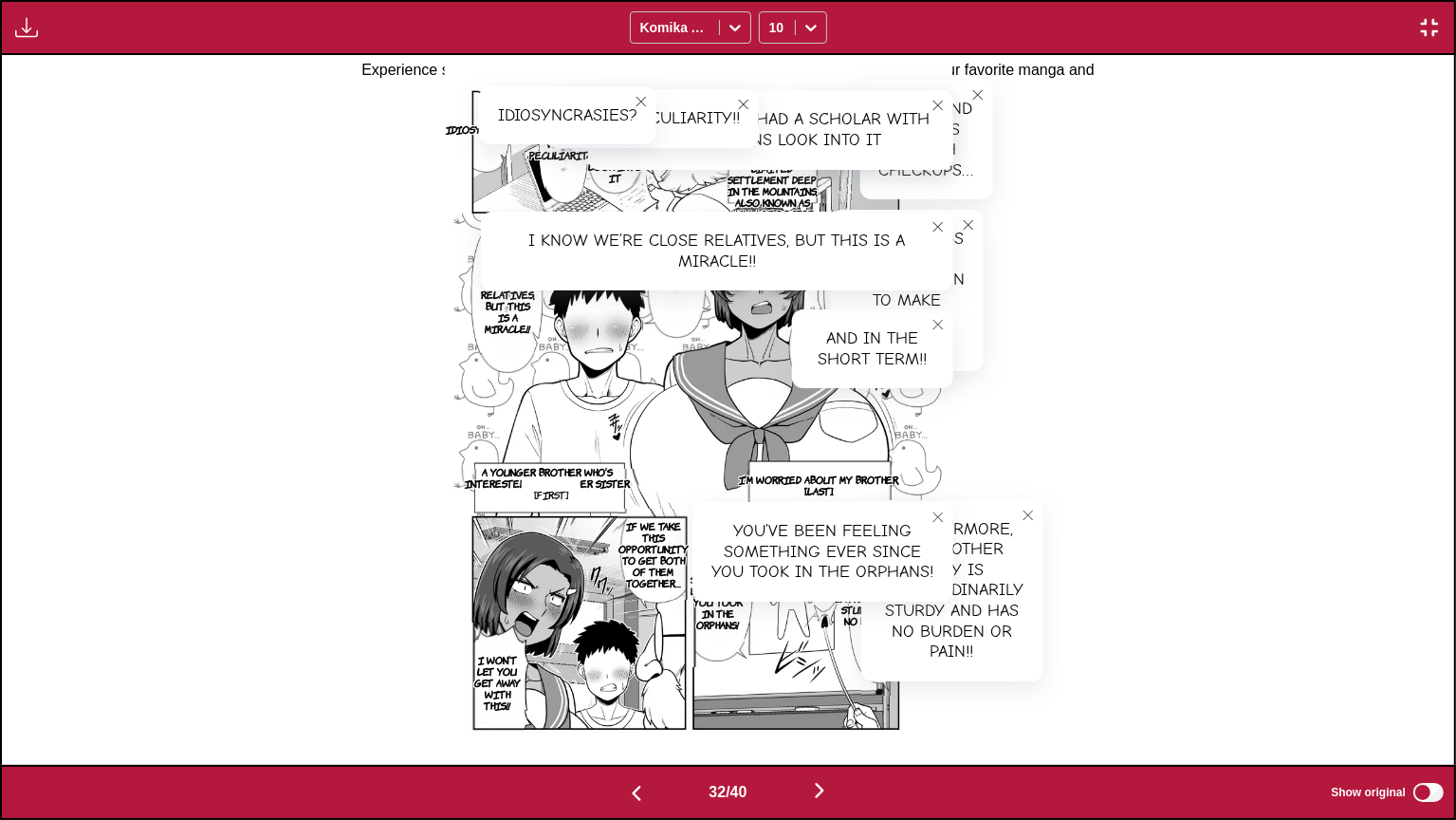 click on "If we take this opportunity to get both of them together…" at bounding box center (654, 554) 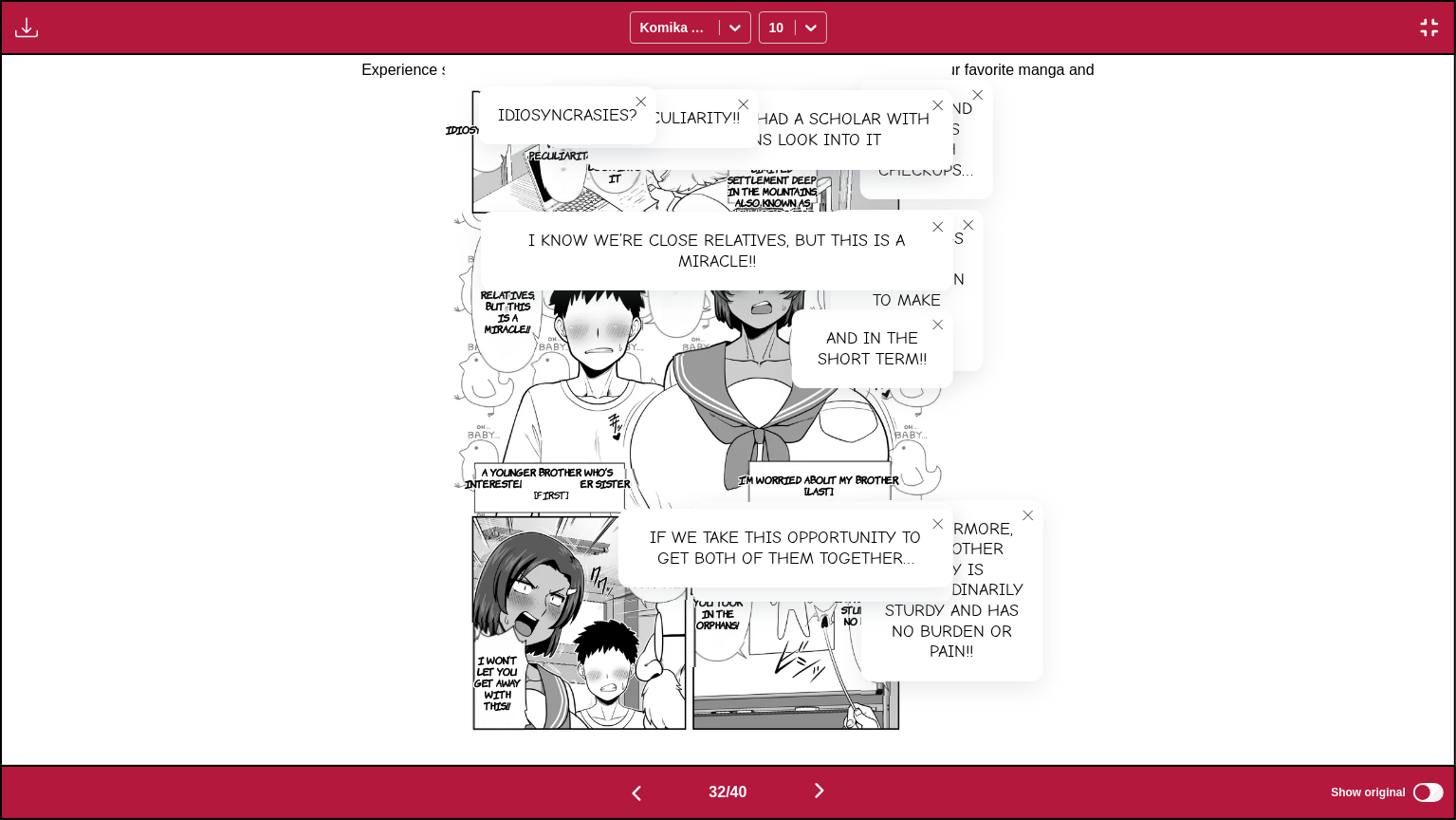 click on "I won’t let you get away with this!!" at bounding box center [497, 682] 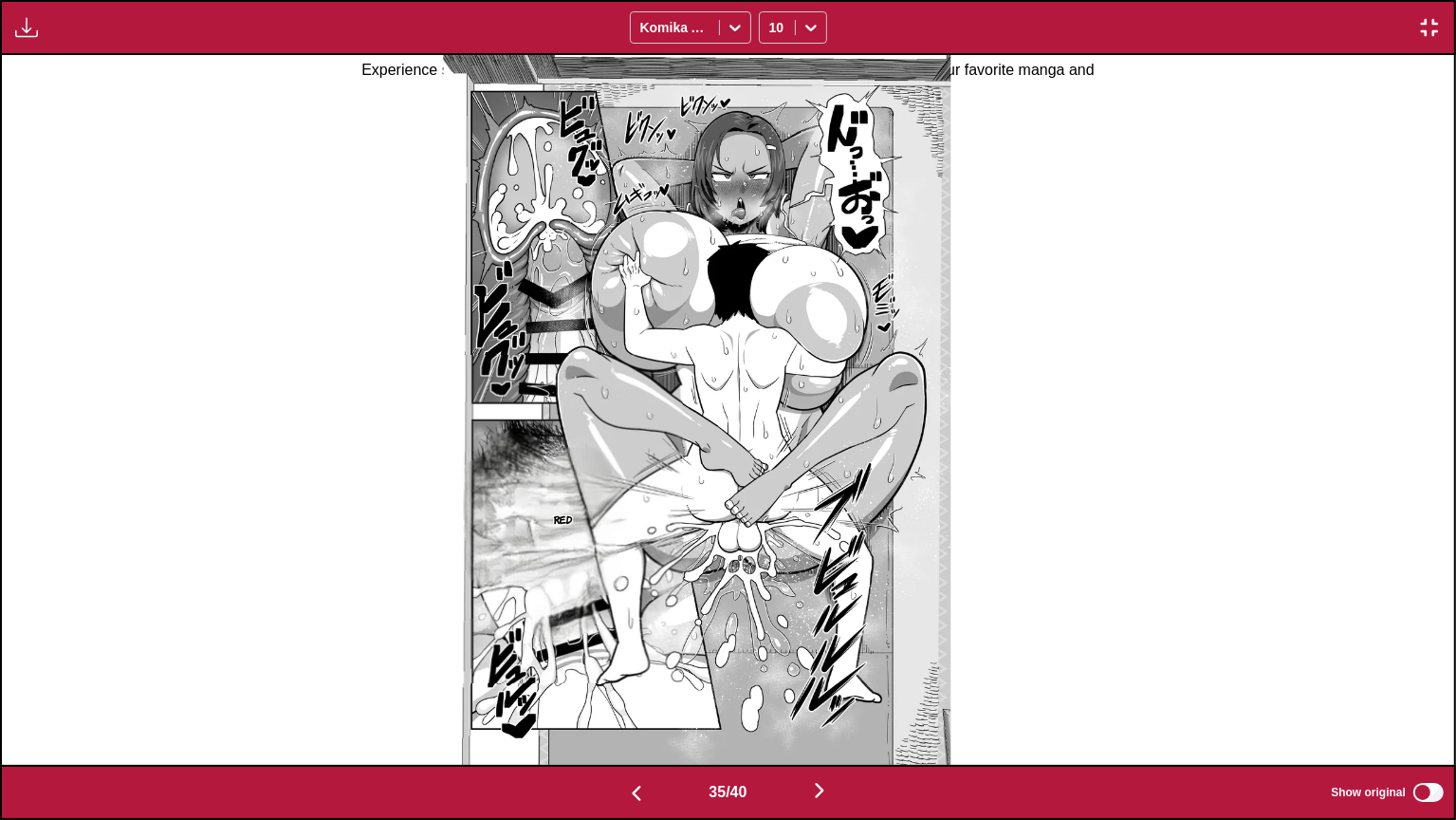 scroll, scrollTop: 0, scrollLeft: 49407, axis: horizontal 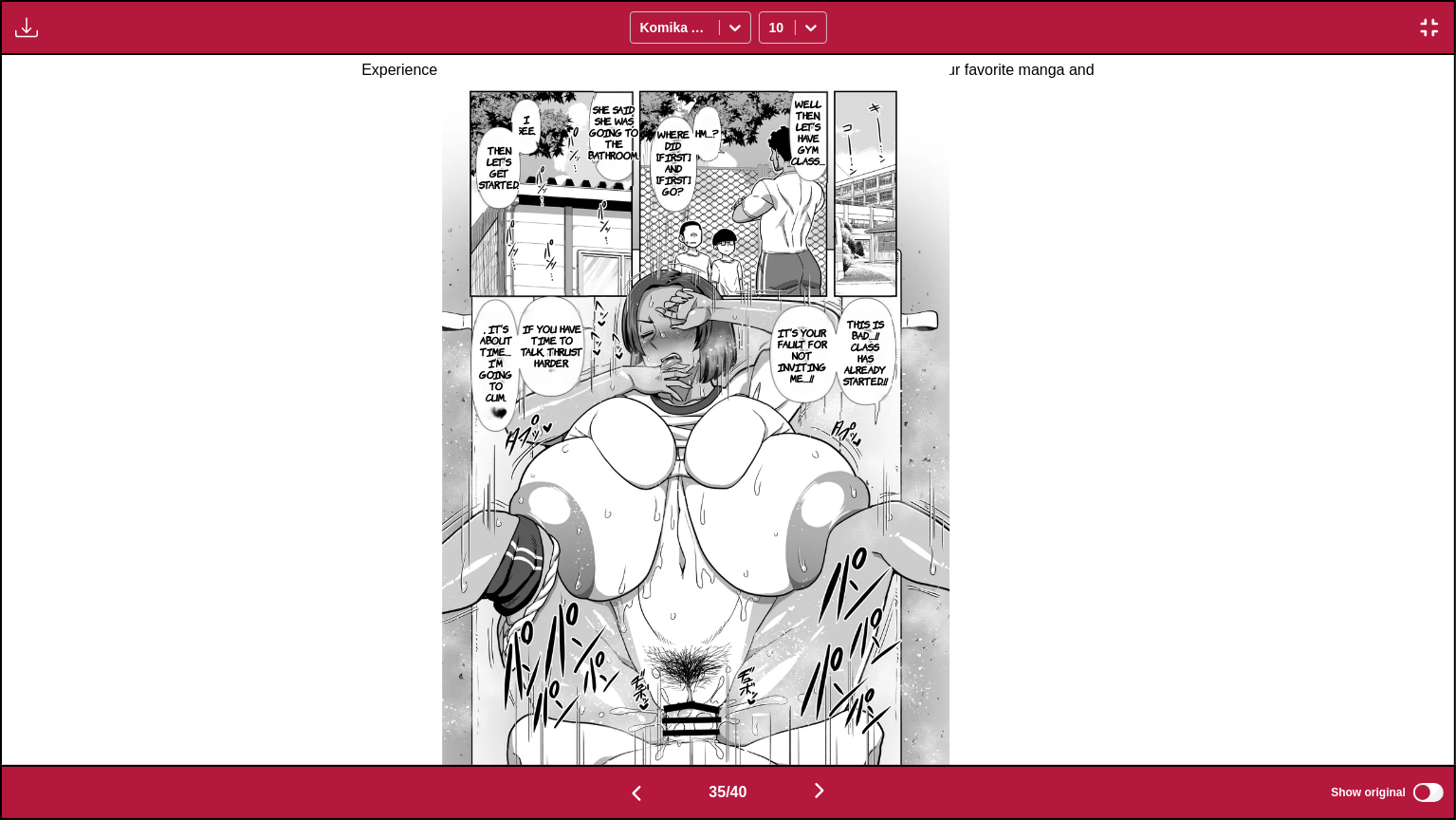 click on "Well then, let’s have gym class…" at bounding box center [808, 132] 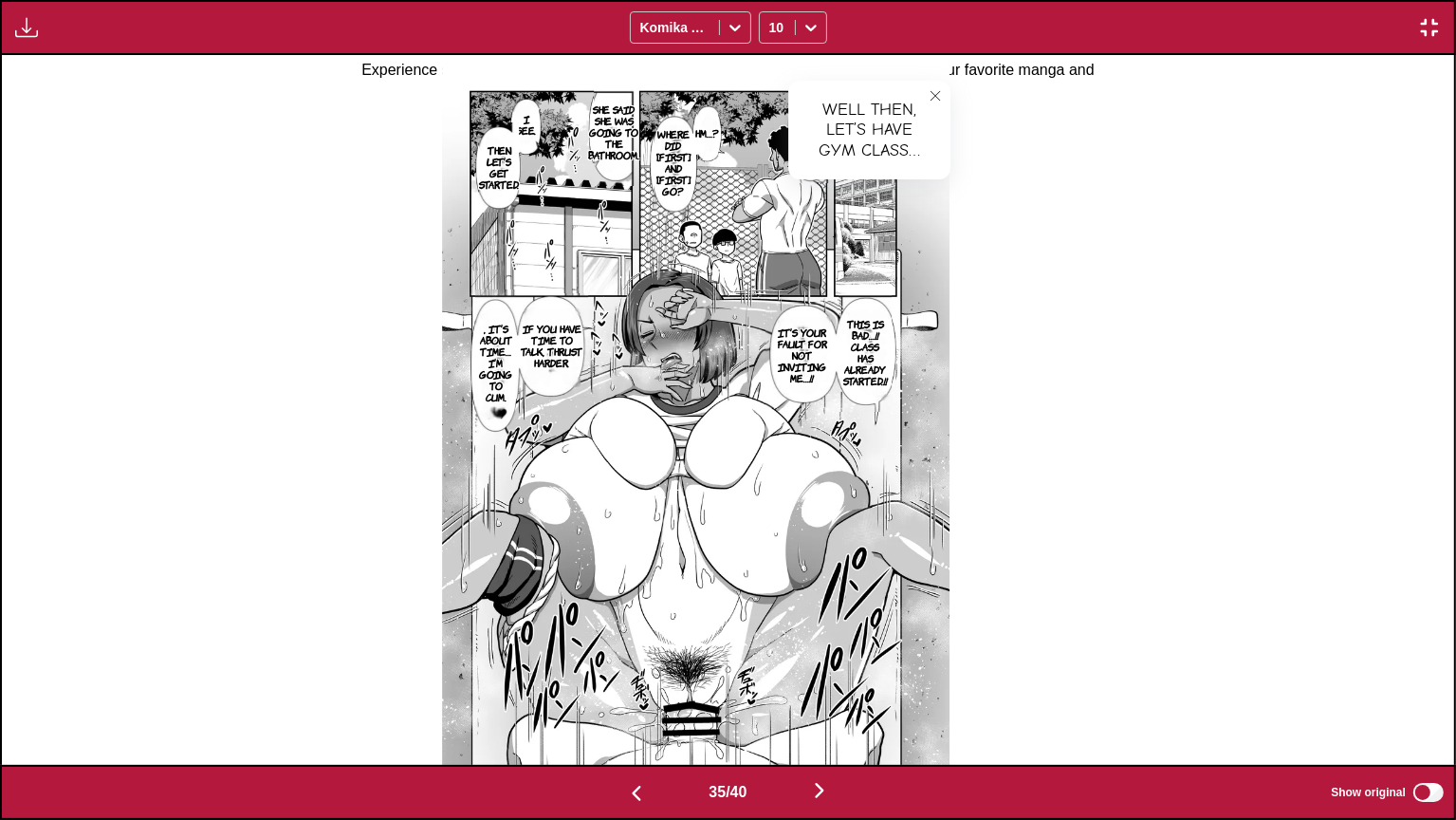 click on "Where did [FIRST] and [FIRST] go?" at bounding box center [673, 162] 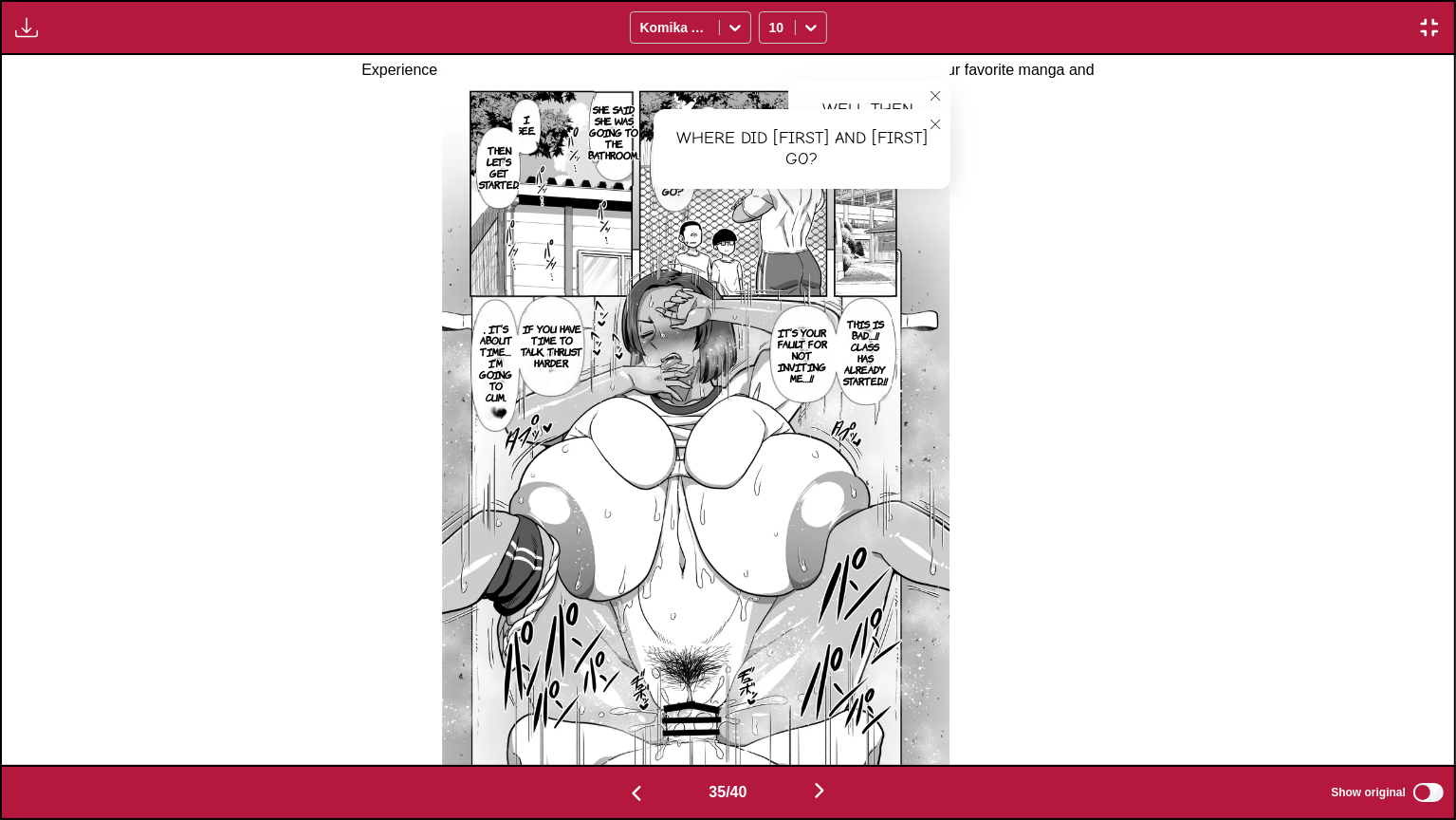 click on "She said she was going to the bathroom." at bounding box center (614, 132) 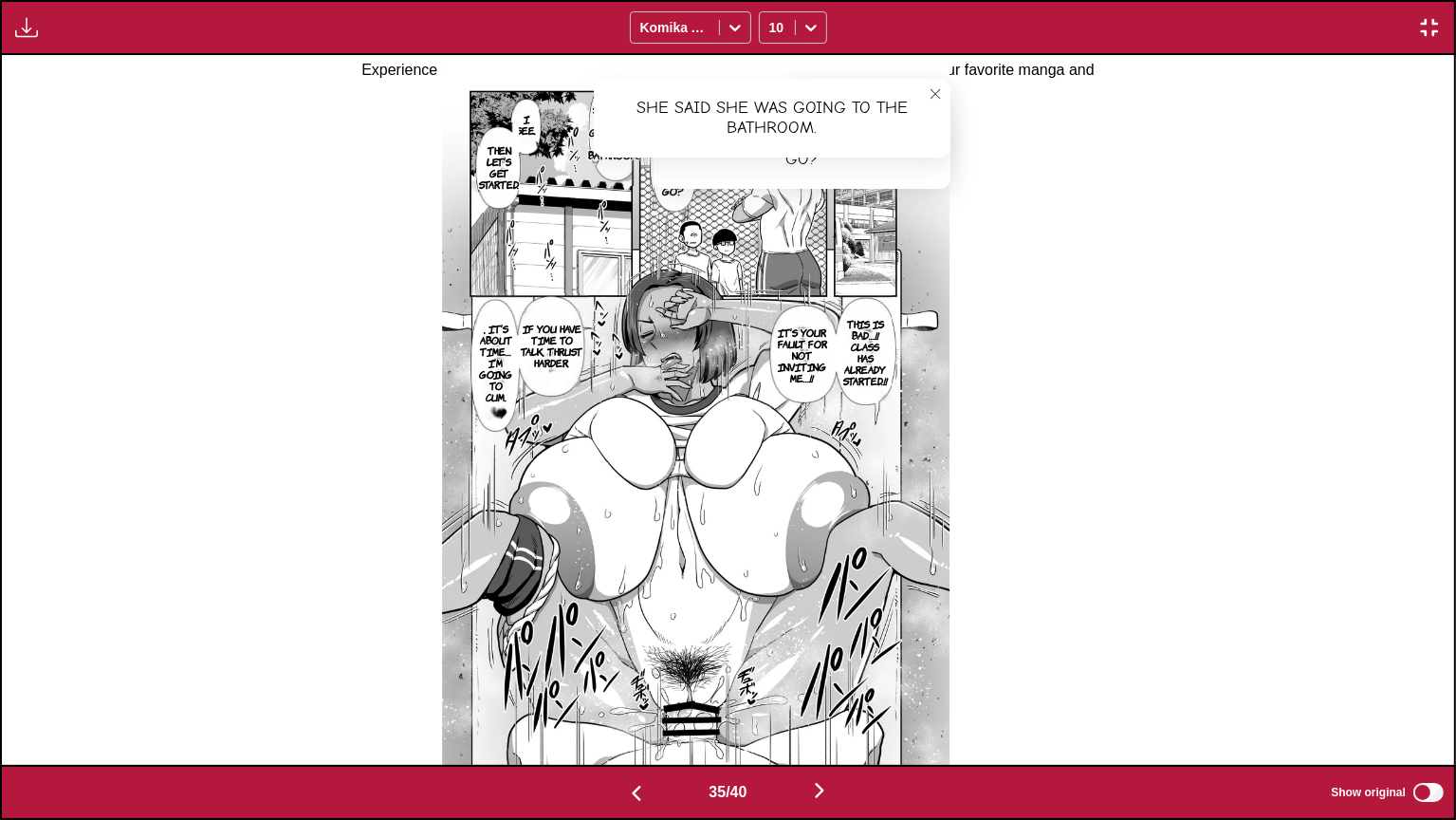 click on "This is bad…!! Class has already started.!!" at bounding box center (865, 352) 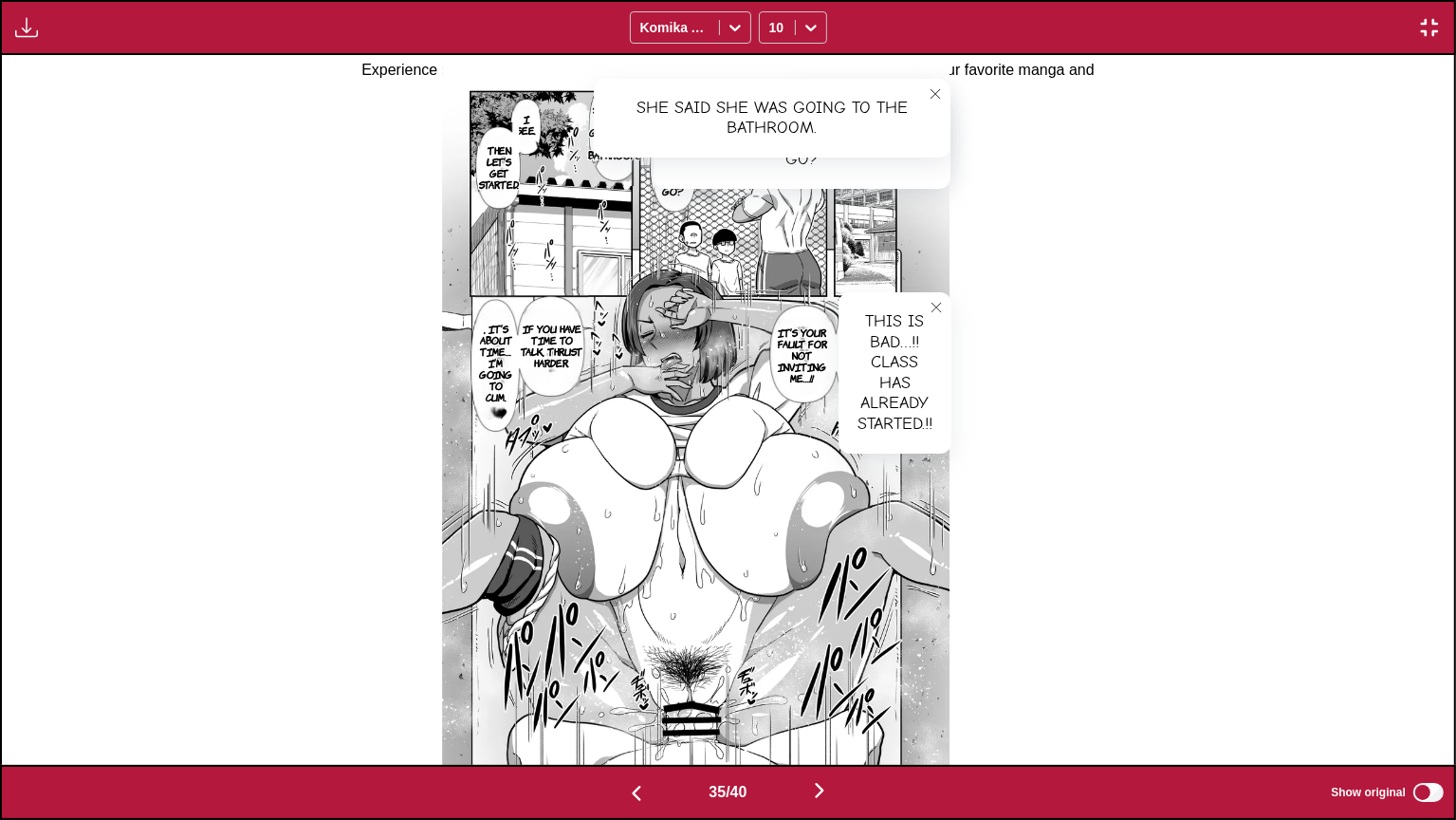 click on "It’s your fault for not inviting me…!!" at bounding box center [802, 355] 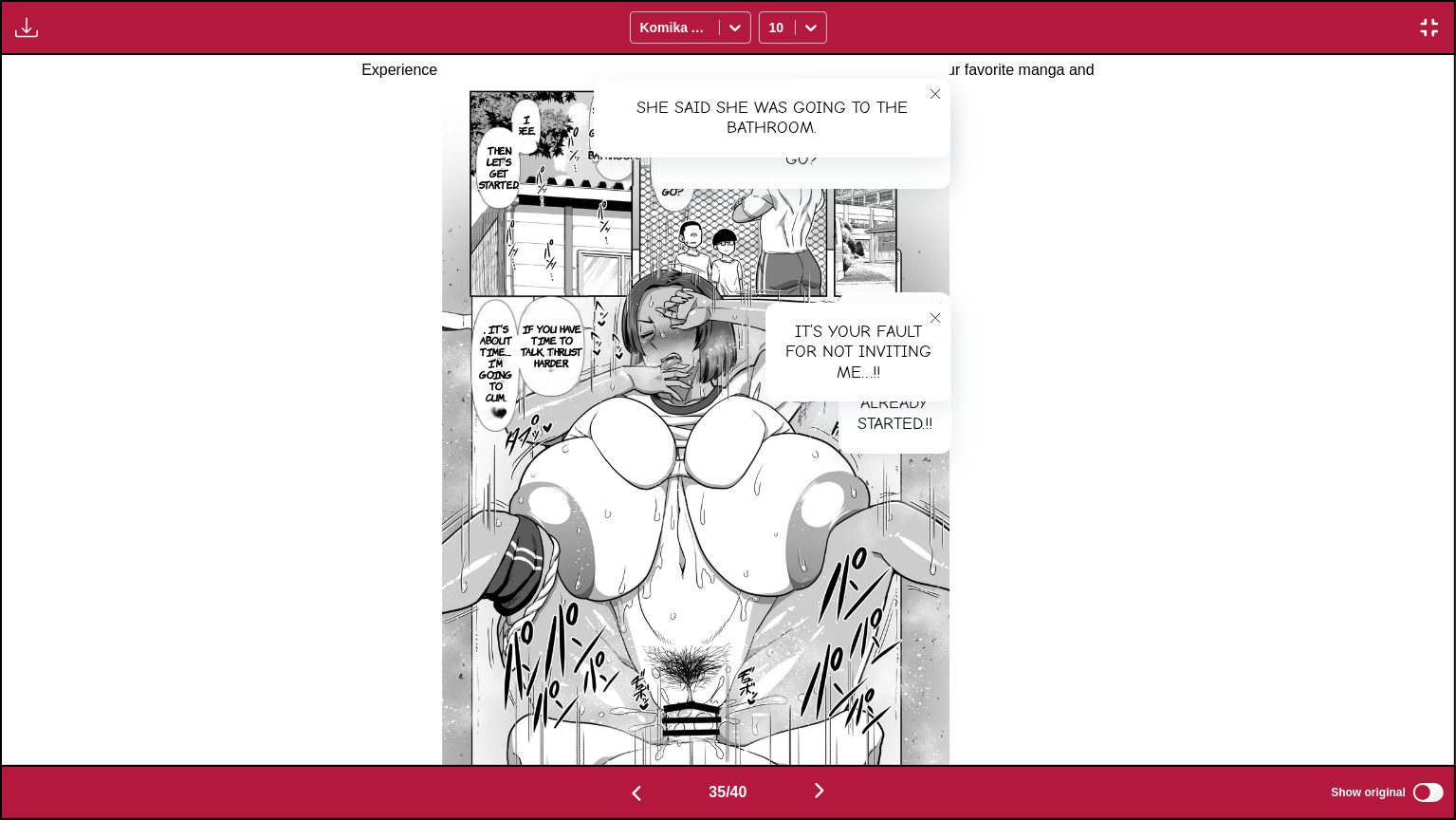 click on "If you have time to talk, thrust harder." at bounding box center (551, 345) 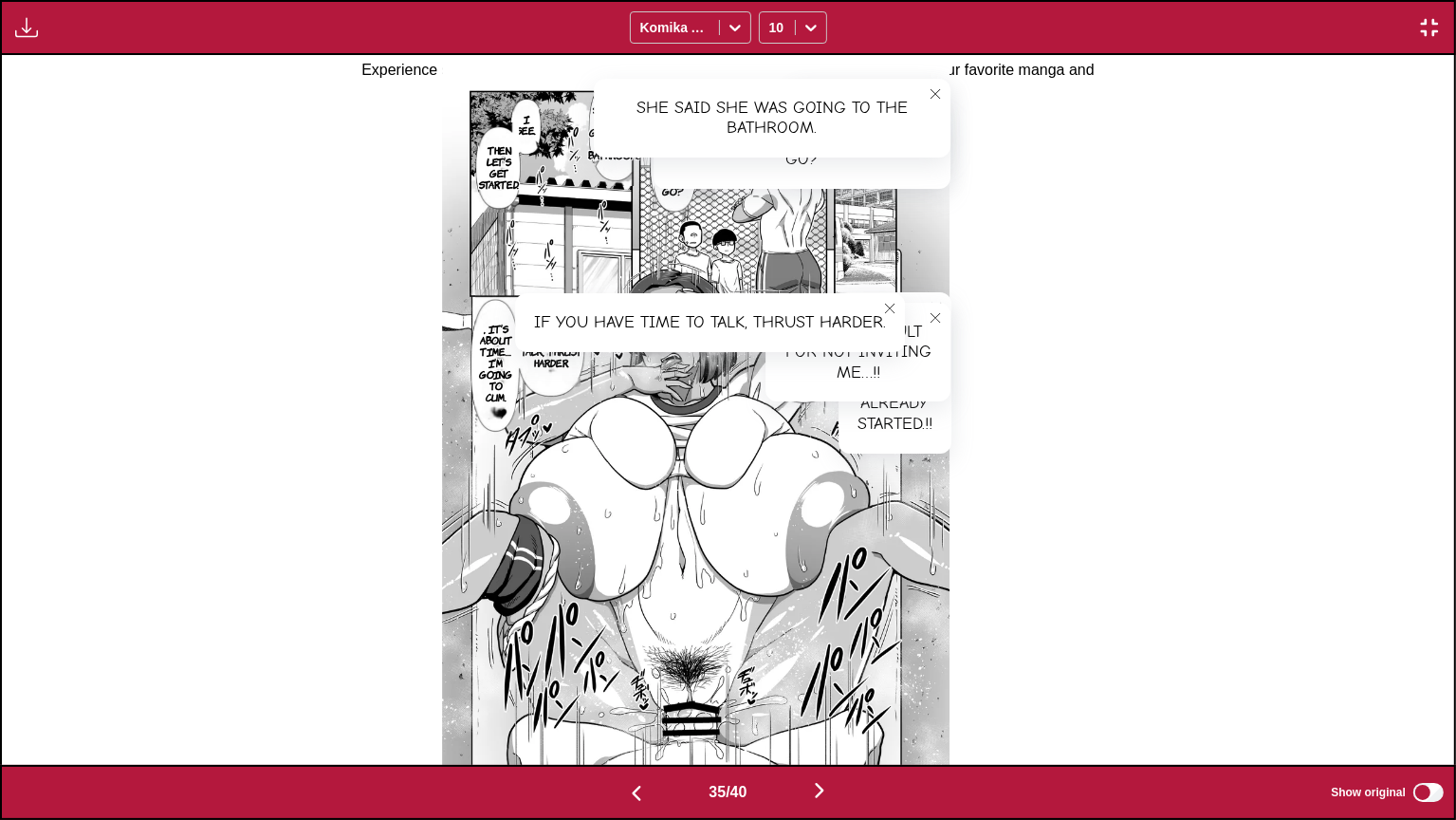 click on ", it’s about time… I’m going to cum." at bounding box center [495, 363] 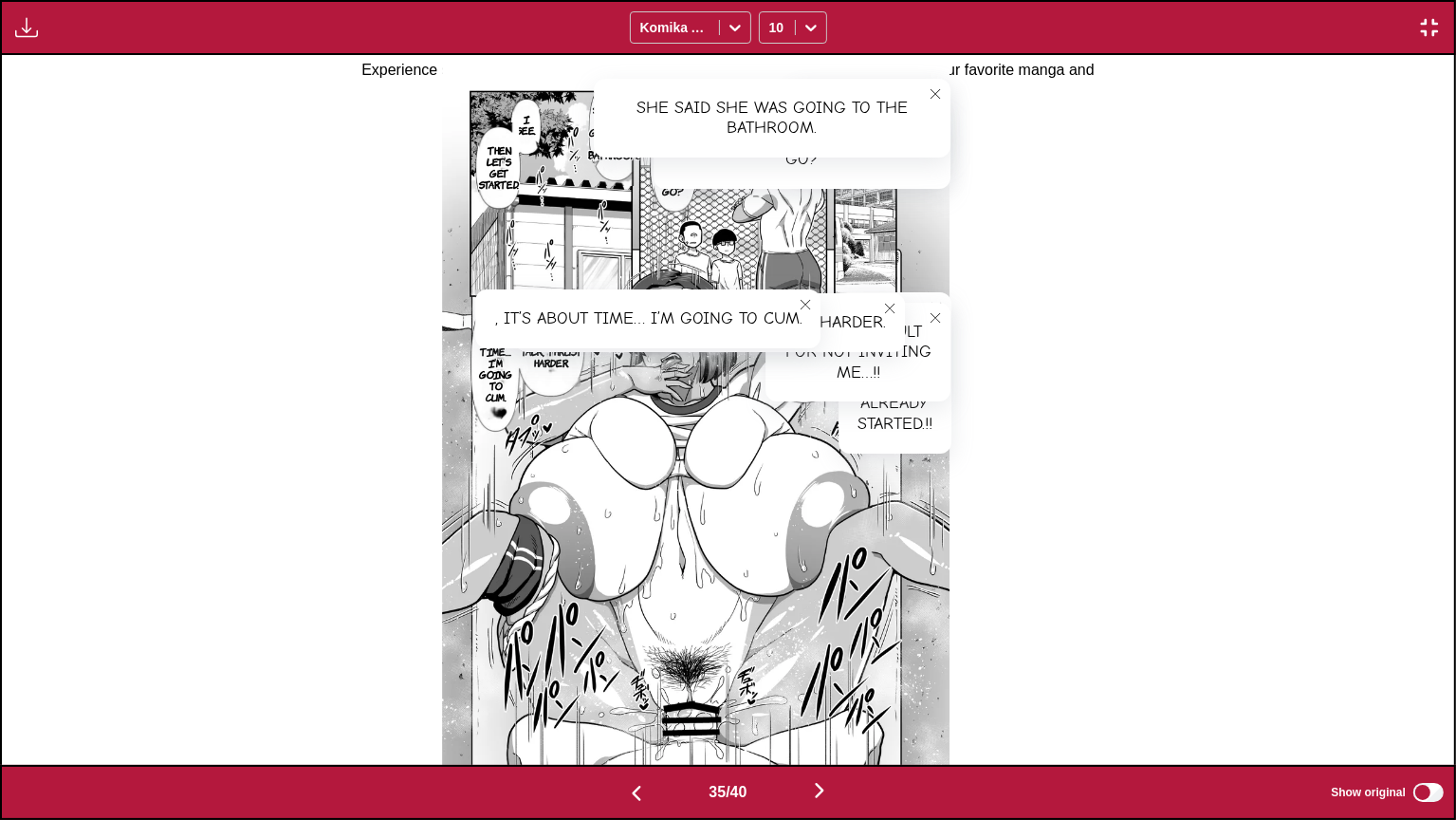 scroll, scrollTop: 0, scrollLeft: 50860, axis: horizontal 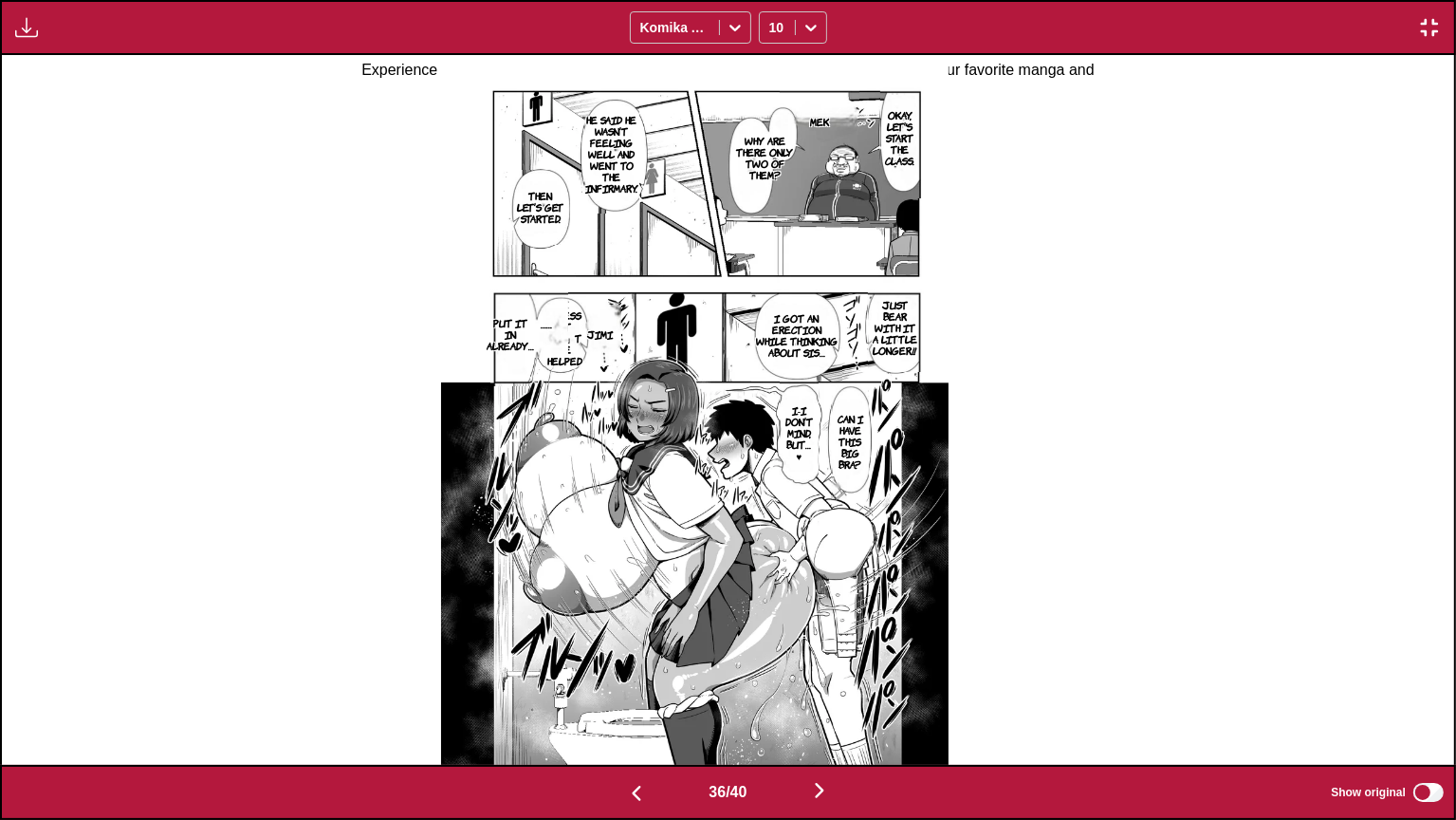 click on "Okay, let's start the class." at bounding box center [900, 138] 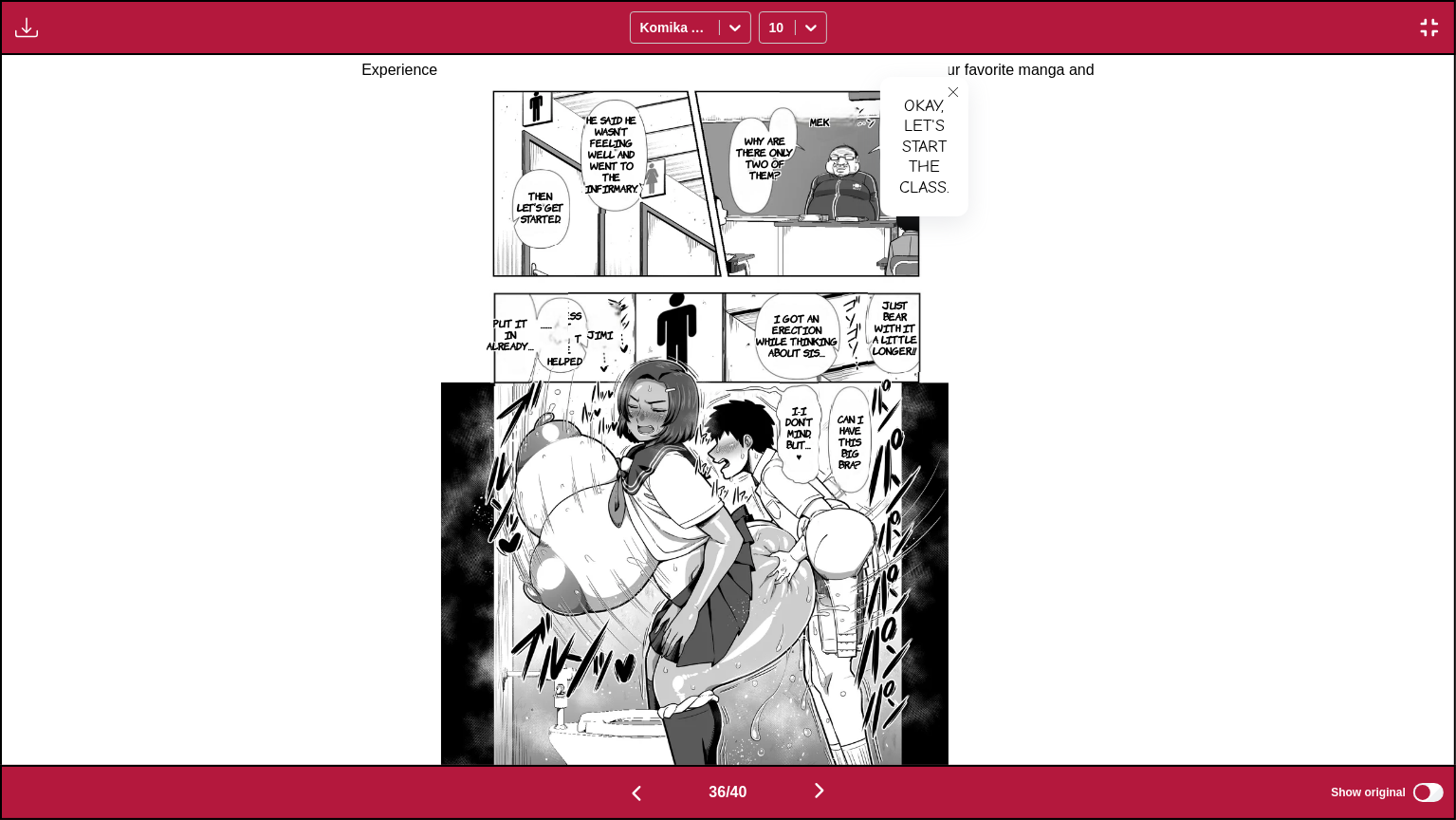 click on "Why are there only two of them?" at bounding box center [765, 158] 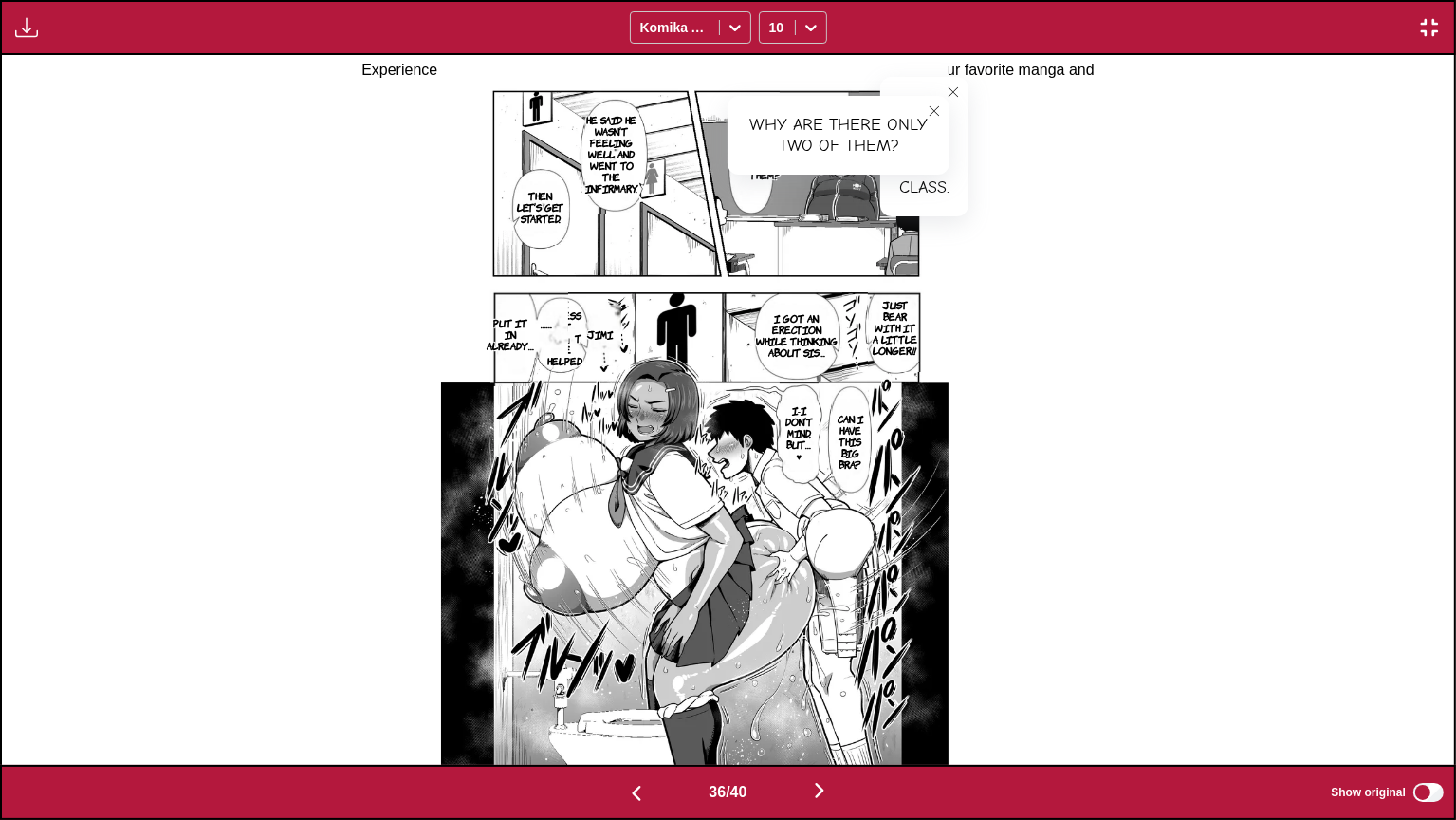 click on "He said he wasn’t feeling well and went to the infirmary." at bounding box center [611, 154] 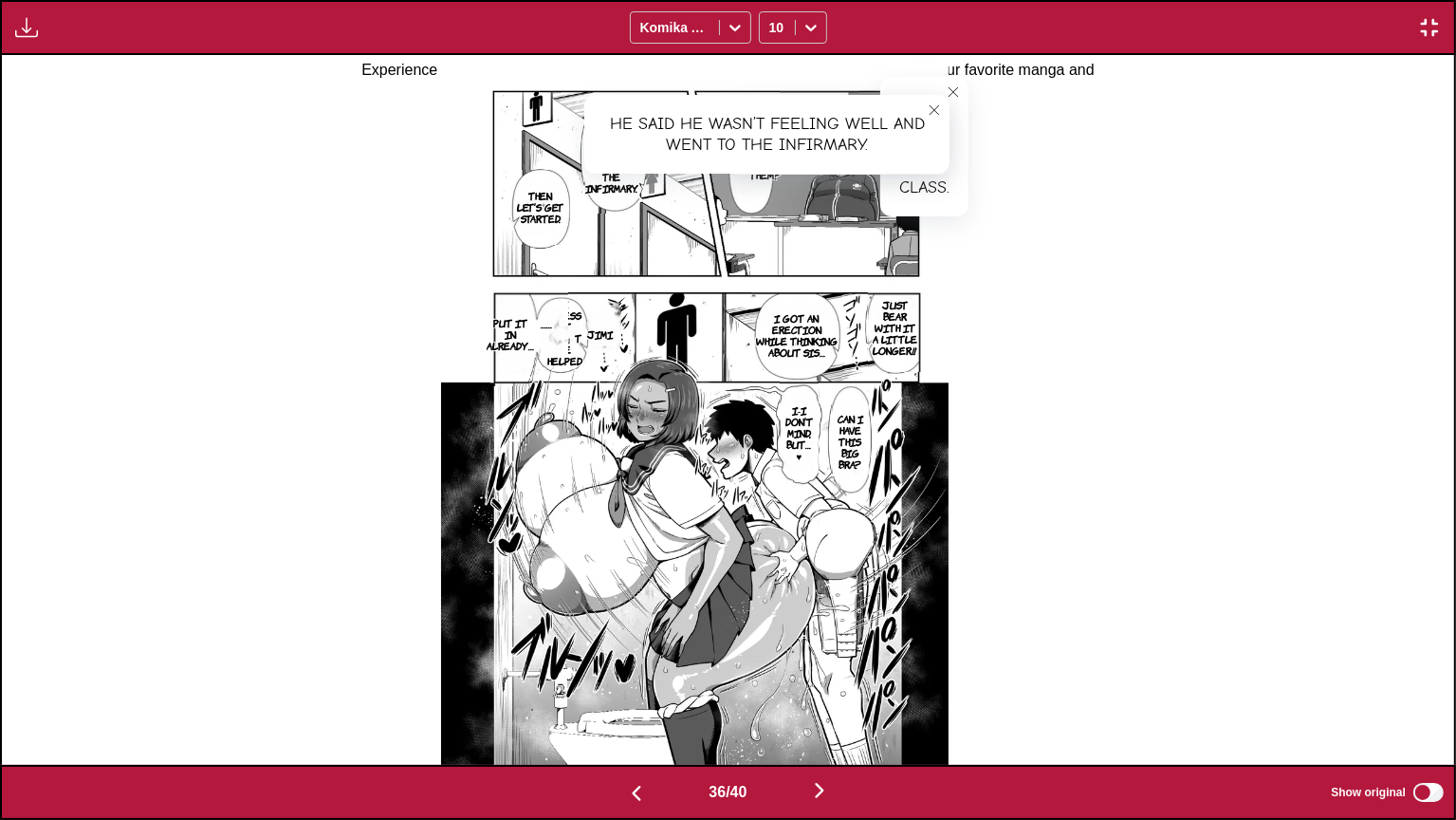 click on "Then let’s get started." at bounding box center [540, 207] 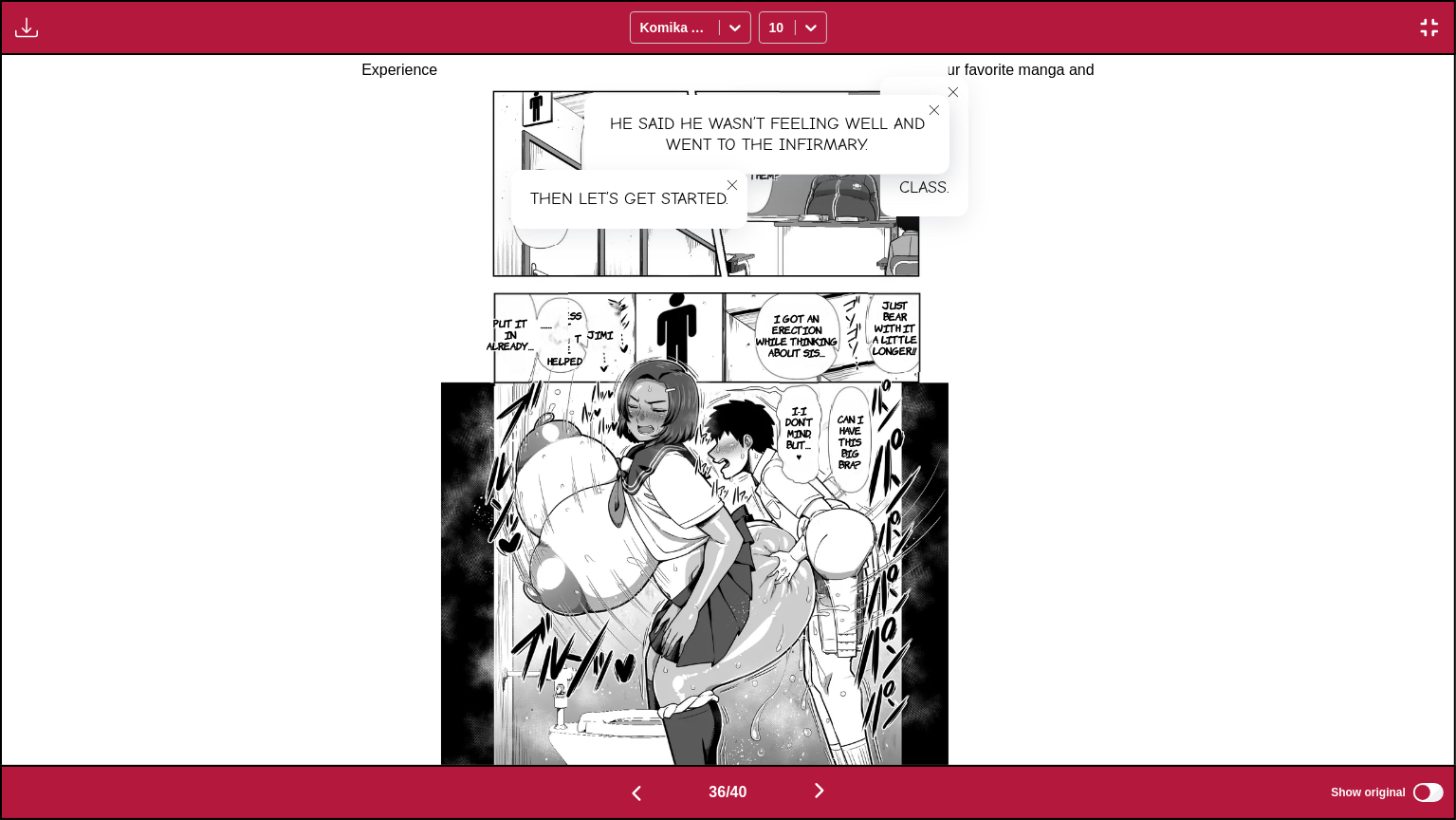 click on "Just bear with it a little longer!!" at bounding box center [894, 327] 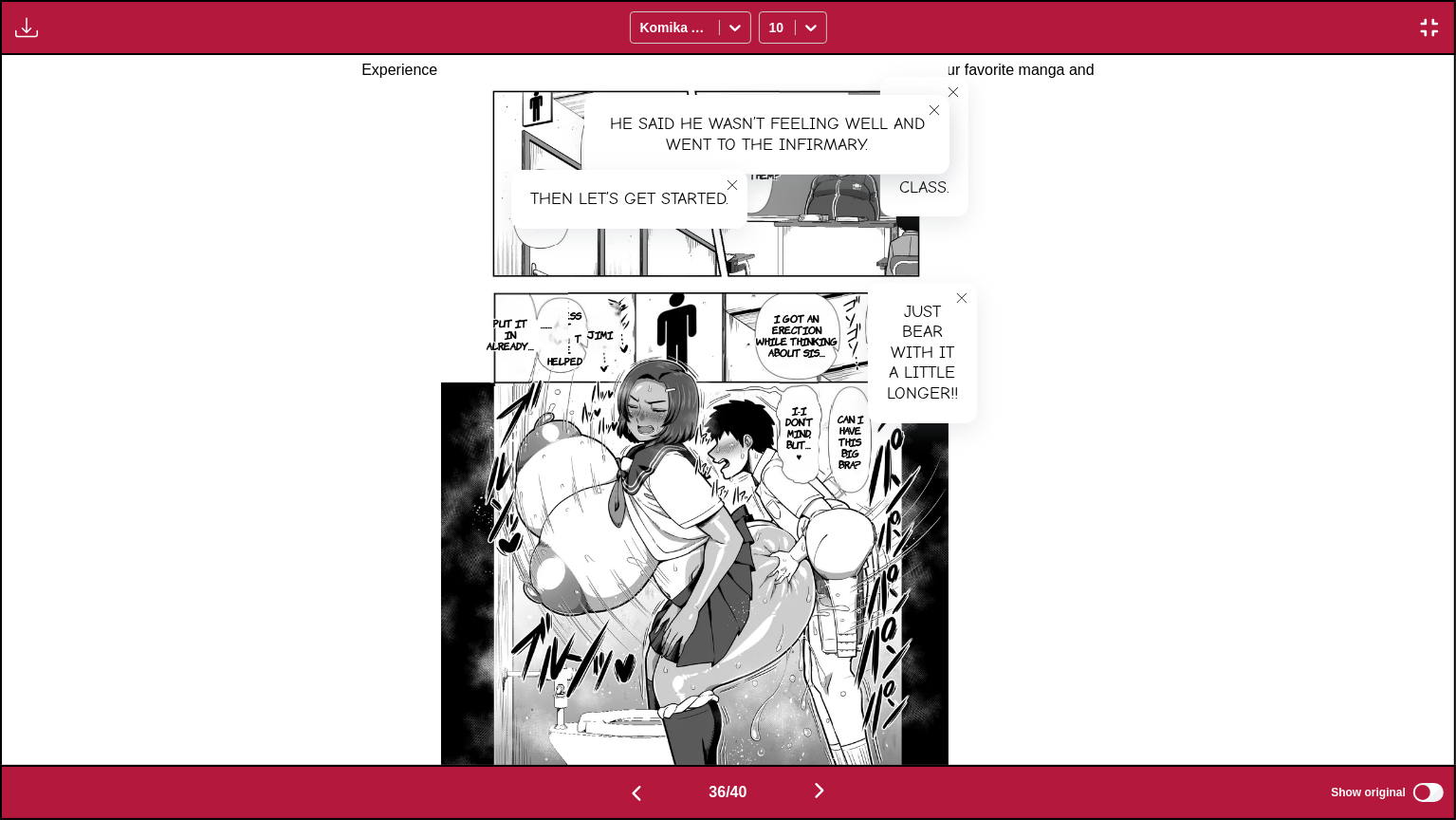 click on "I got an erection while thinking about Sis…" at bounding box center (796, 335) 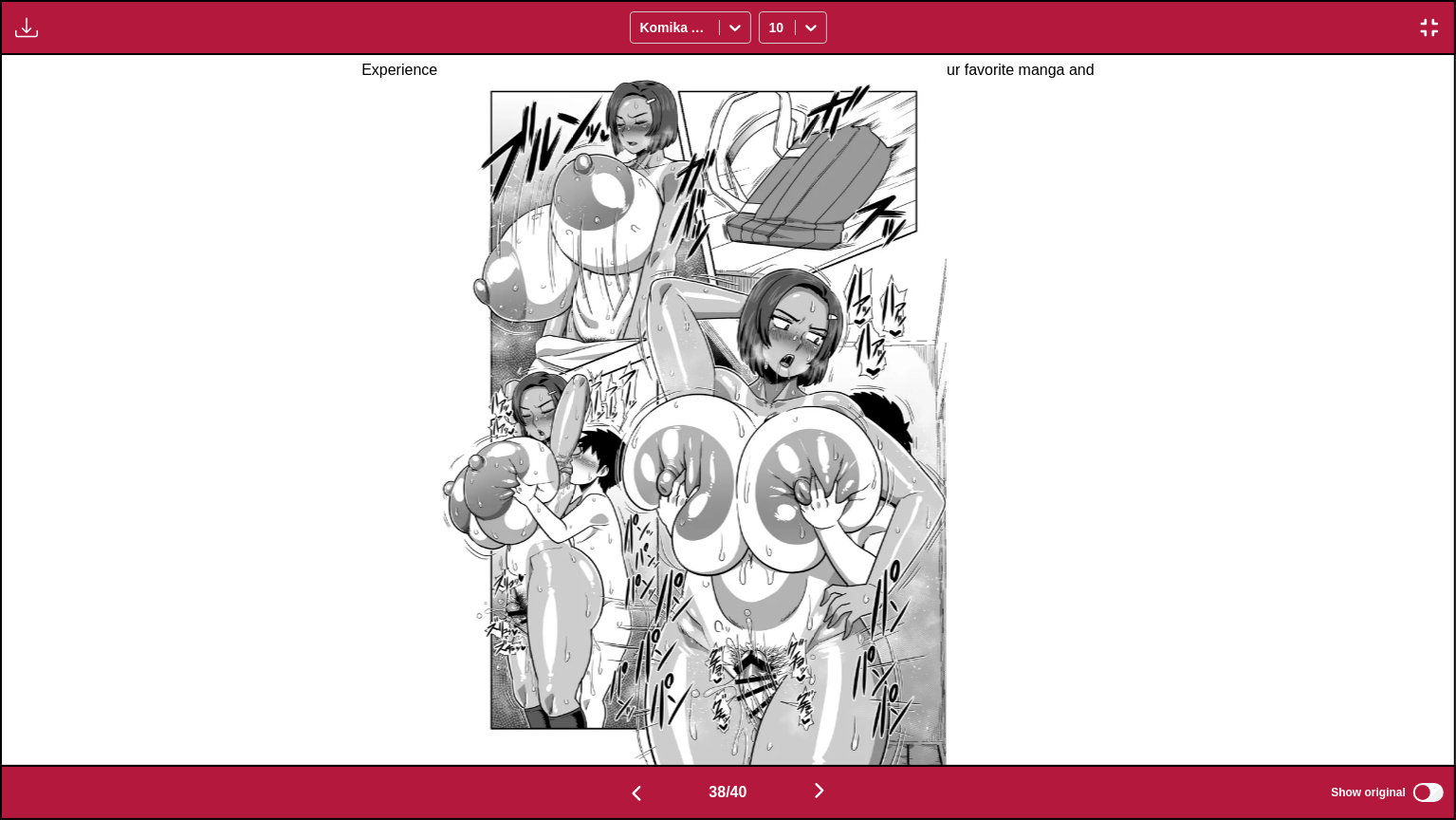 scroll, scrollTop: 0, scrollLeft: 55220, axis: horizontal 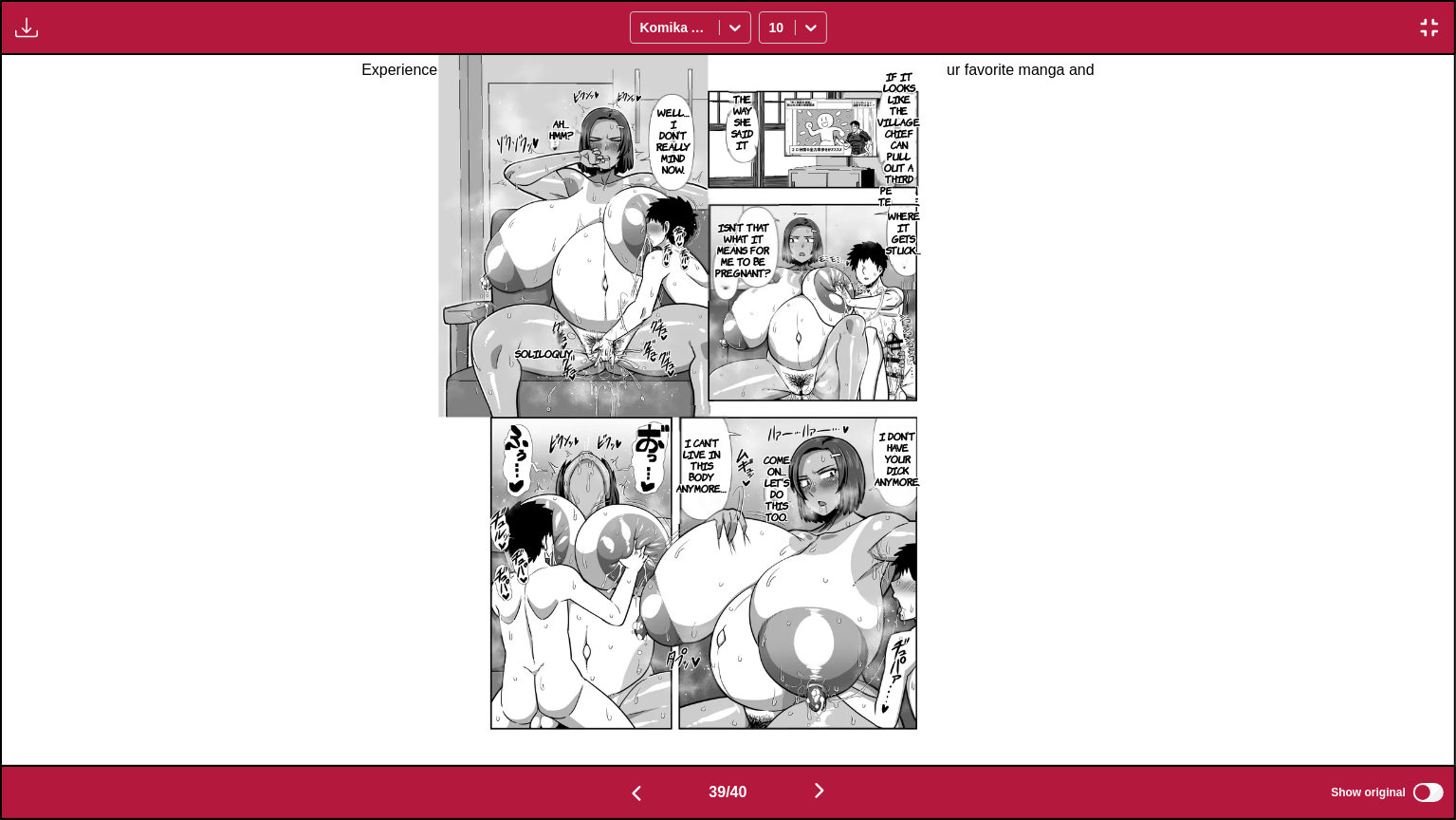 click on "If it looks like the village chief can pull out a third person, tell me." at bounding box center (898, 139) 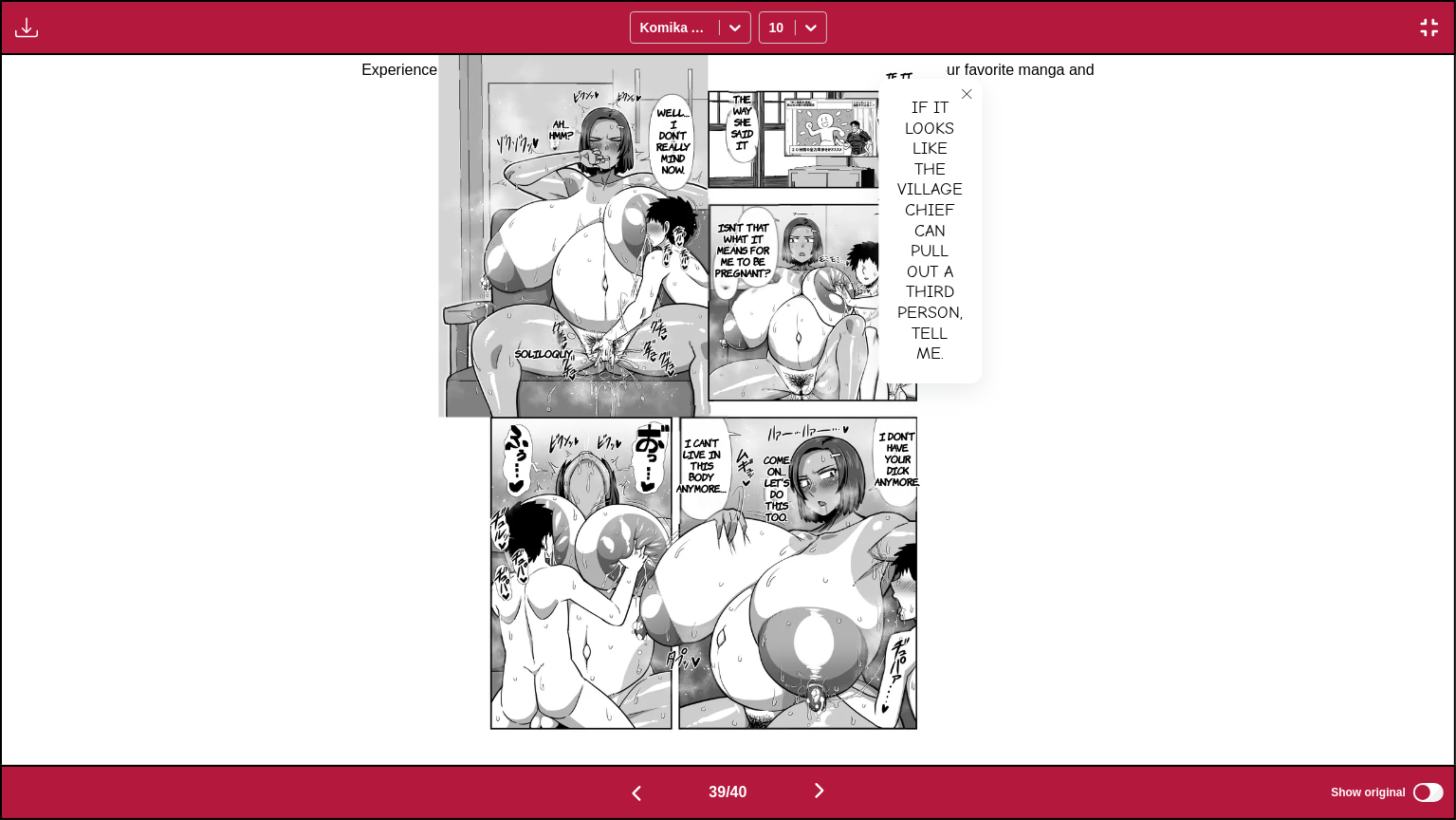 click at bounding box center (967, 94) 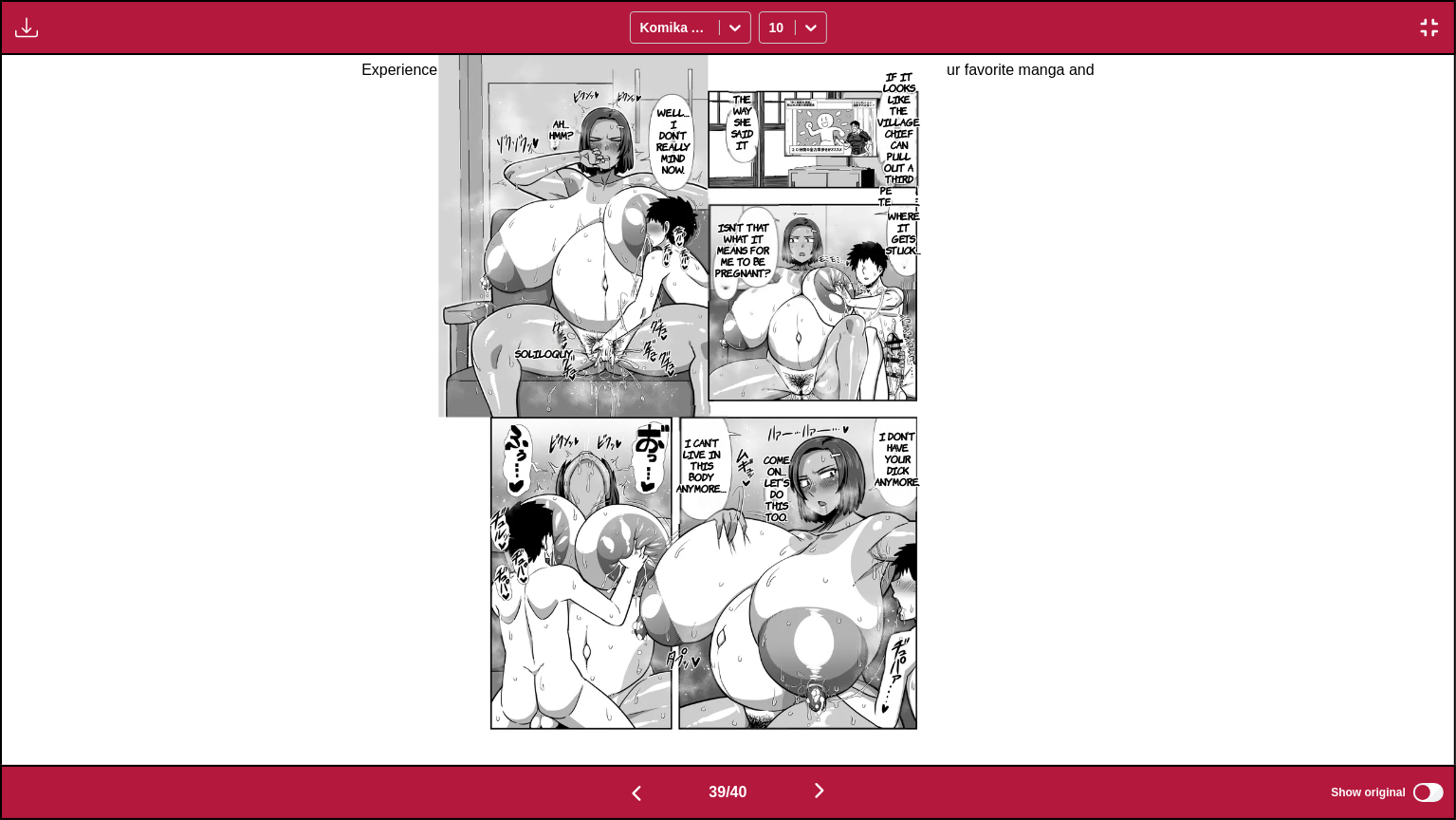 click on "The way she said it" at bounding box center [742, 121] 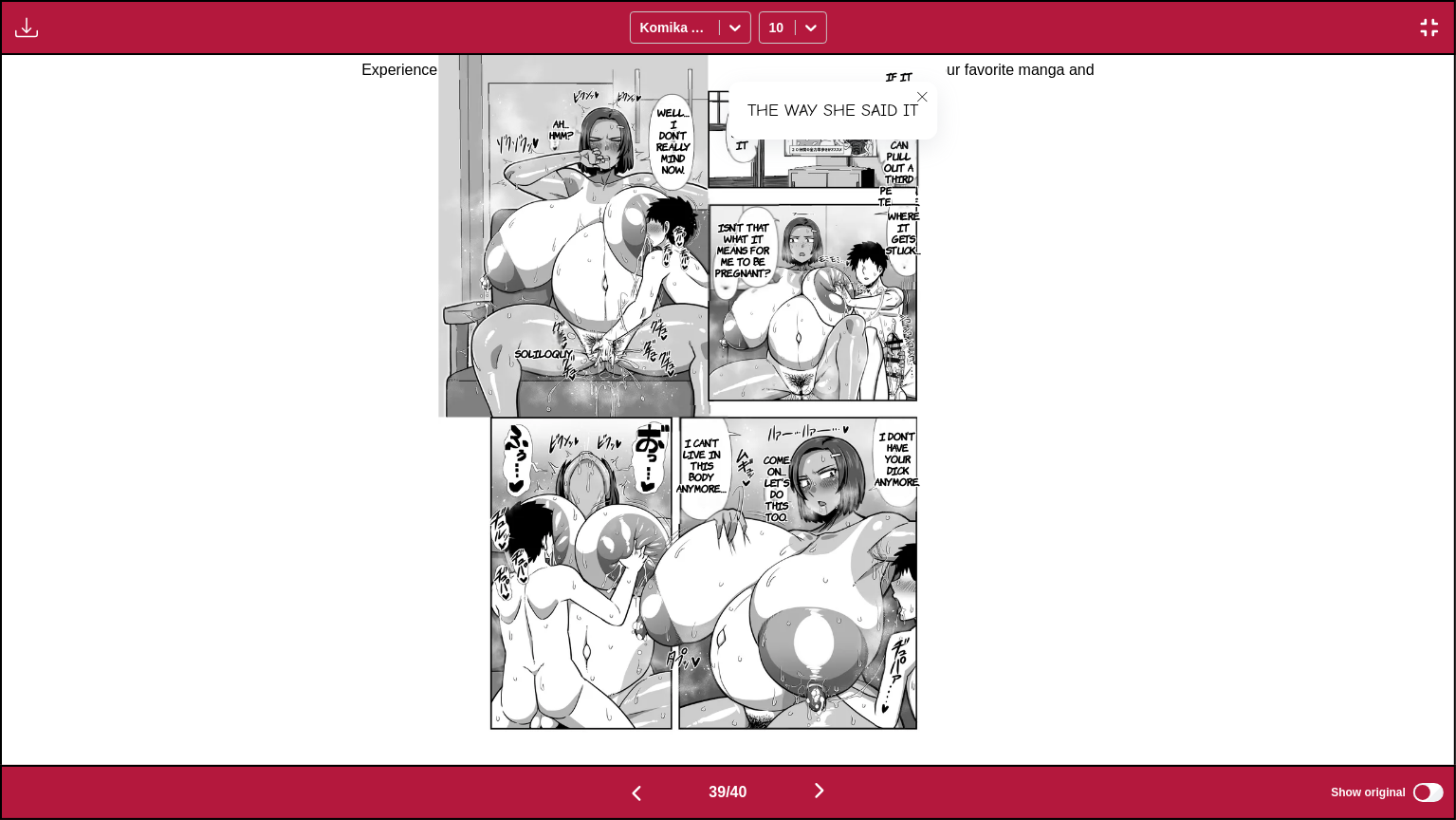 click on "Where it gets stuck…" at bounding box center (903, 233) 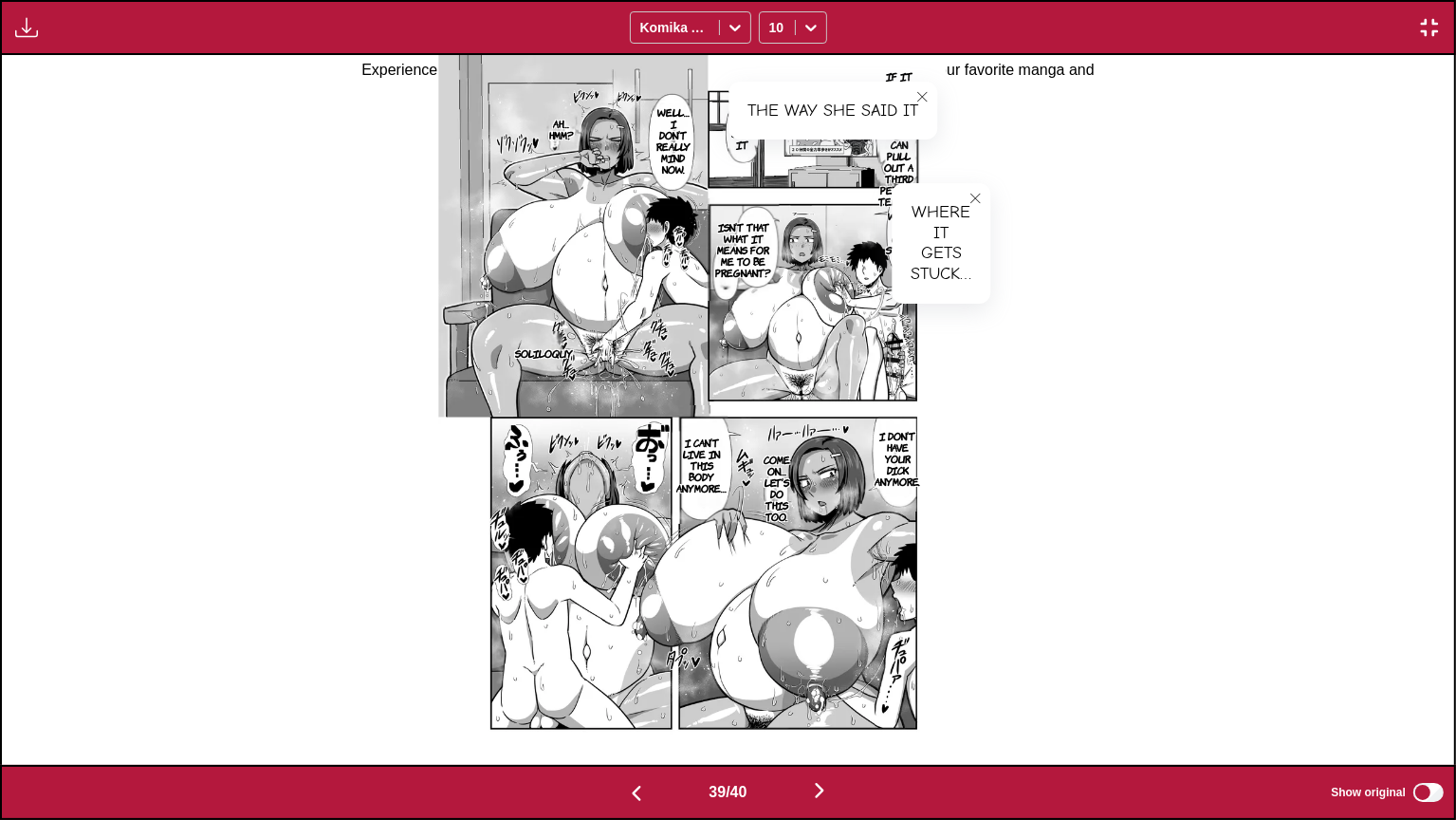 click on "Isn’t that what it means for me to be pregnant?" at bounding box center (743, 250) 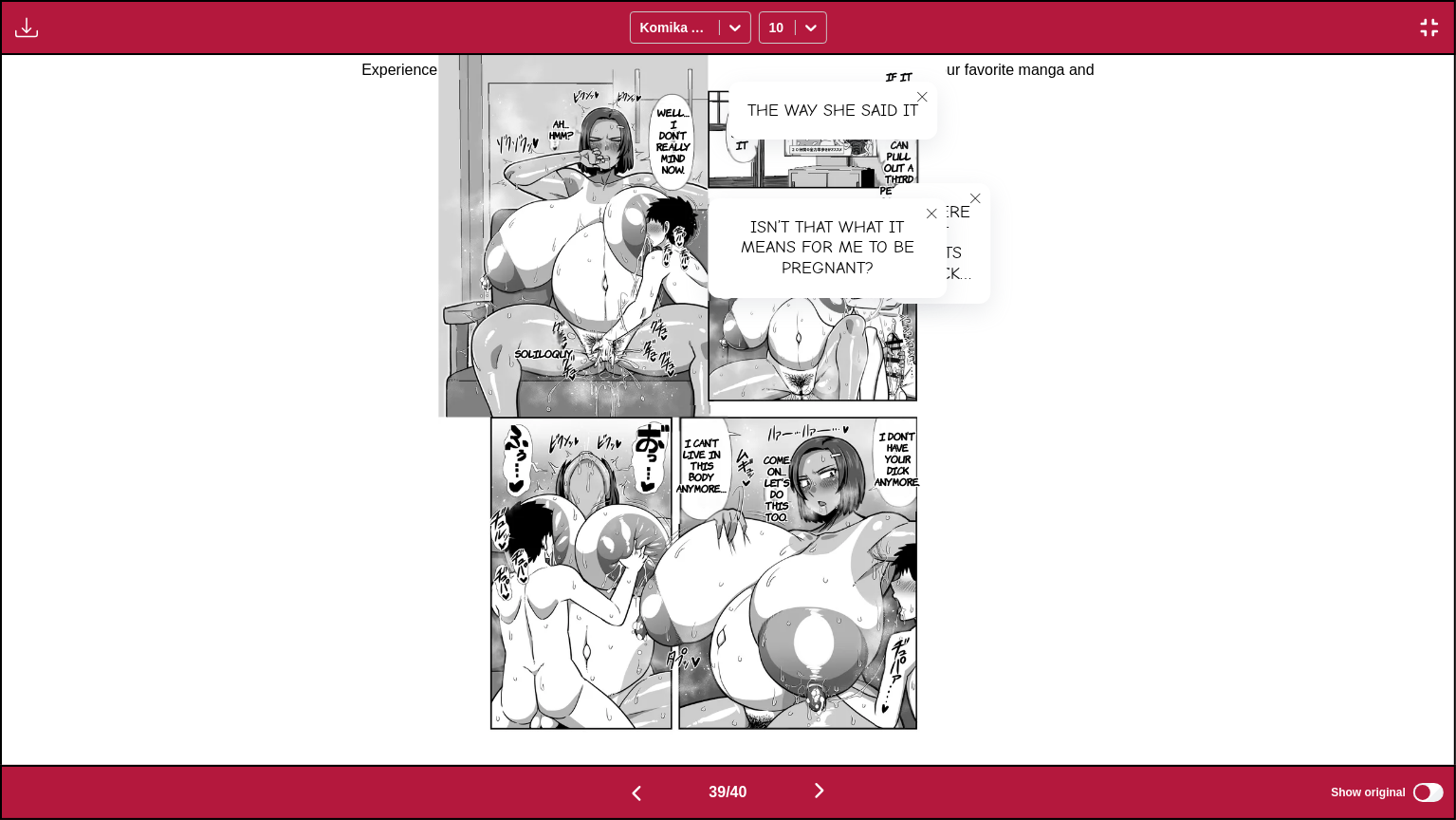click on "Well… I don’t really mind now." at bounding box center (673, 140) 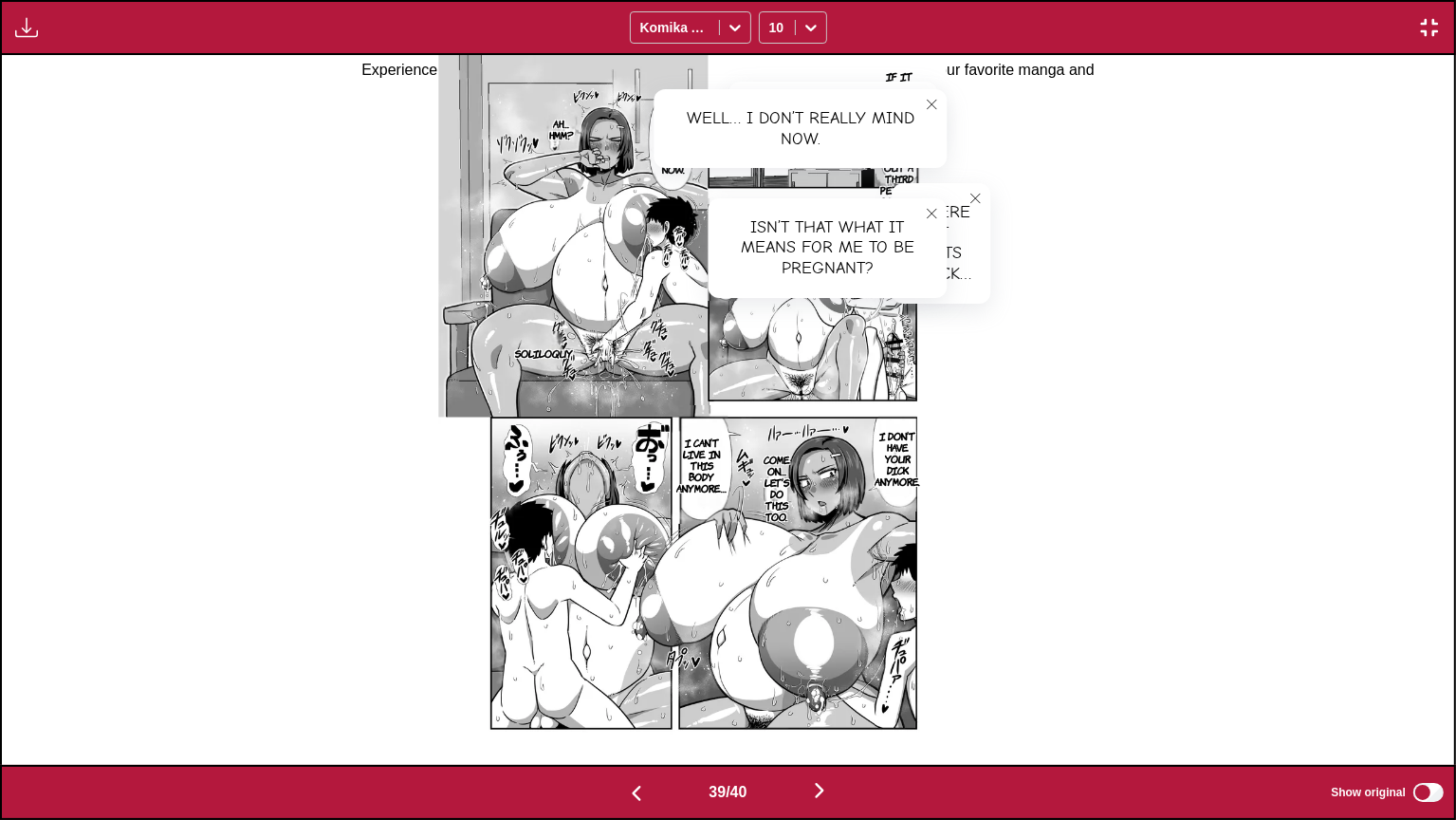 click on "I don’t have your dick anymore." at bounding box center (897, 458) 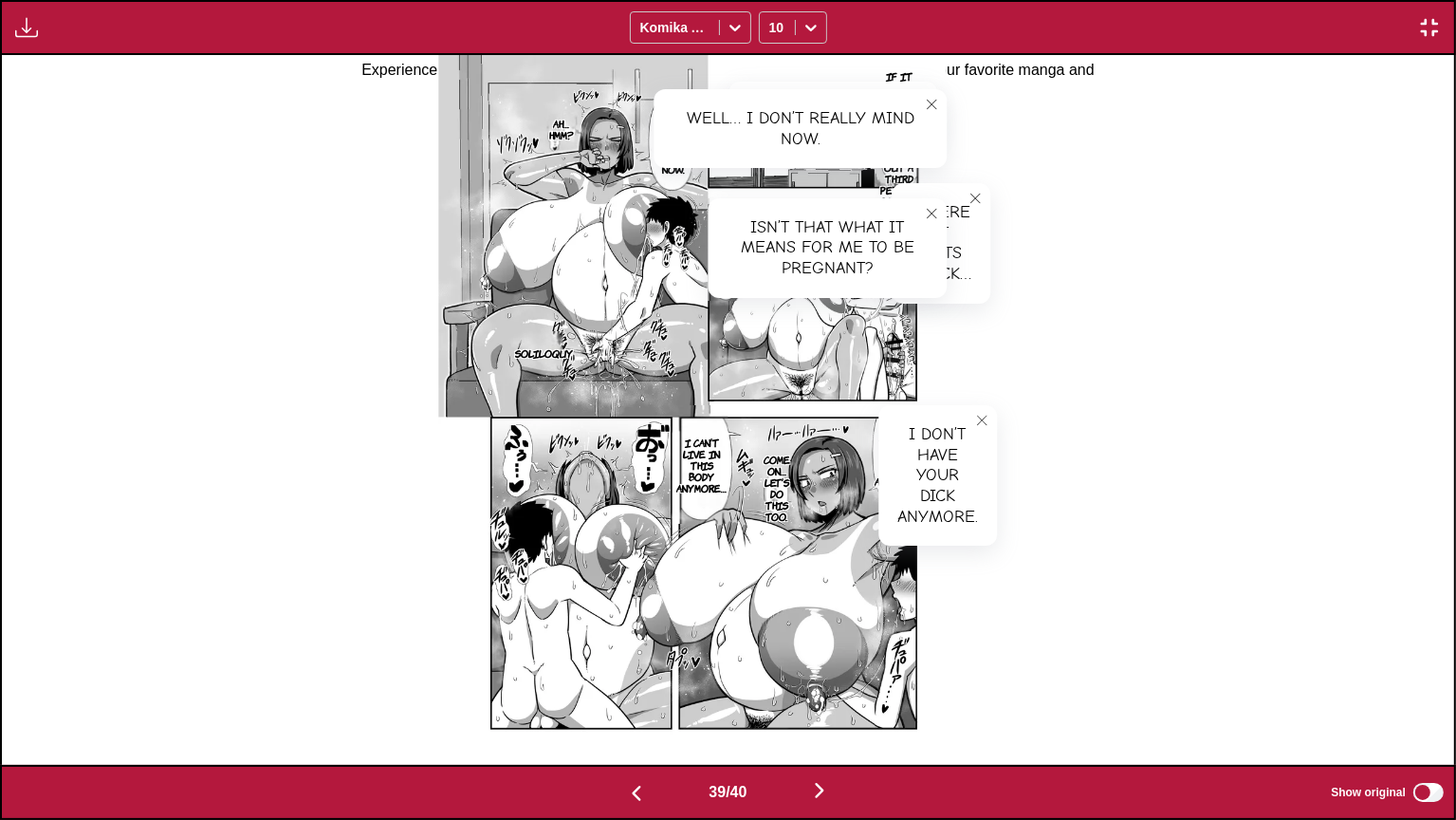 click on "I can’t live in this body anymore…" at bounding box center (701, 465) 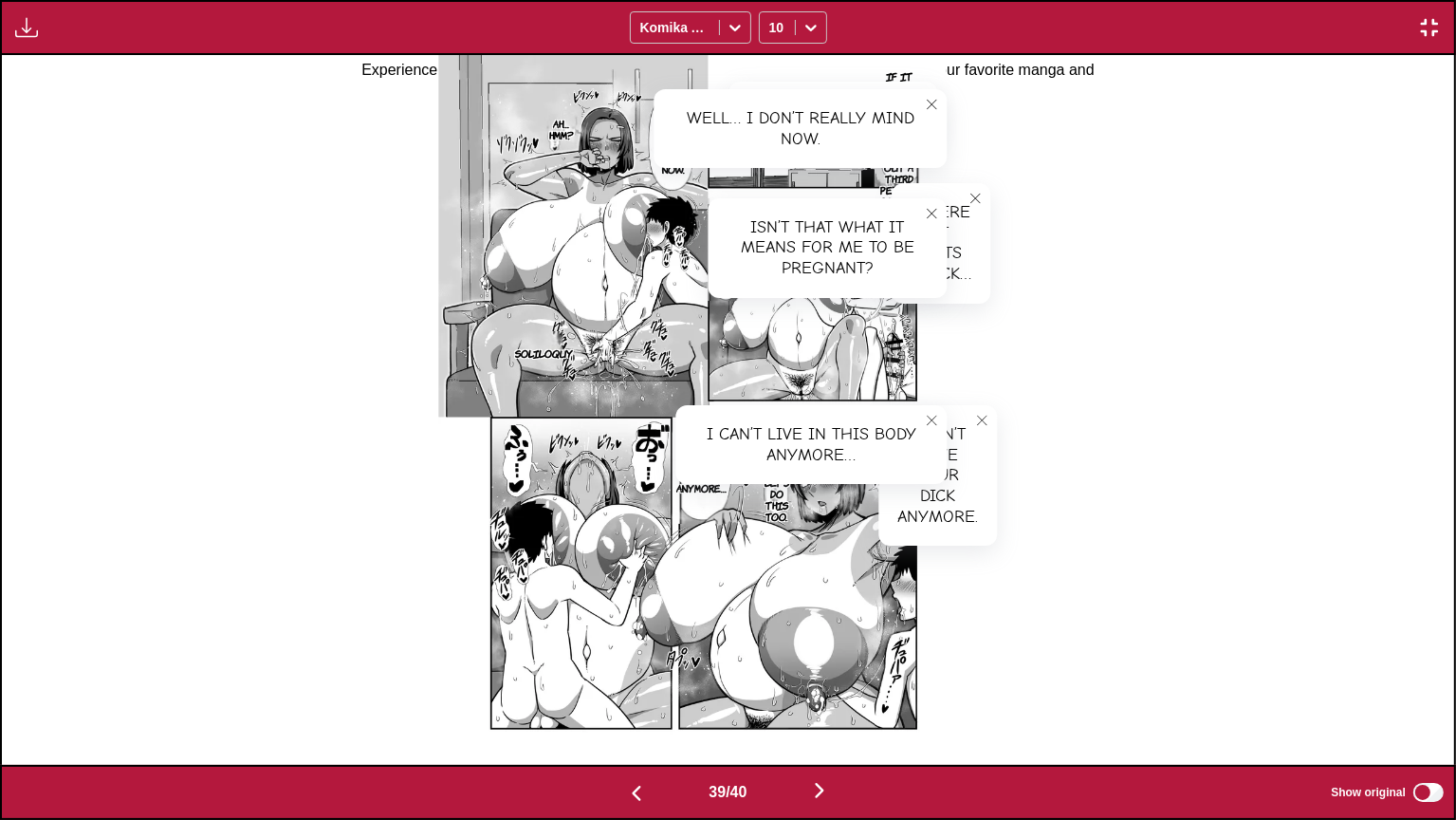scroll, scrollTop: 0, scrollLeft: 56673, axis: horizontal 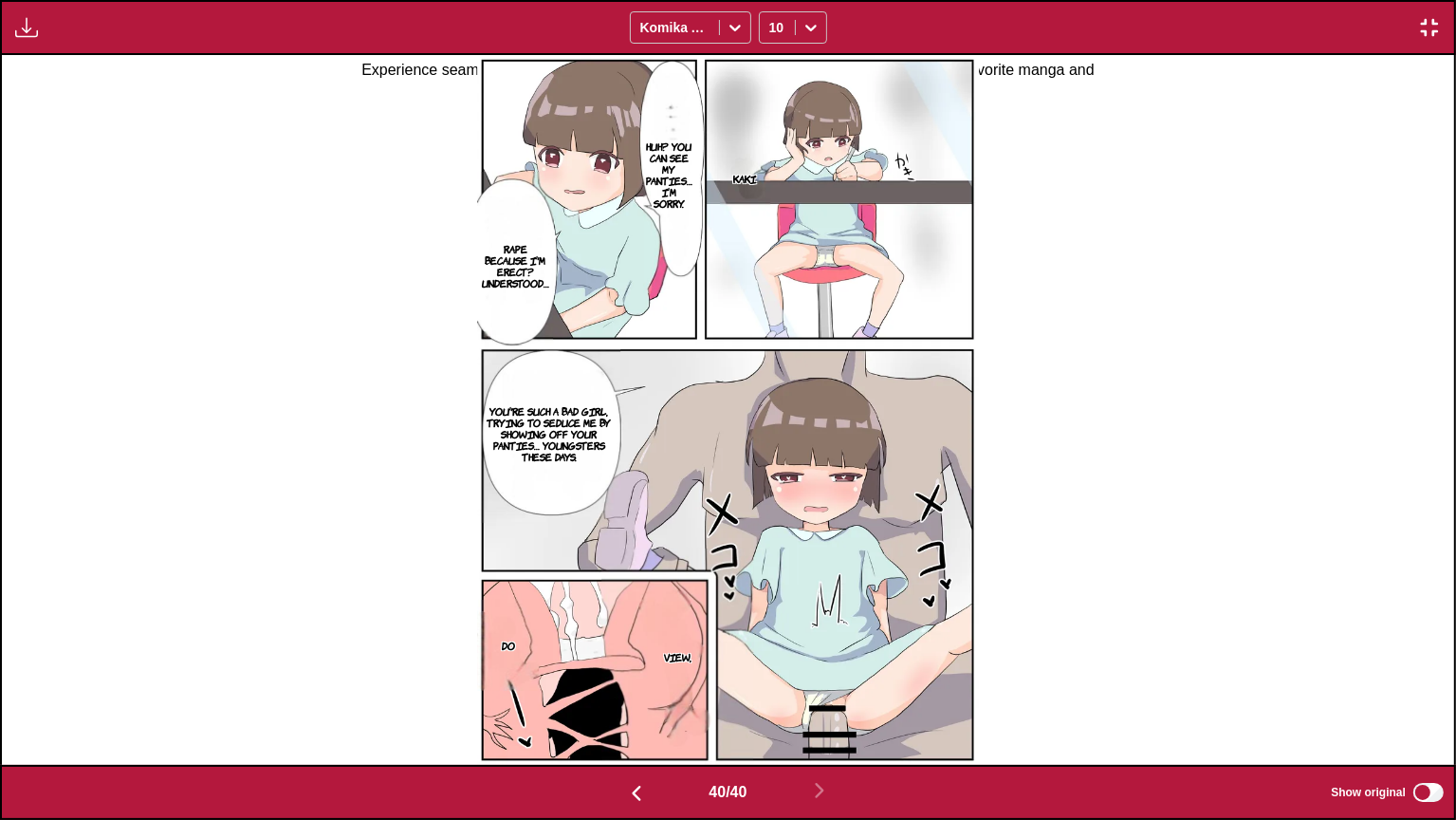click on "Huh? You can see my panties… I’m sorry." at bounding box center (668, 175) 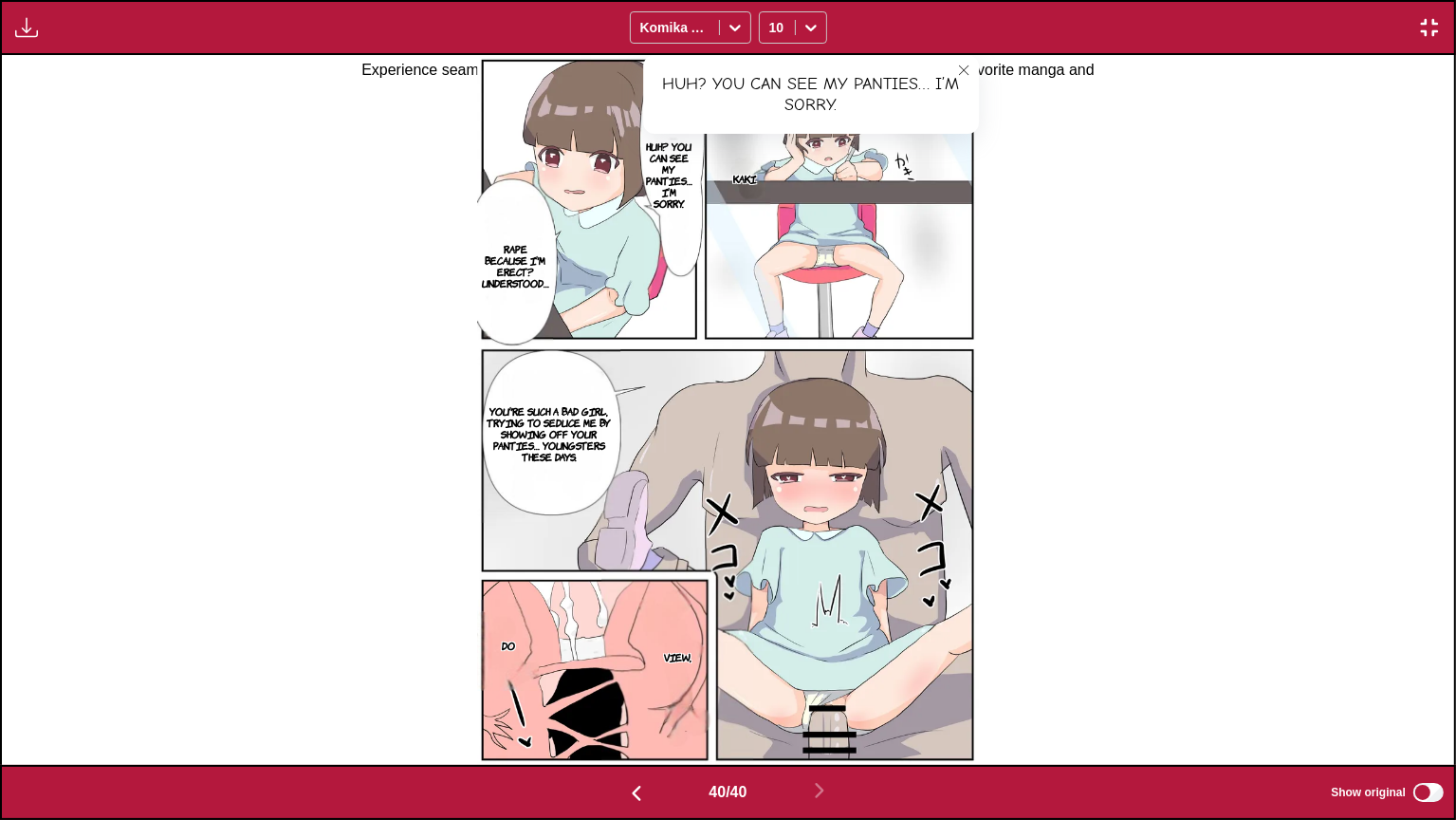 click on "Rape because I'm erect? Understood…" at bounding box center (515, 266) 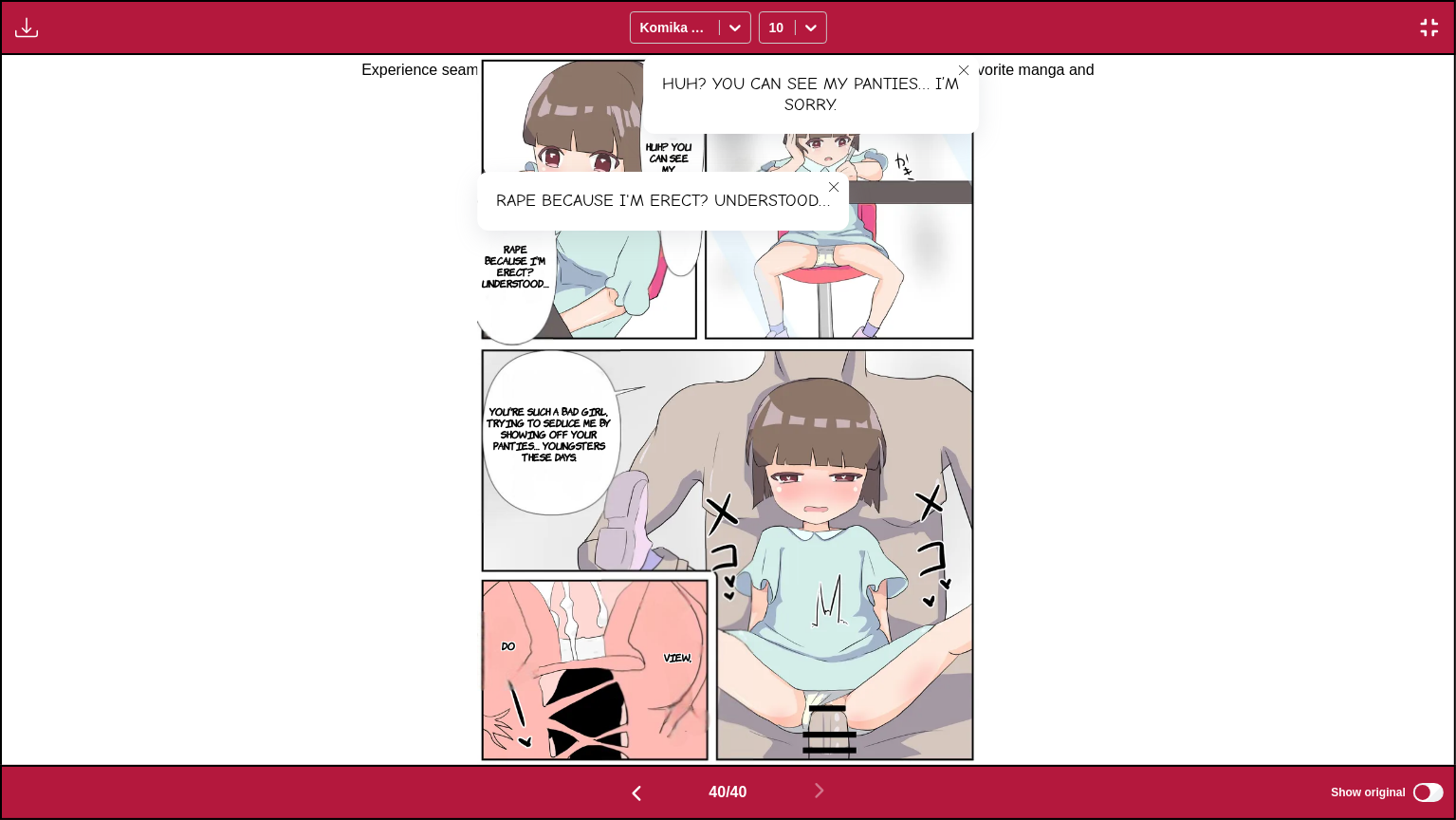 click on "You're such a bad girl, trying to seduce me by showing off your panties… Youngsters these days." at bounding box center [548, 434] 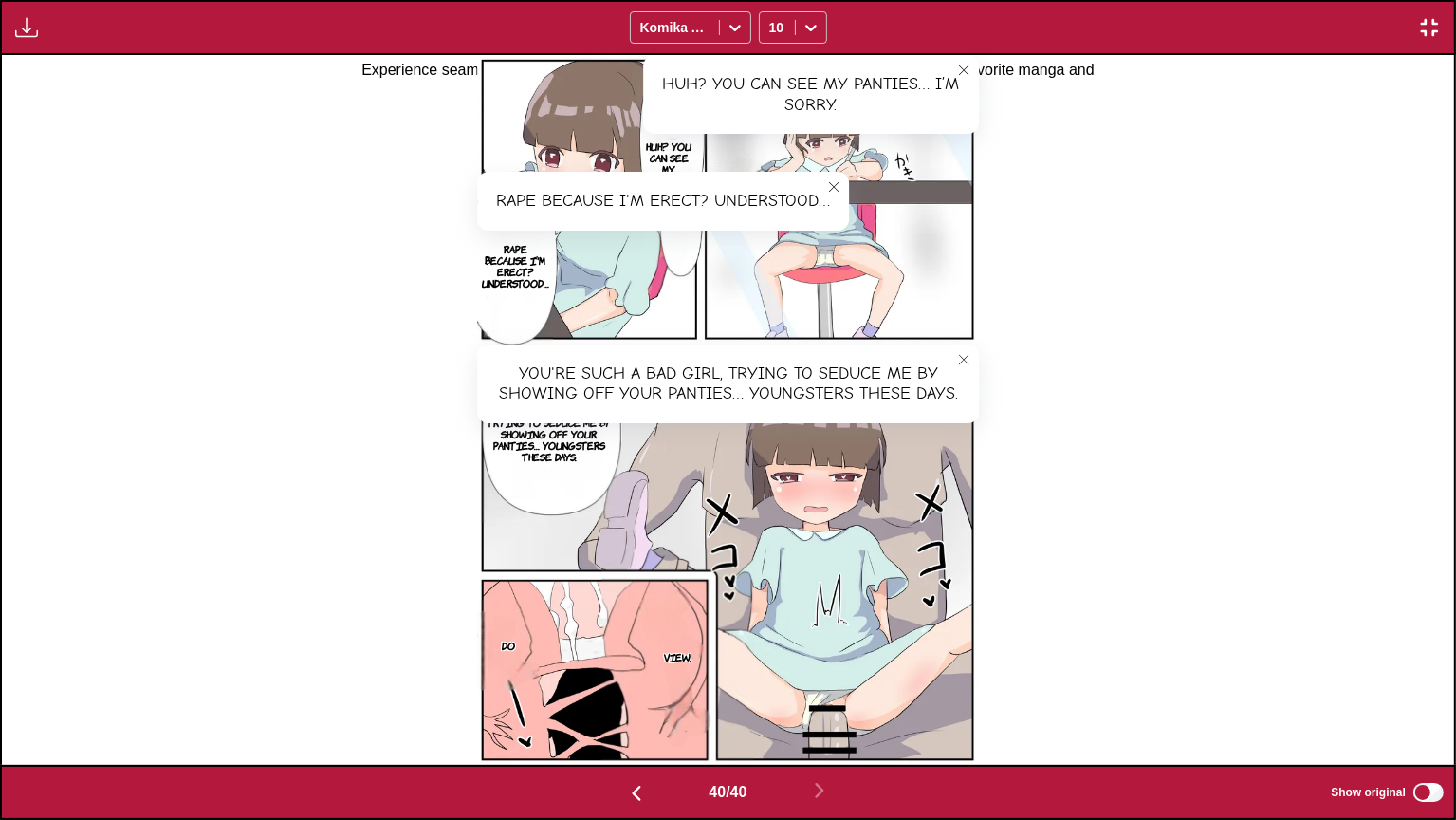click at bounding box center [1429, 28] 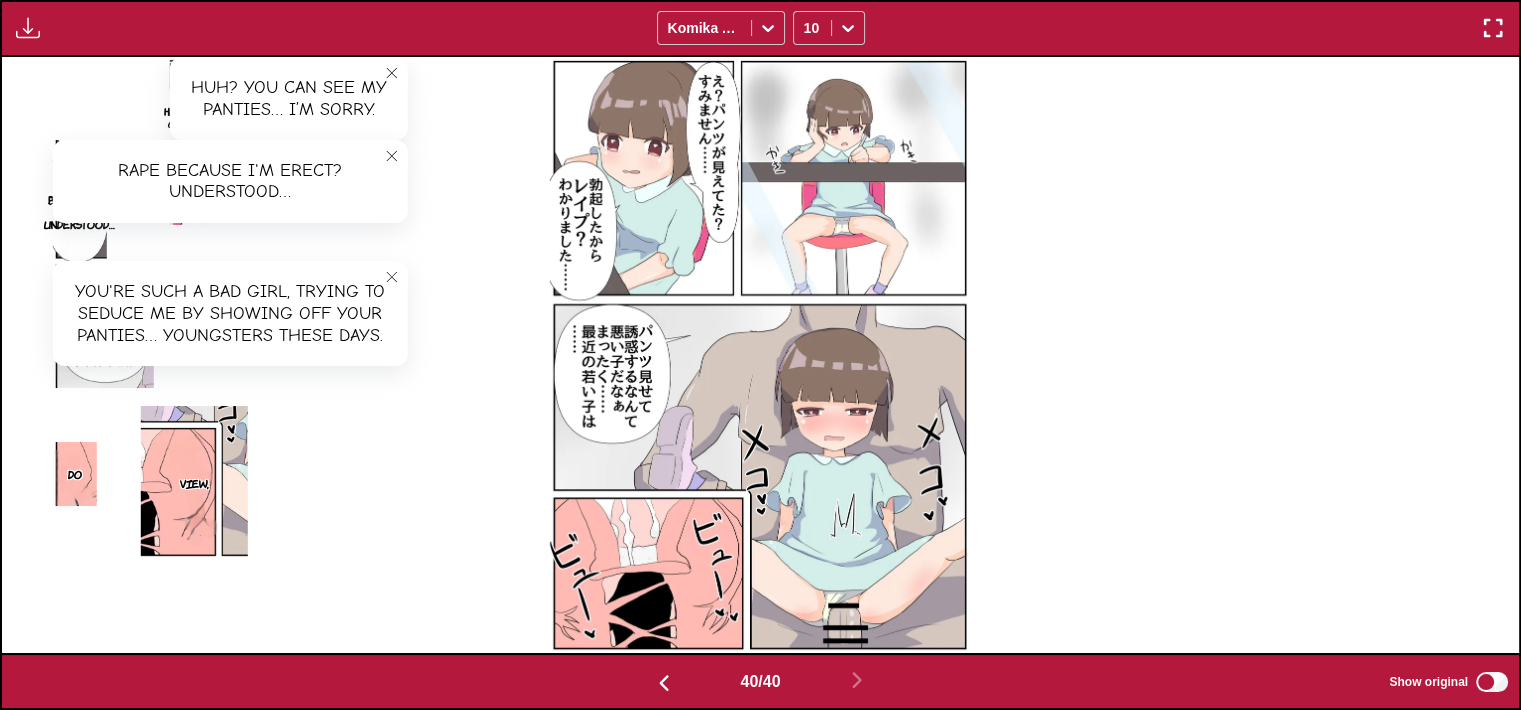 scroll, scrollTop: 522, scrollLeft: 0, axis: vertical 